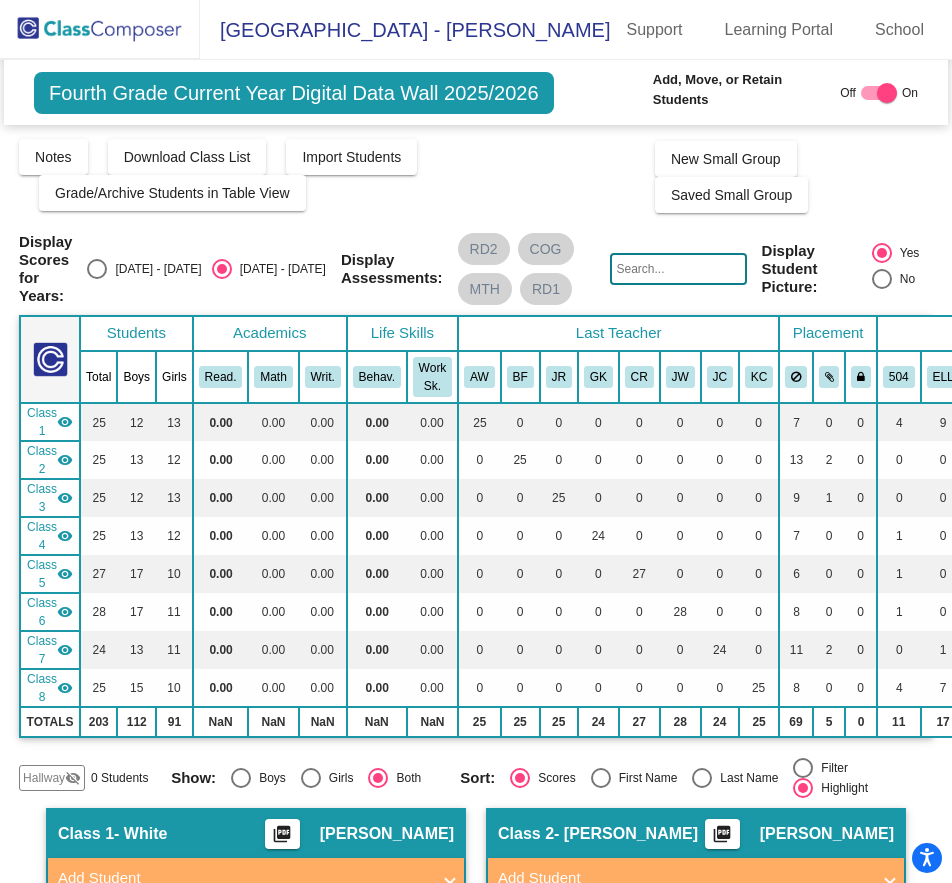 scroll, scrollTop: 0, scrollLeft: 0, axis: both 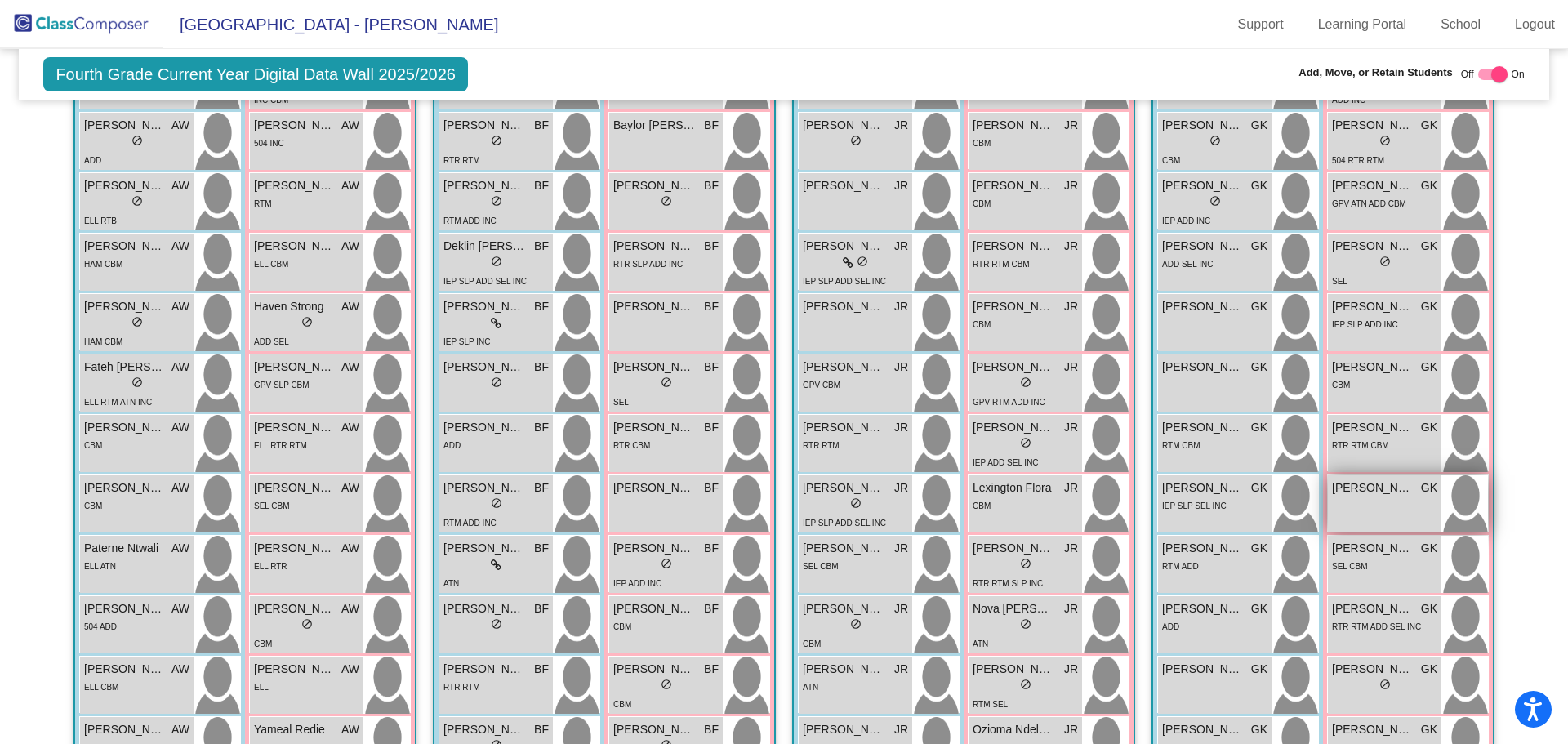 click on "Kelsey Jones GK lock do_not_disturb_alt" at bounding box center [1384, 504] 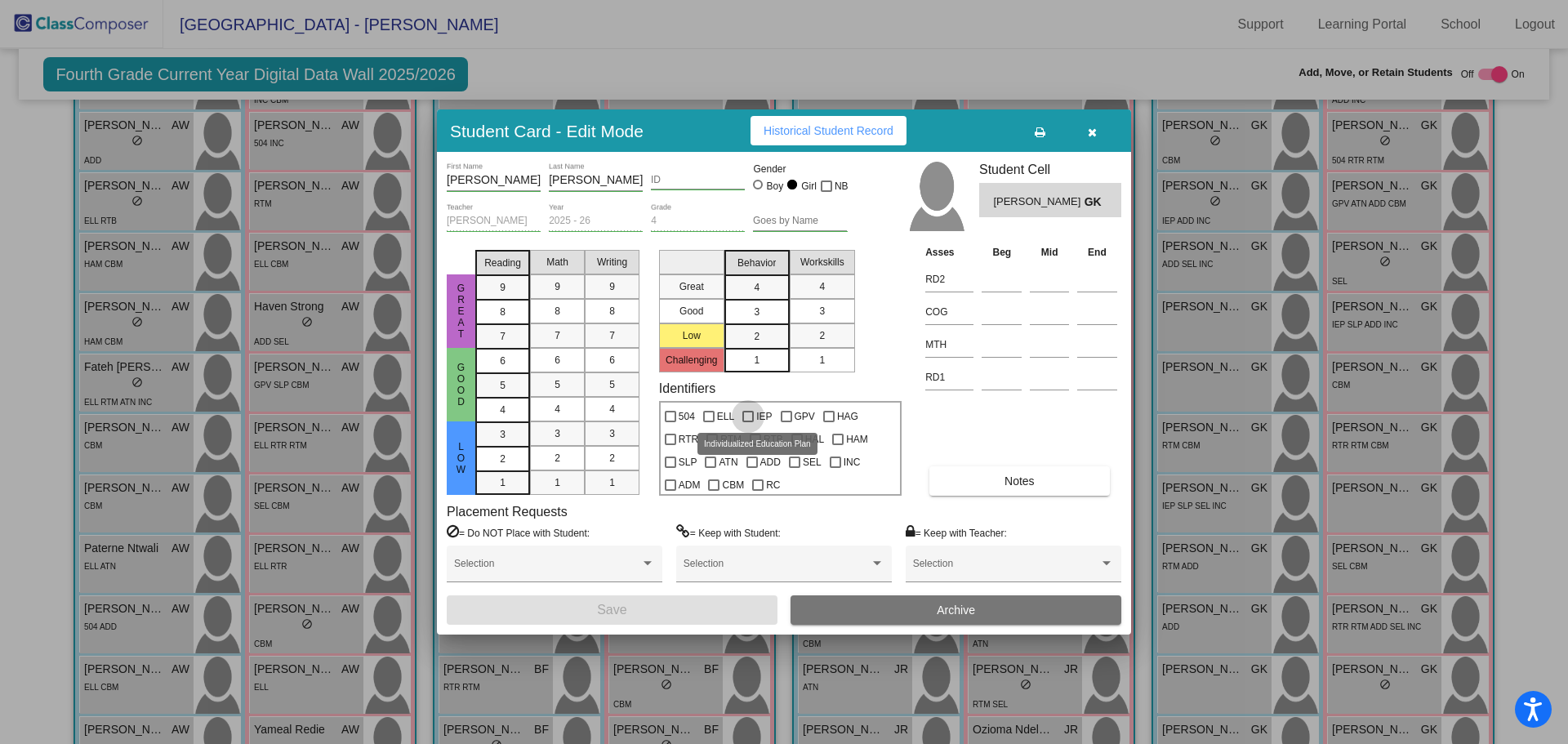 click on "IEP" at bounding box center (764, 417) 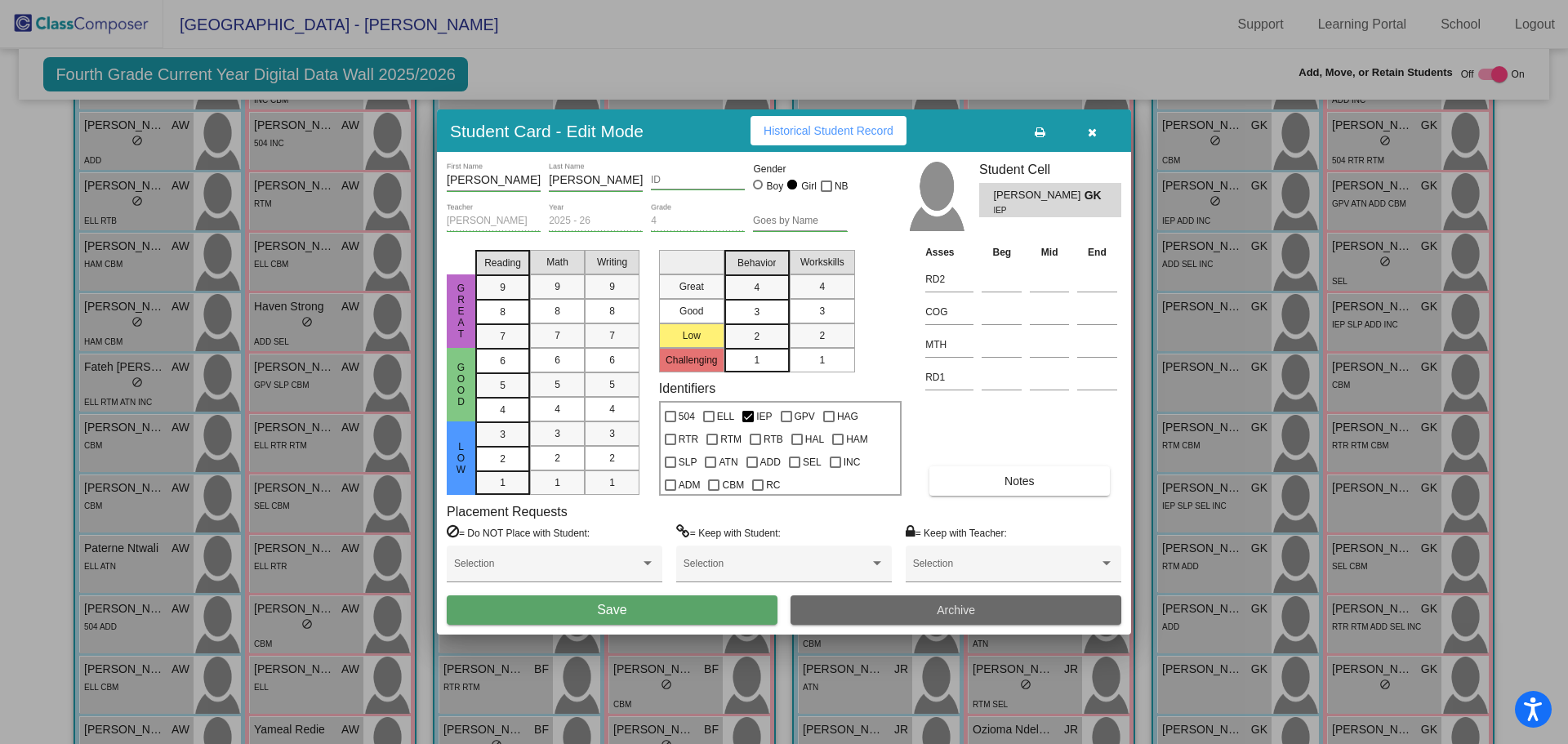 click on "Archive" at bounding box center [956, 610] 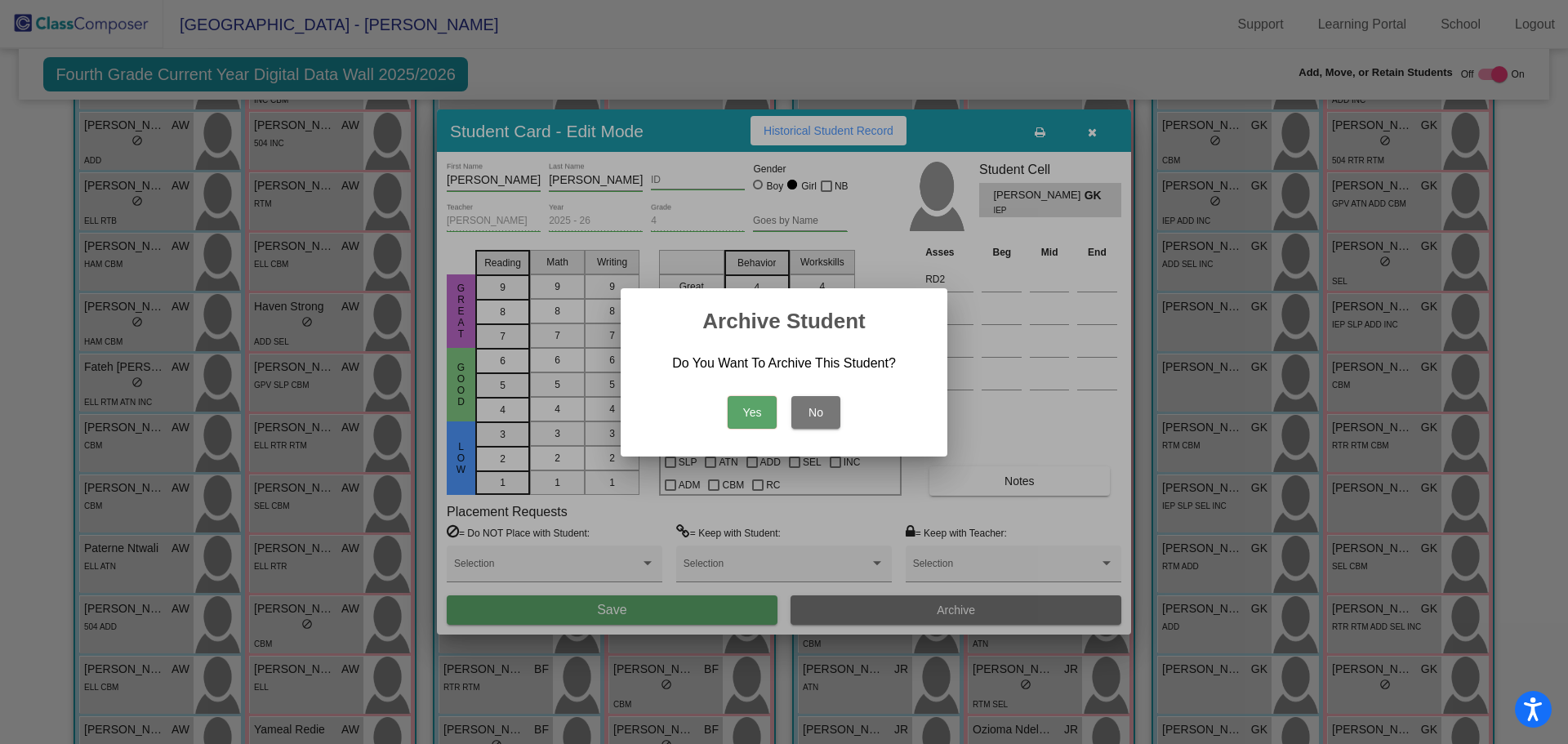 click on "Yes" at bounding box center [752, 412] 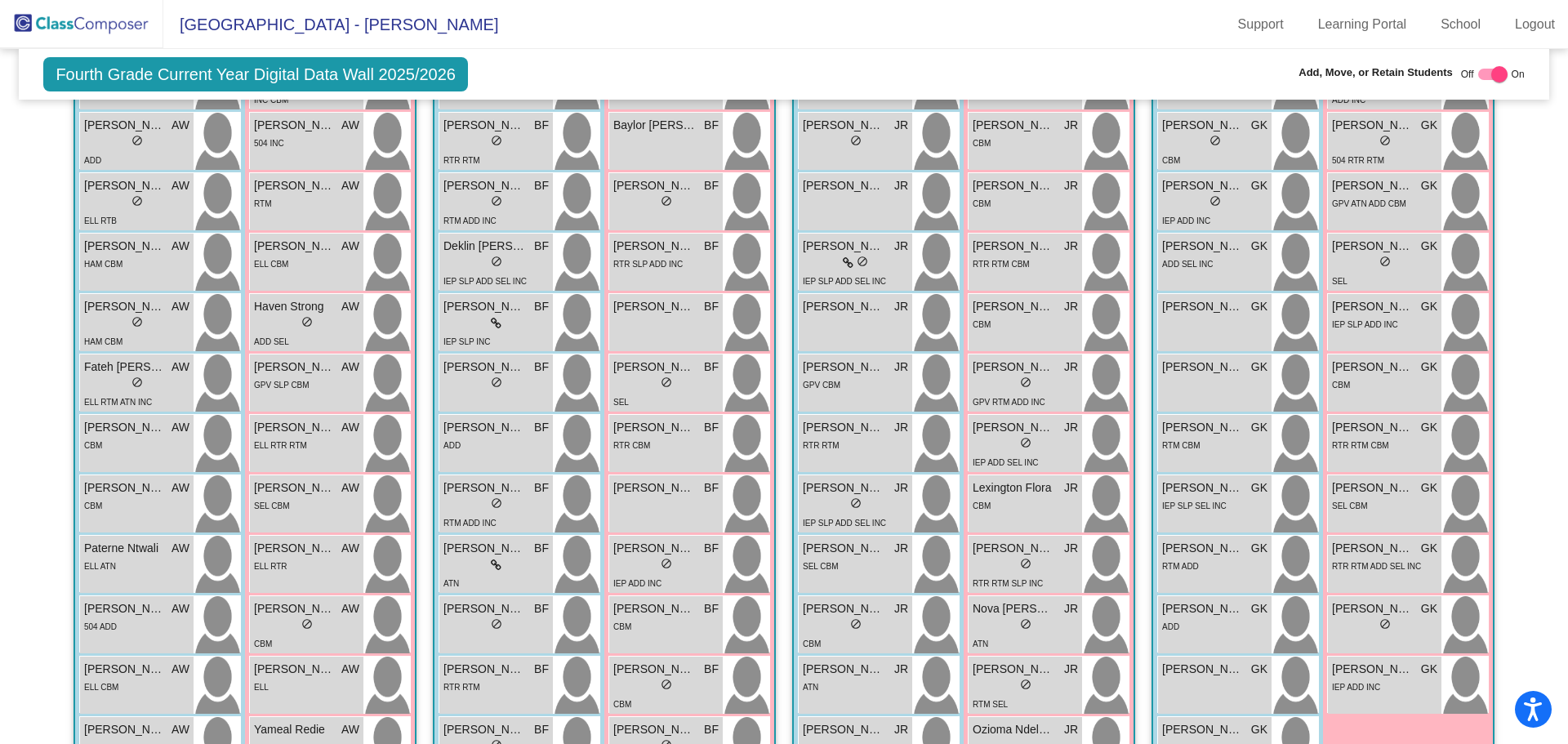 click 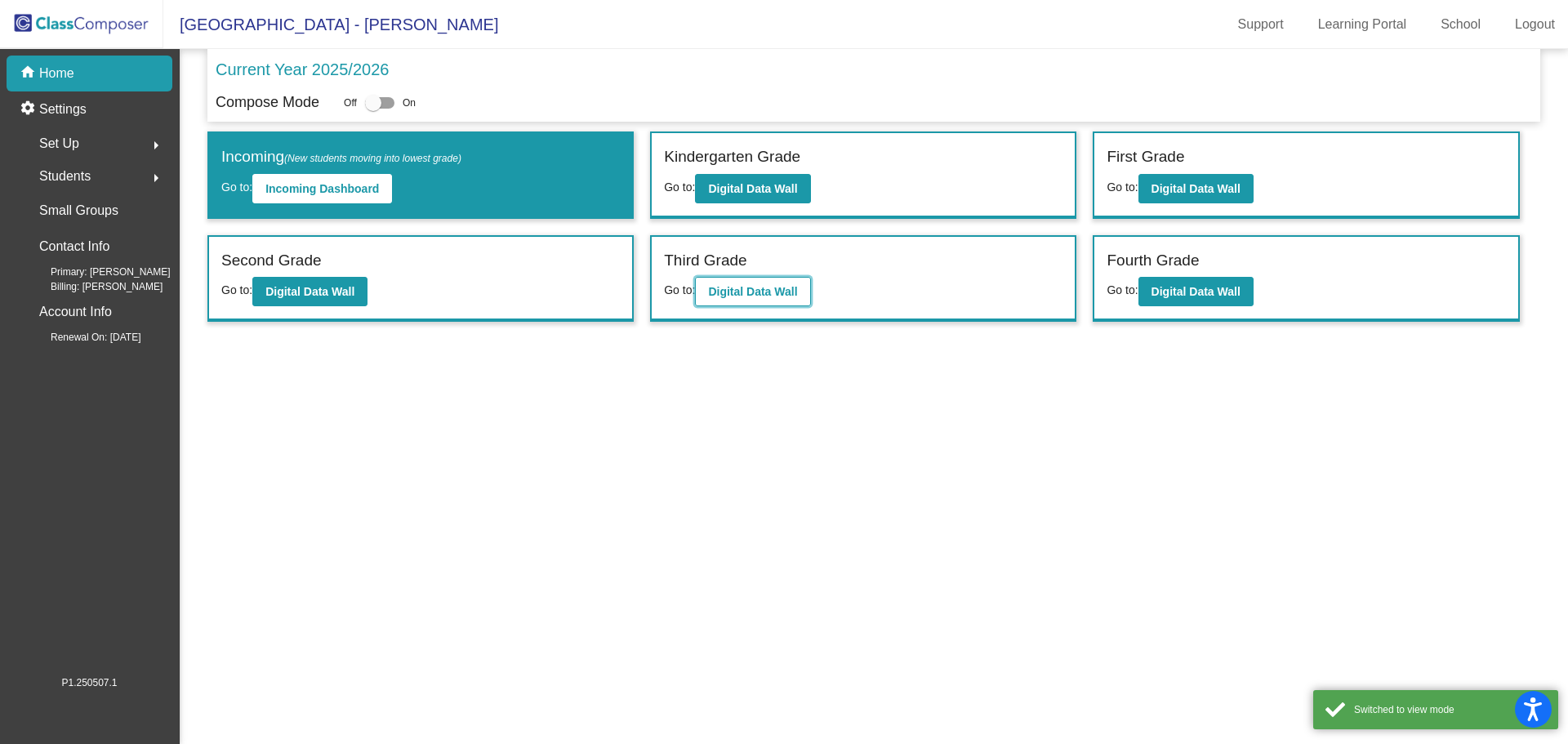 click on "Digital Data Wall" 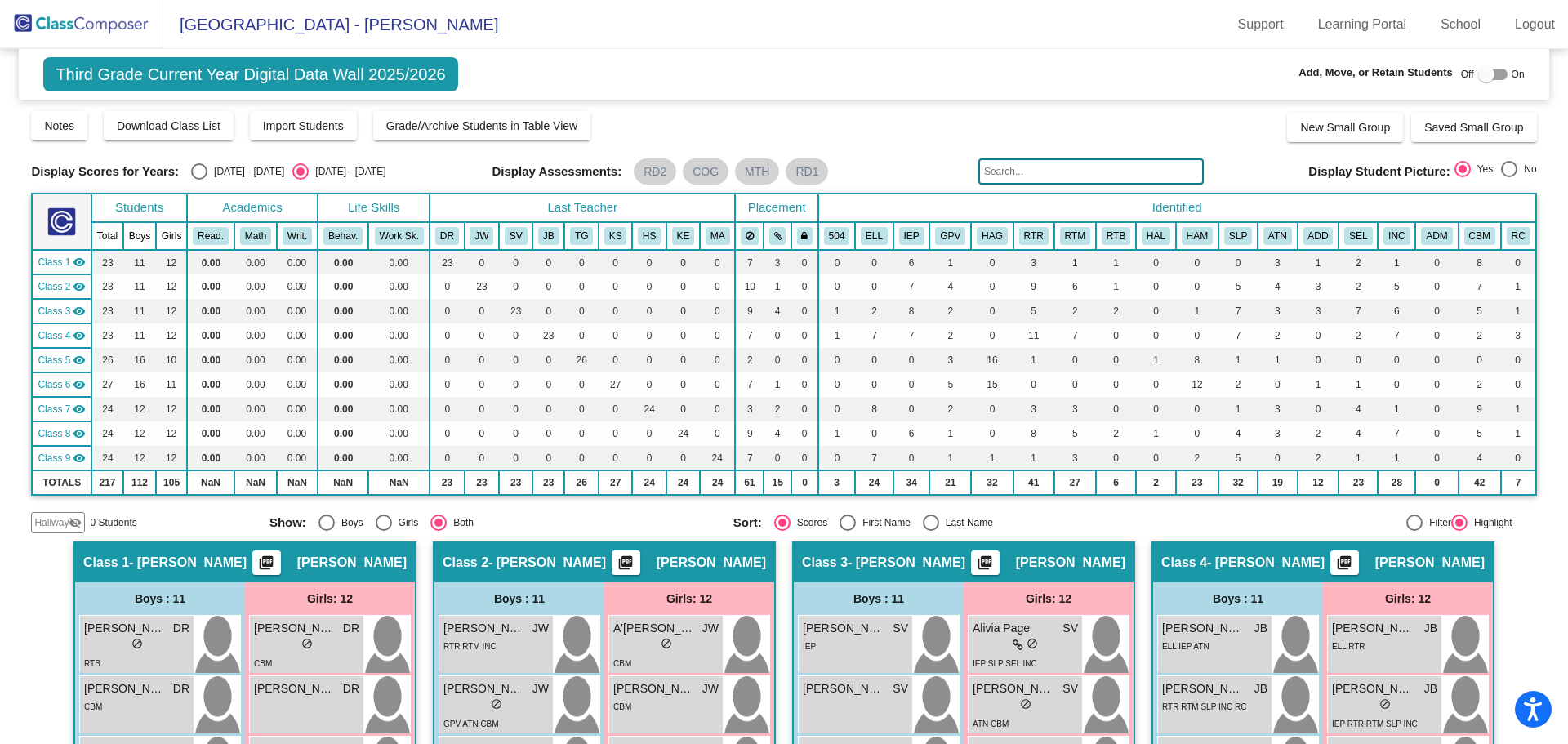click 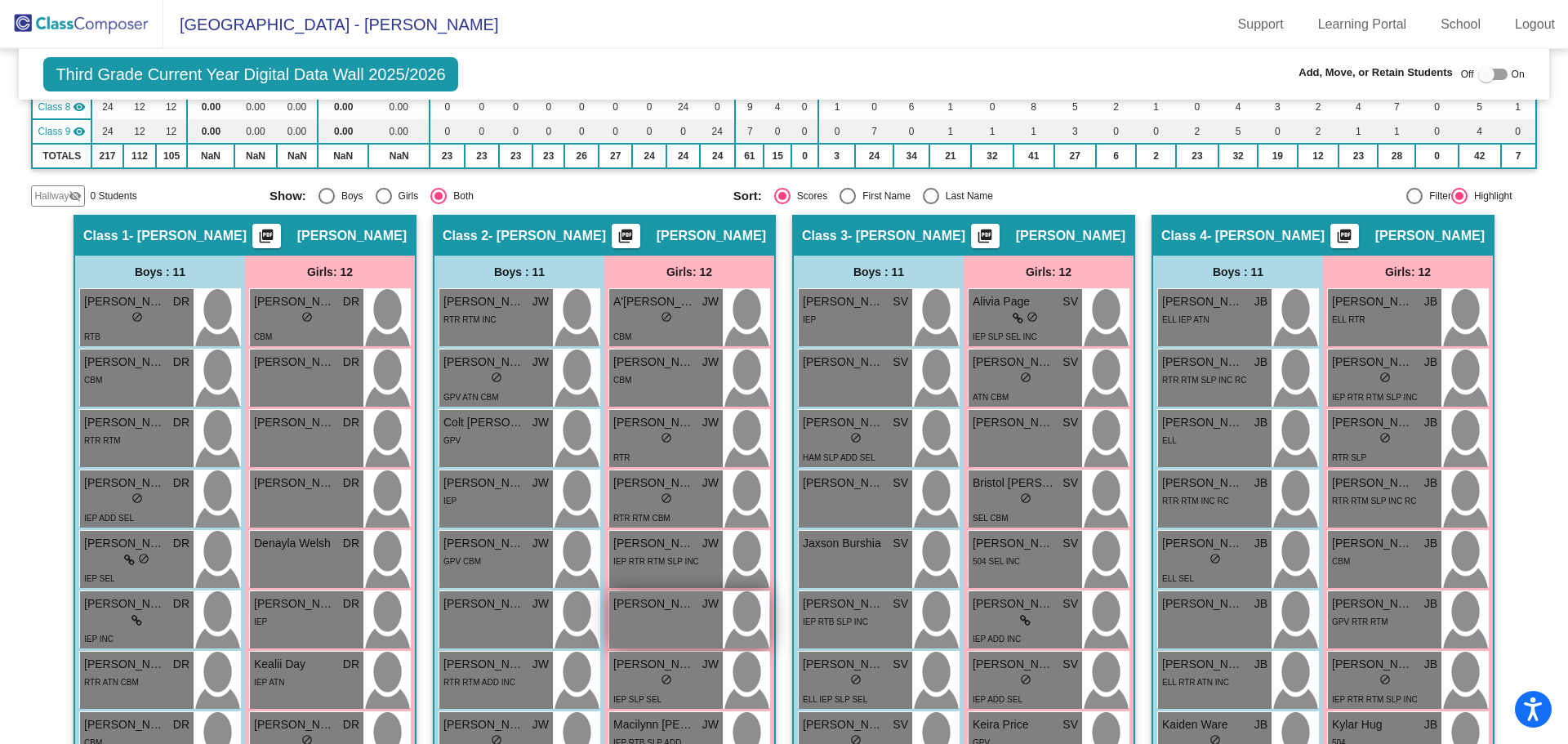scroll, scrollTop: 490, scrollLeft: 0, axis: vertical 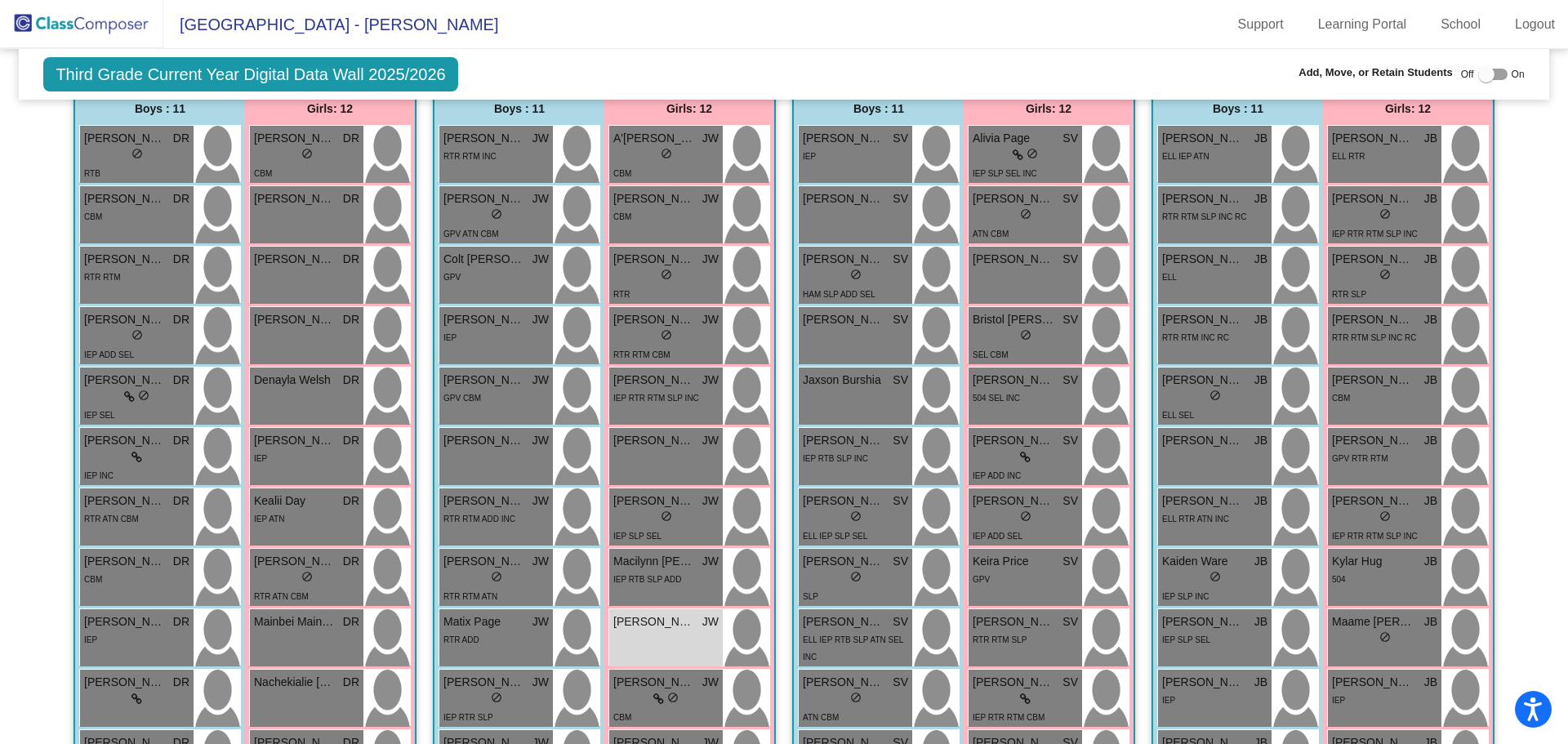 type on "naisha" 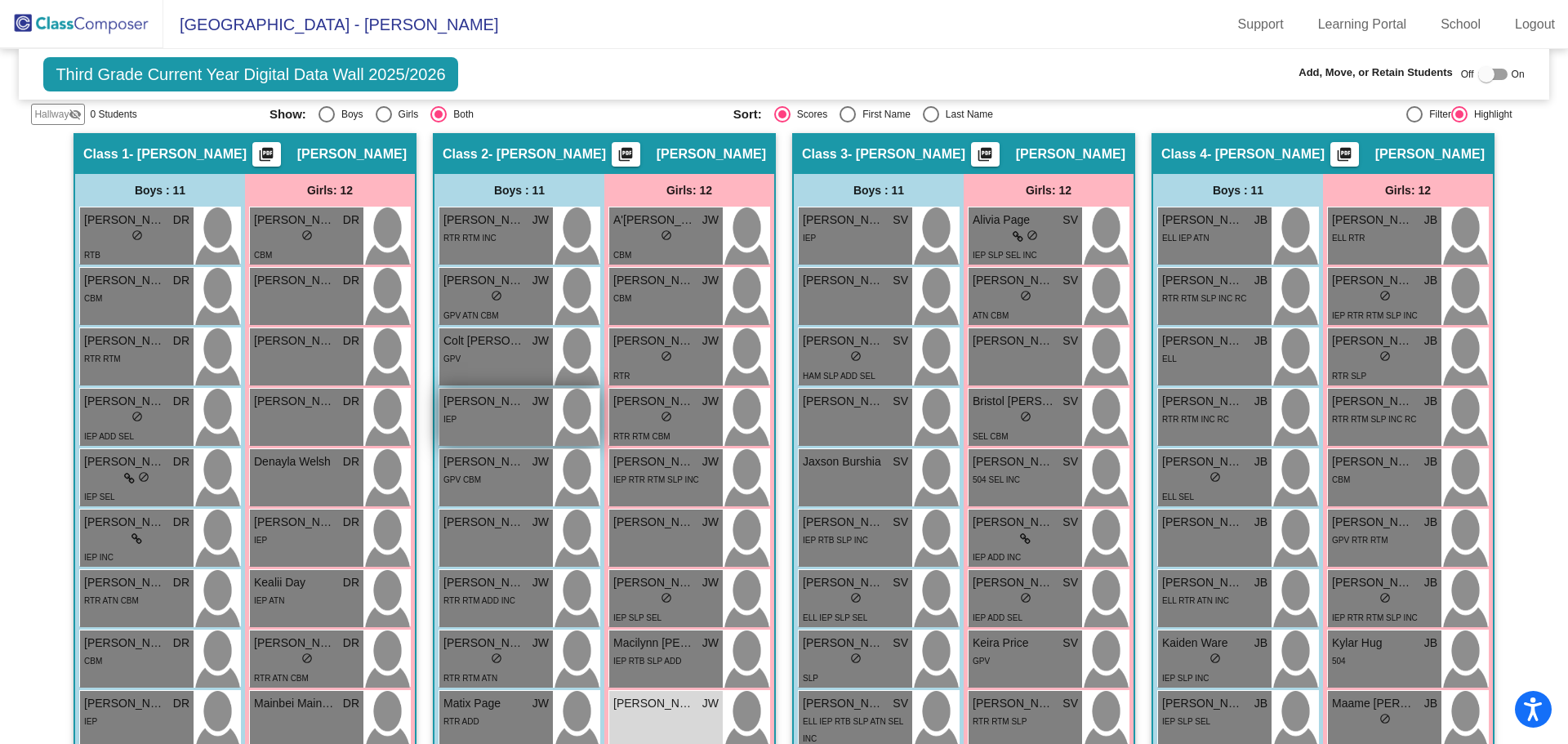 scroll, scrollTop: 327, scrollLeft: 0, axis: vertical 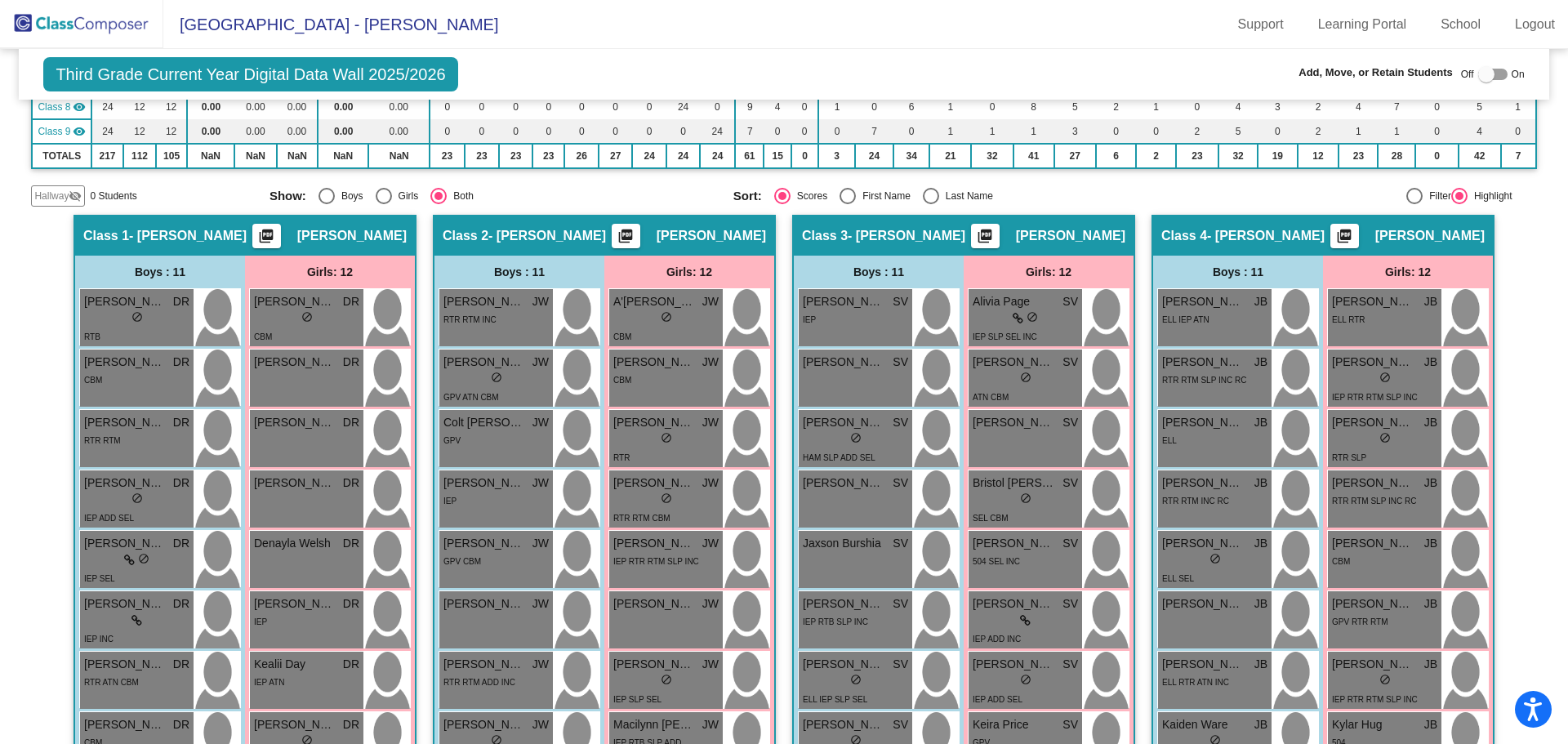 click 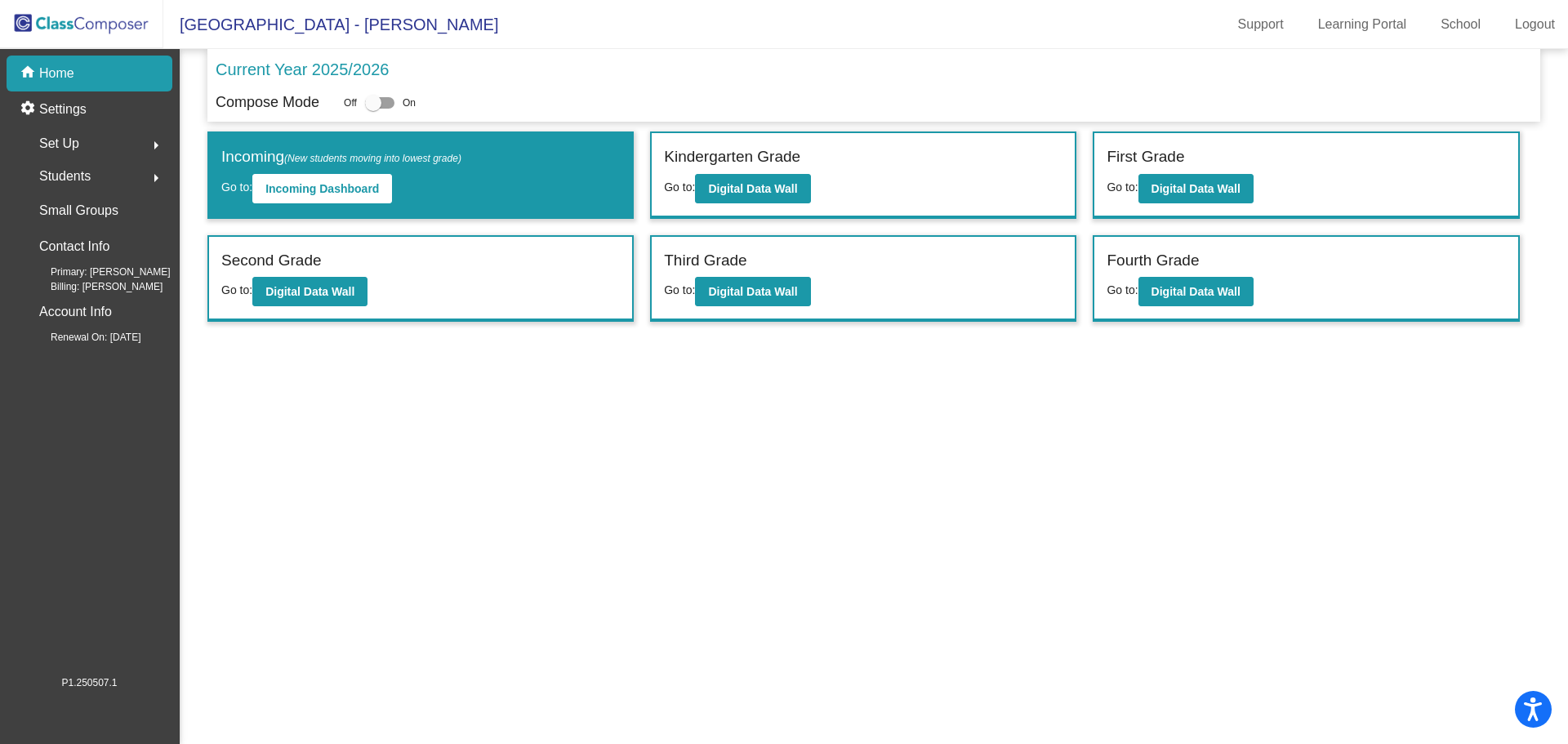 click on "Go to:" 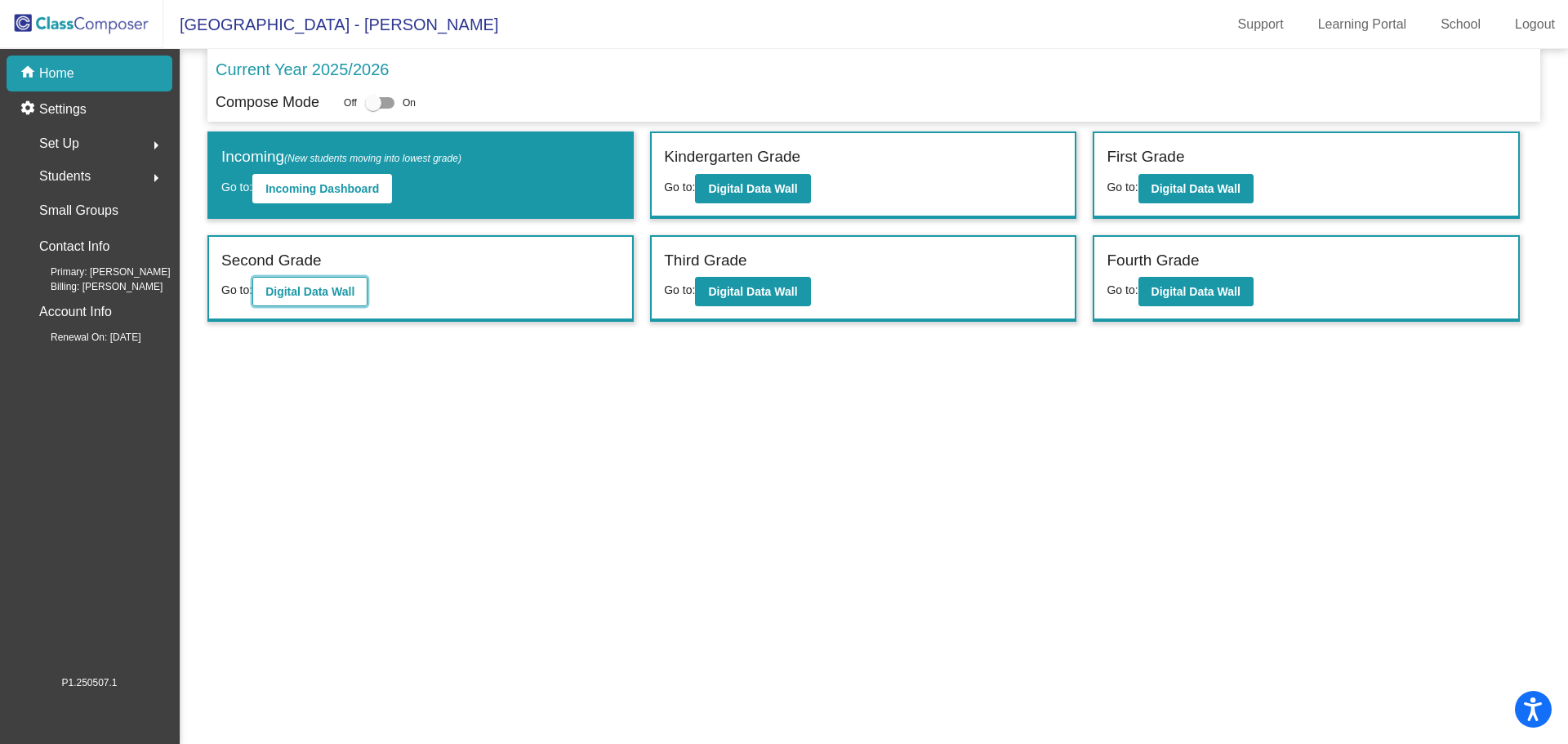 click on "Digital Data Wall" 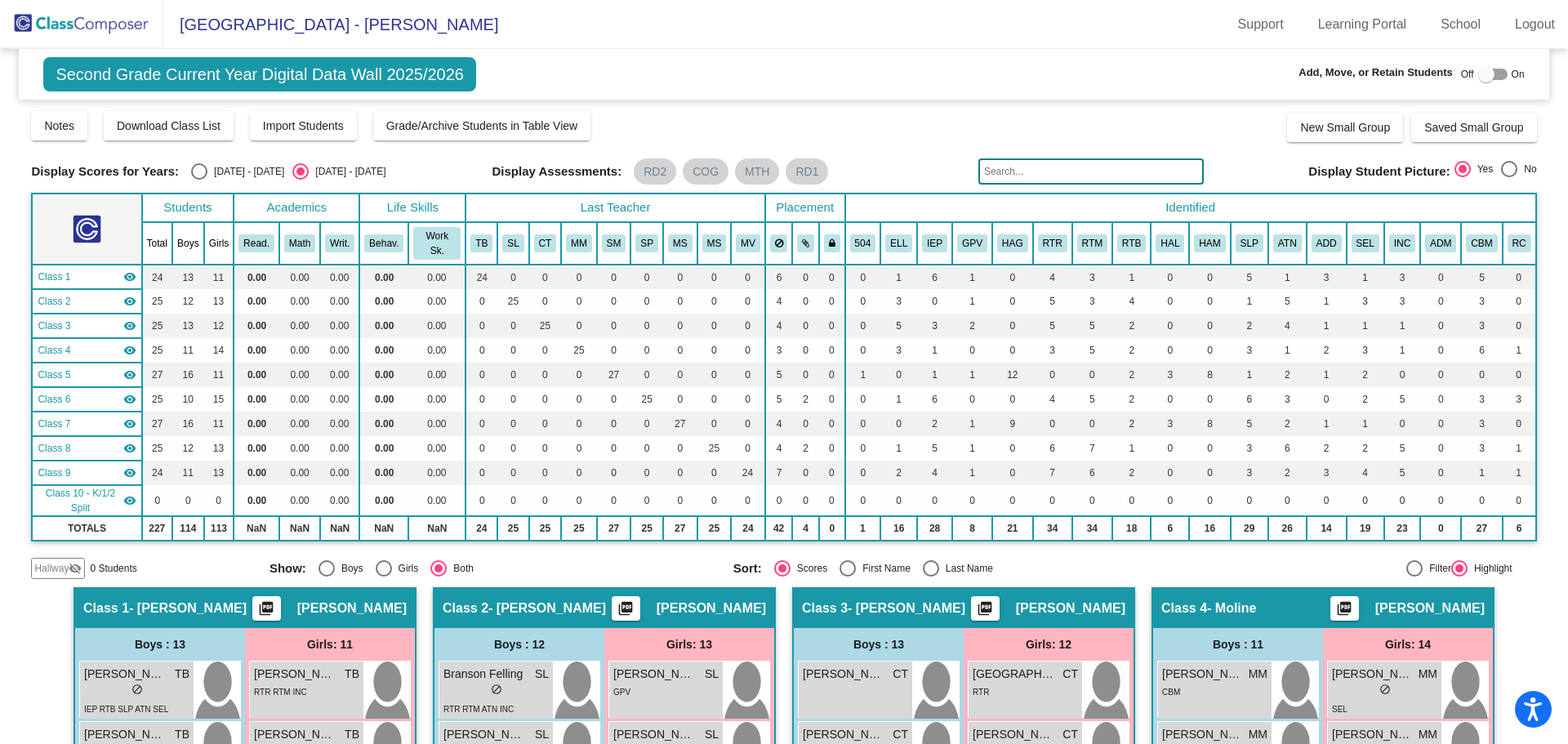 drag, startPoint x: 1143, startPoint y: 167, endPoint x: 1134, endPoint y: 167, distance: 9 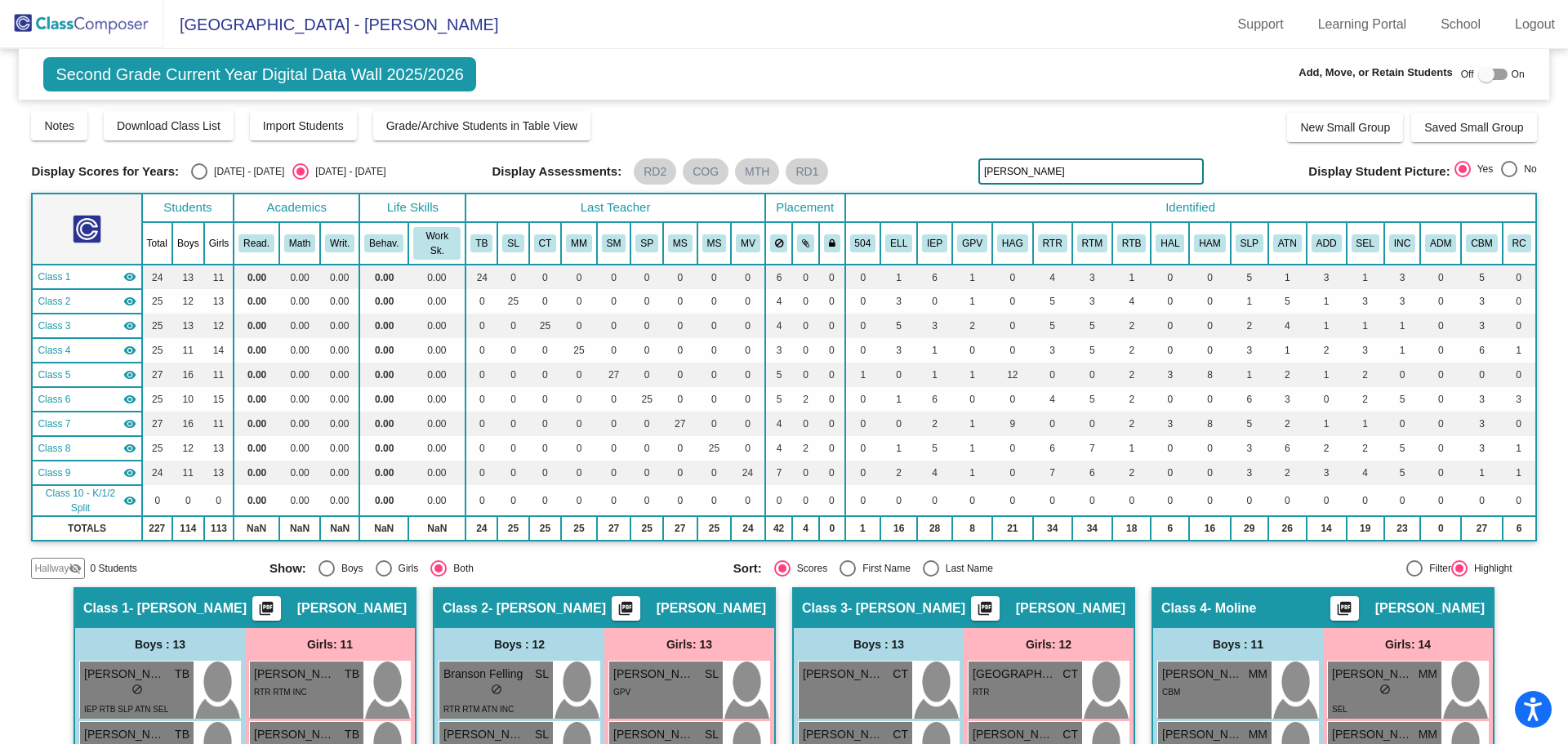 type on "kirby" 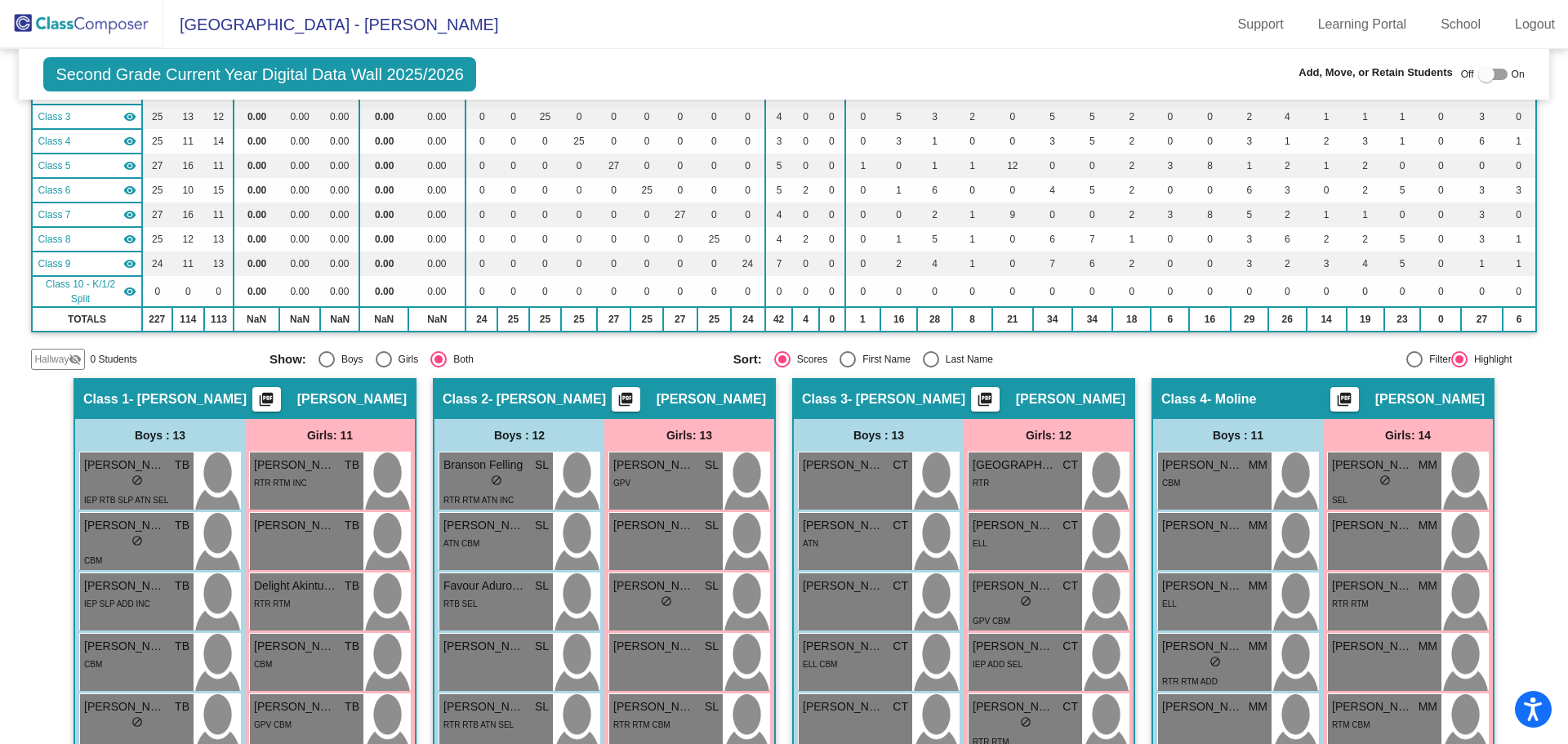 scroll, scrollTop: 0, scrollLeft: 0, axis: both 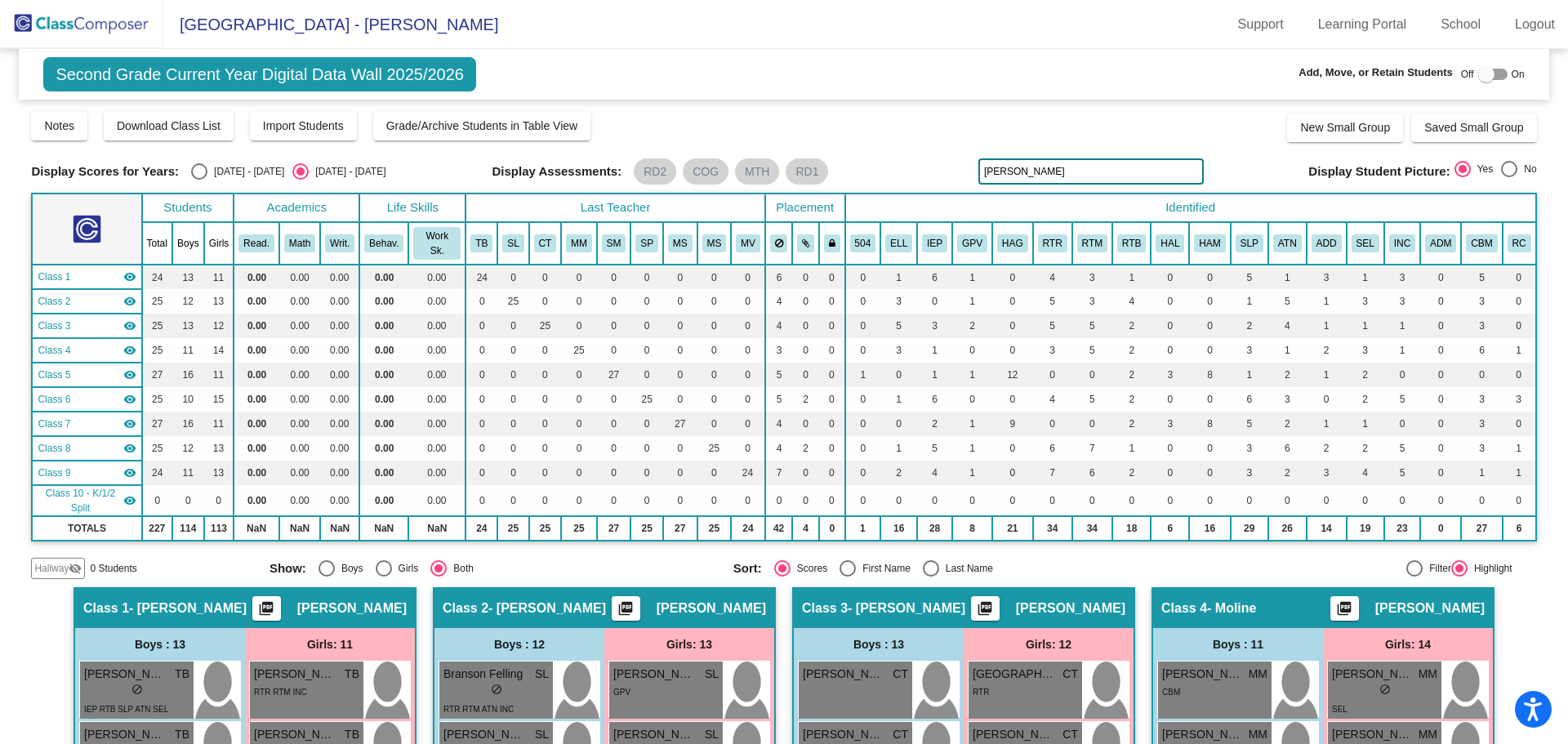 click at bounding box center [1486, 74] 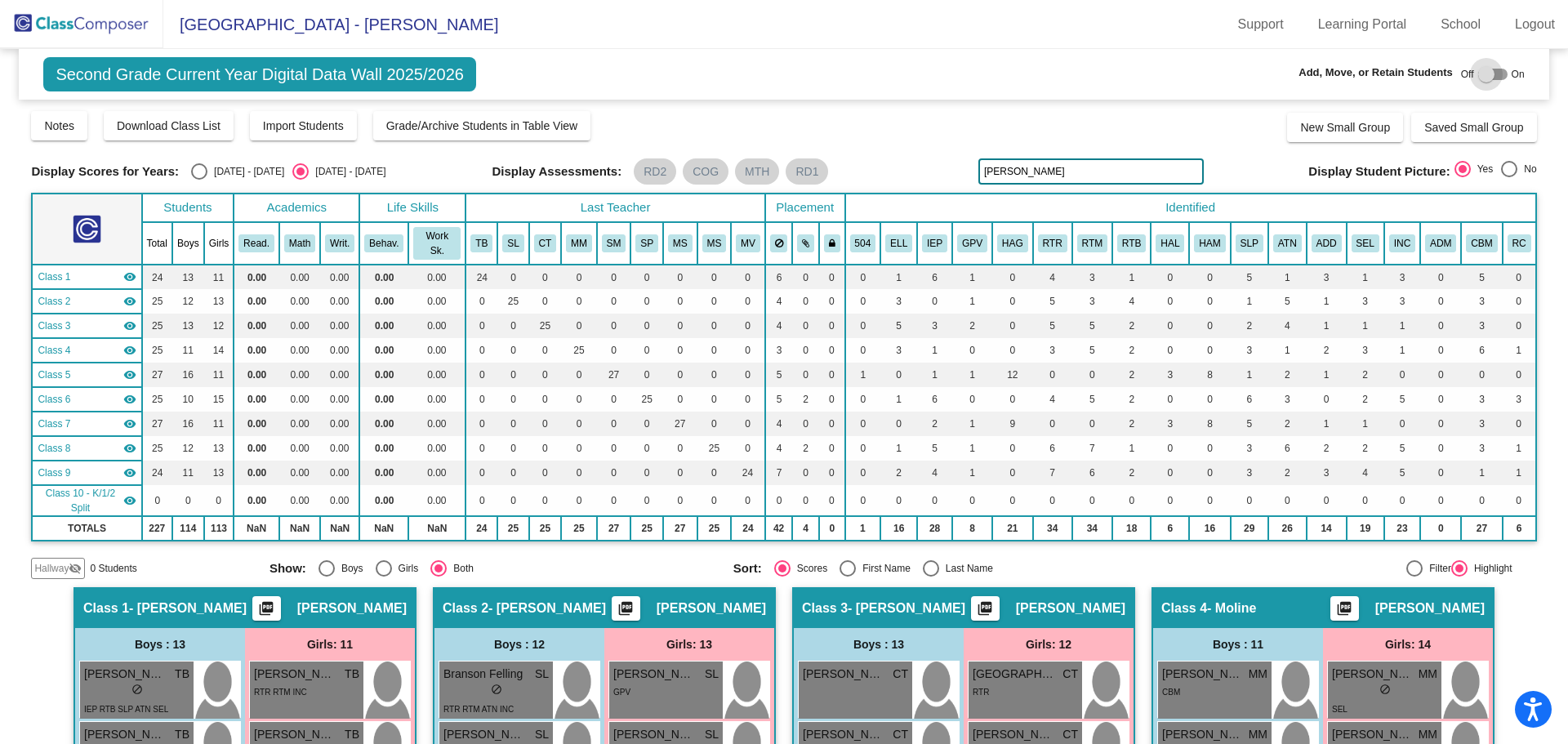 checkbox on "true" 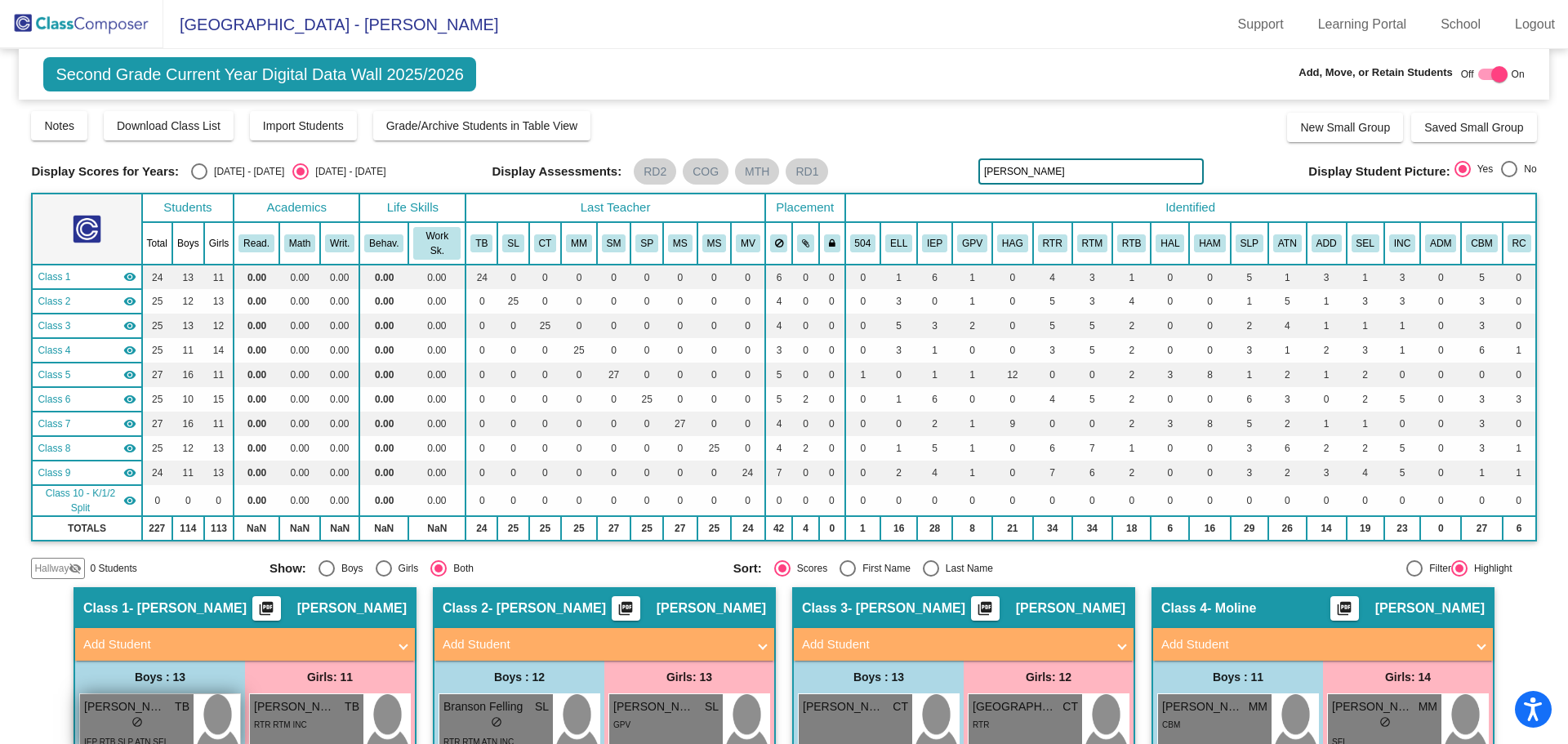 scroll, scrollTop: 163, scrollLeft: 0, axis: vertical 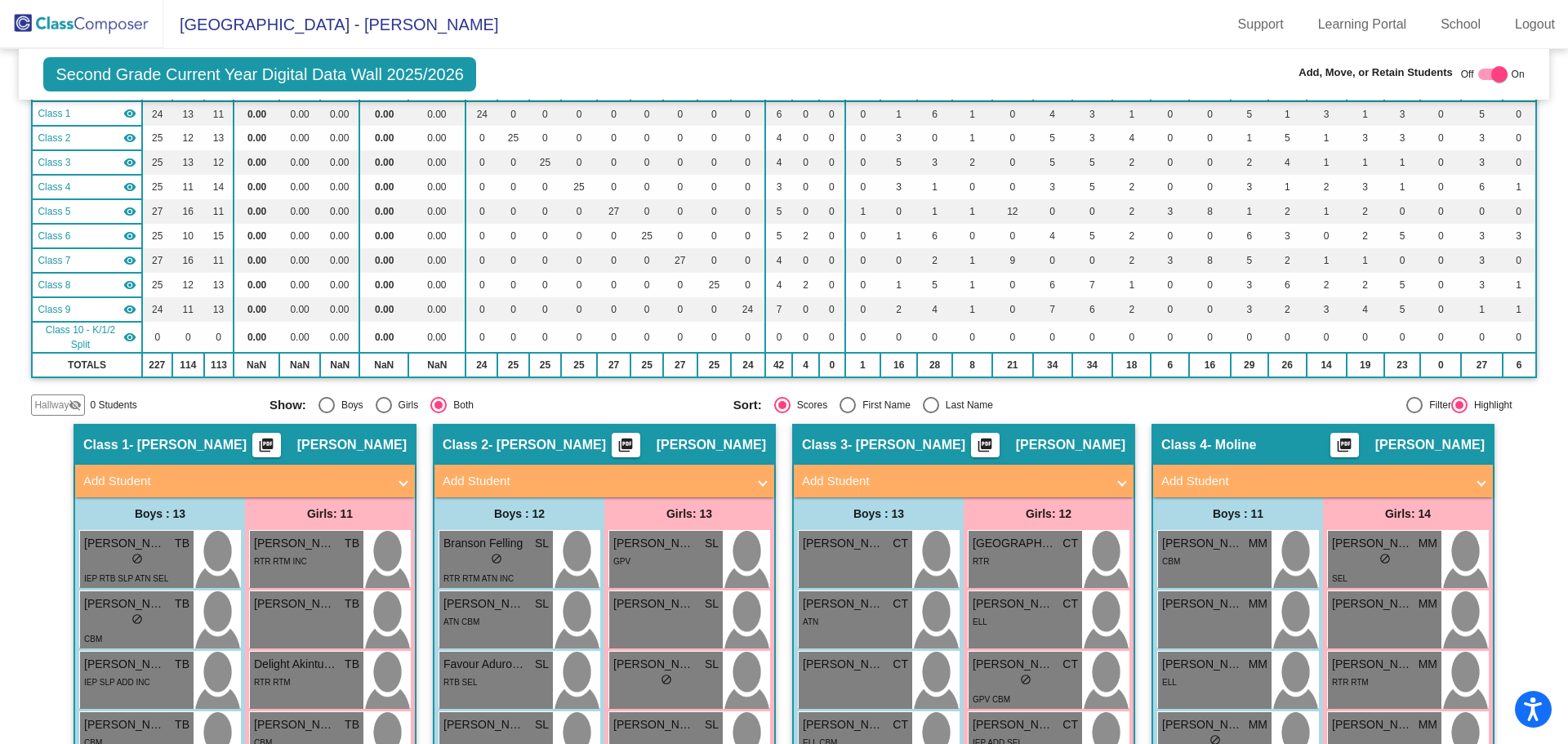 click on "Add Student" at bounding box center (235, 481) 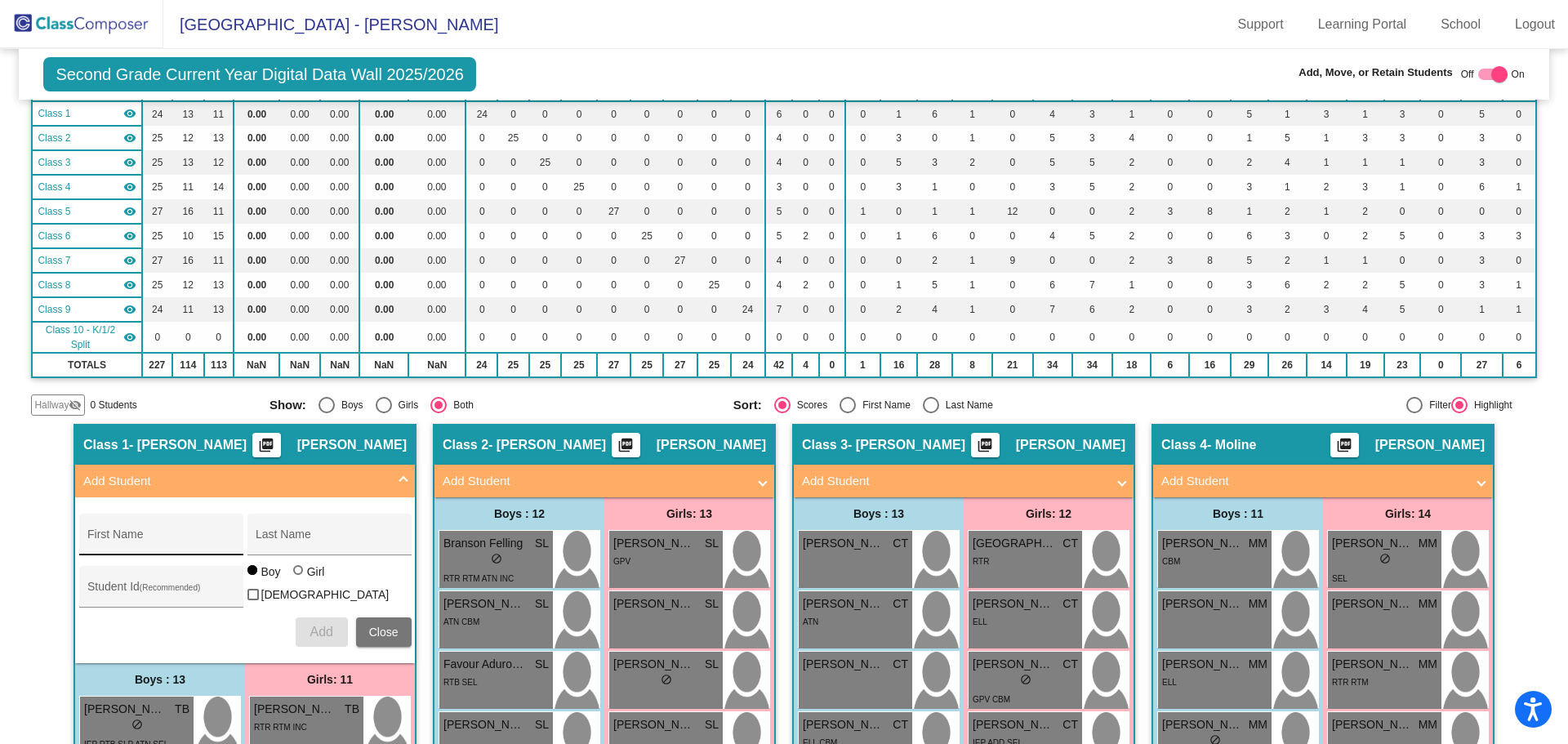 click on "First Name" at bounding box center [161, 539] 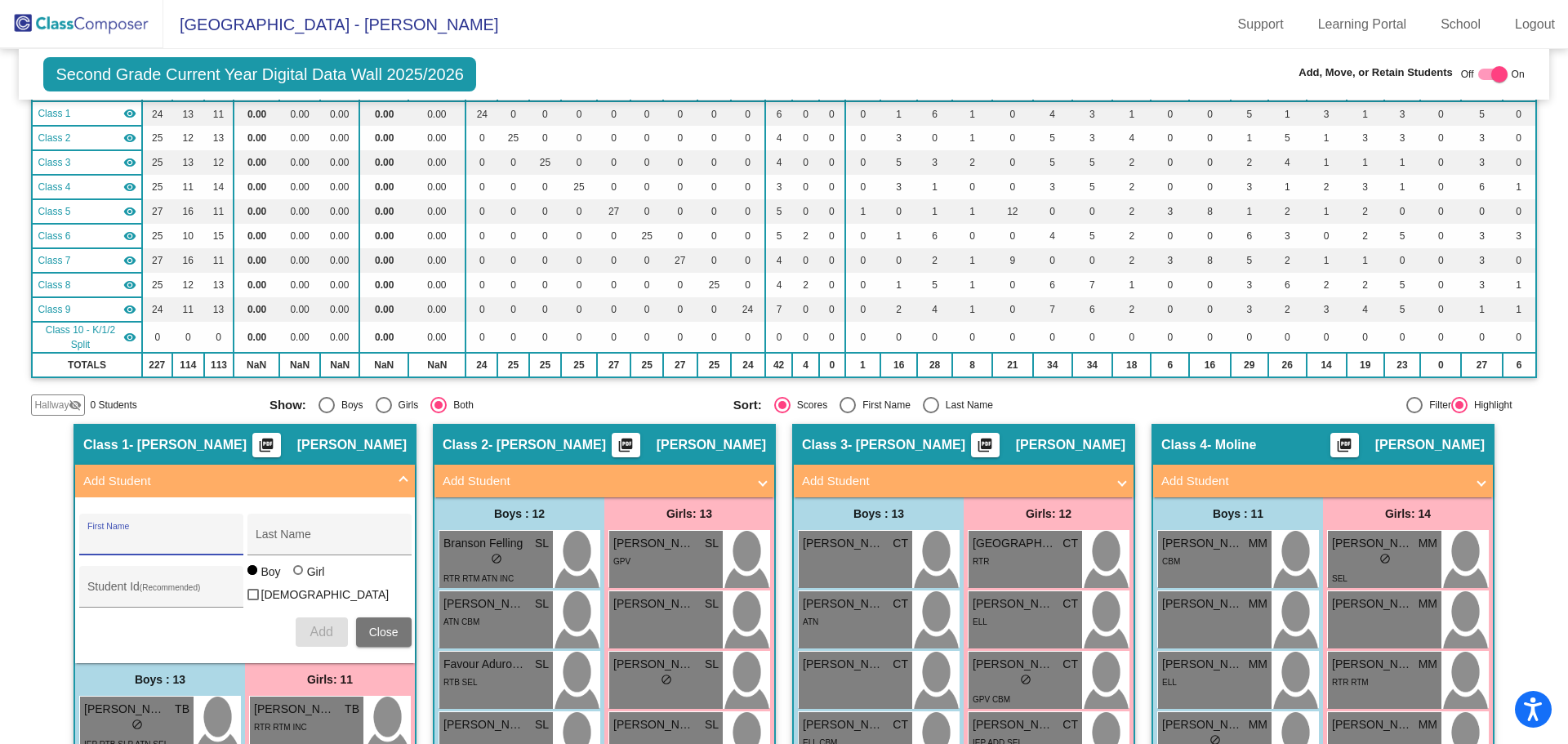 click on "First Name" at bounding box center (161, 539) 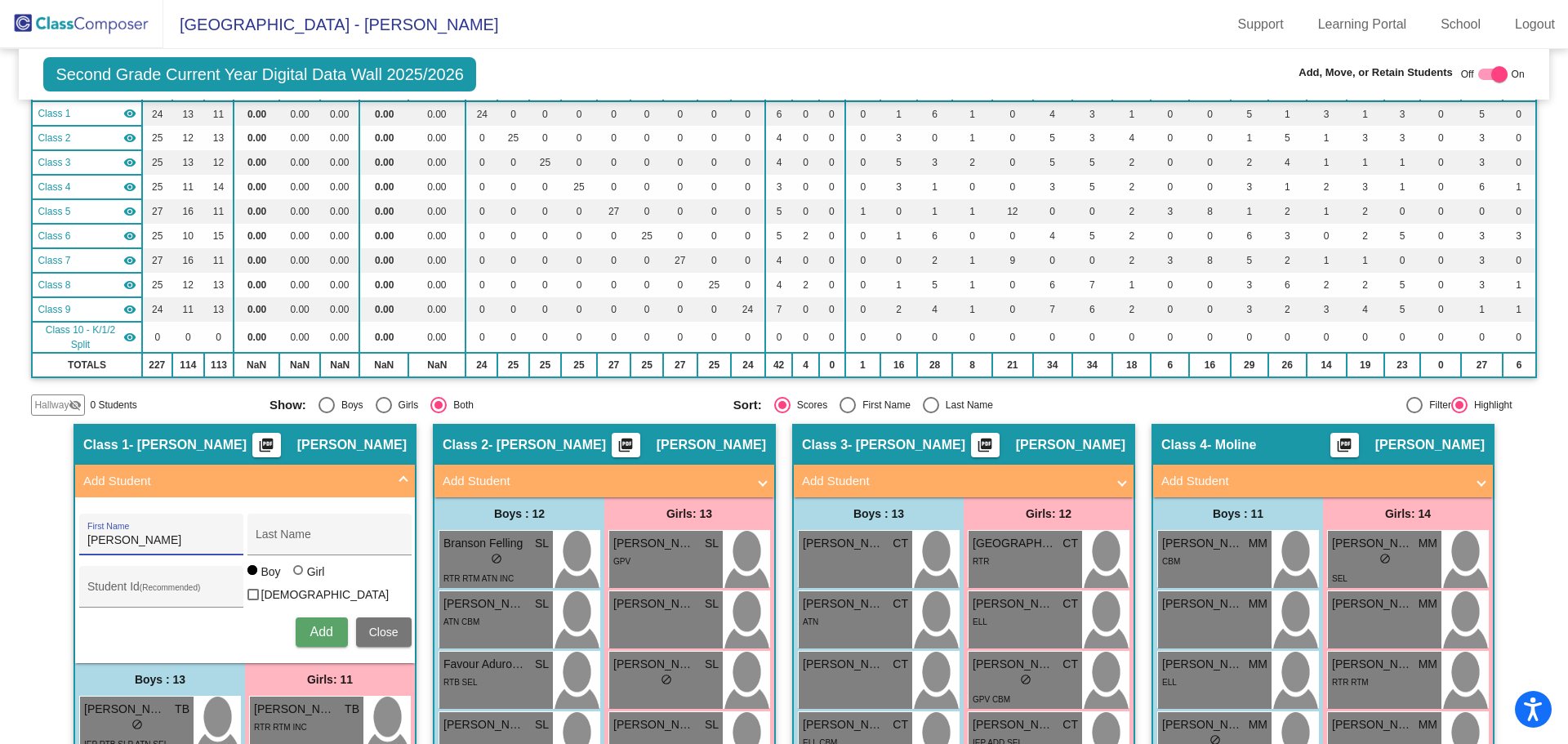 type on "Charlie" 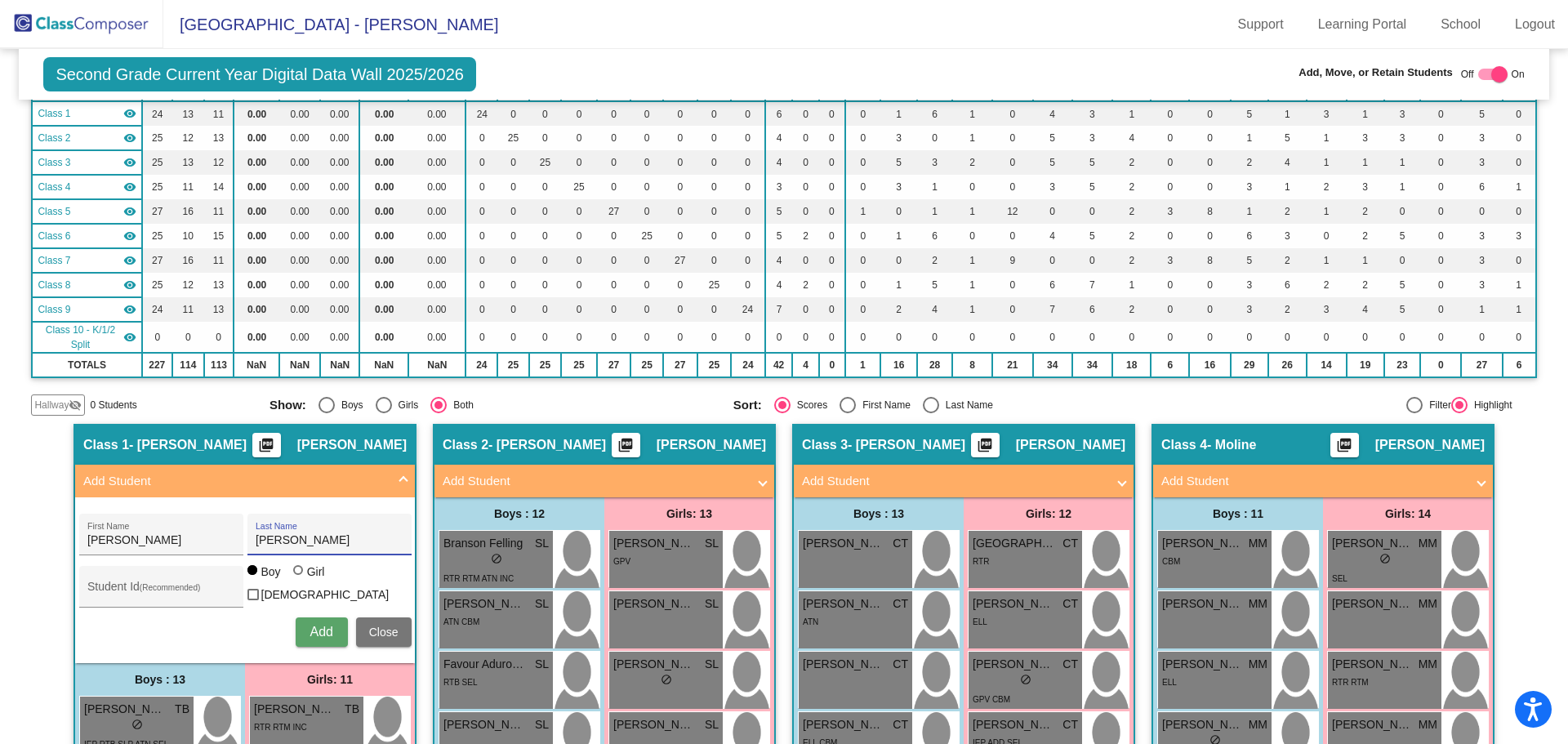 type on "Kirby" 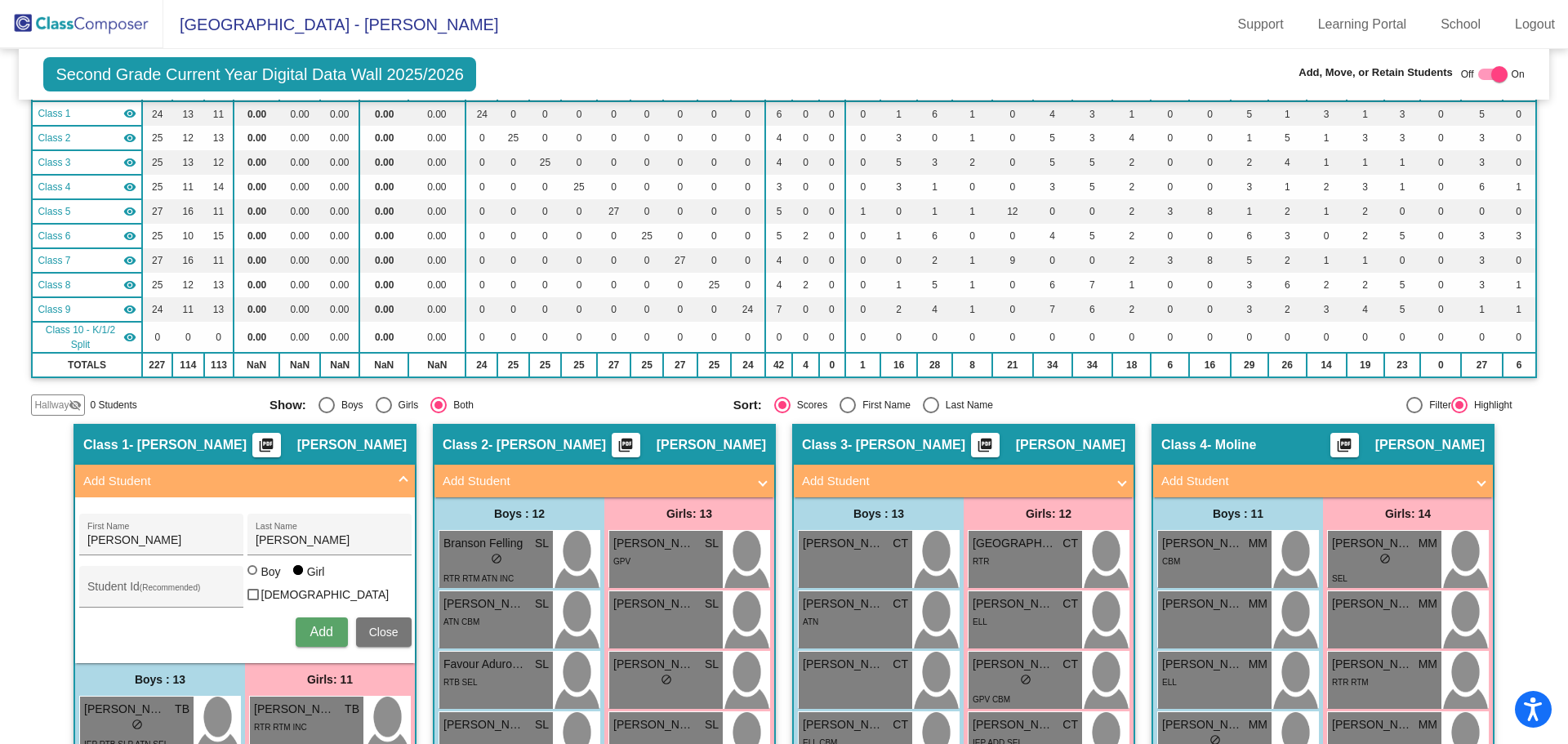 click on "Add" at bounding box center [321, 631] 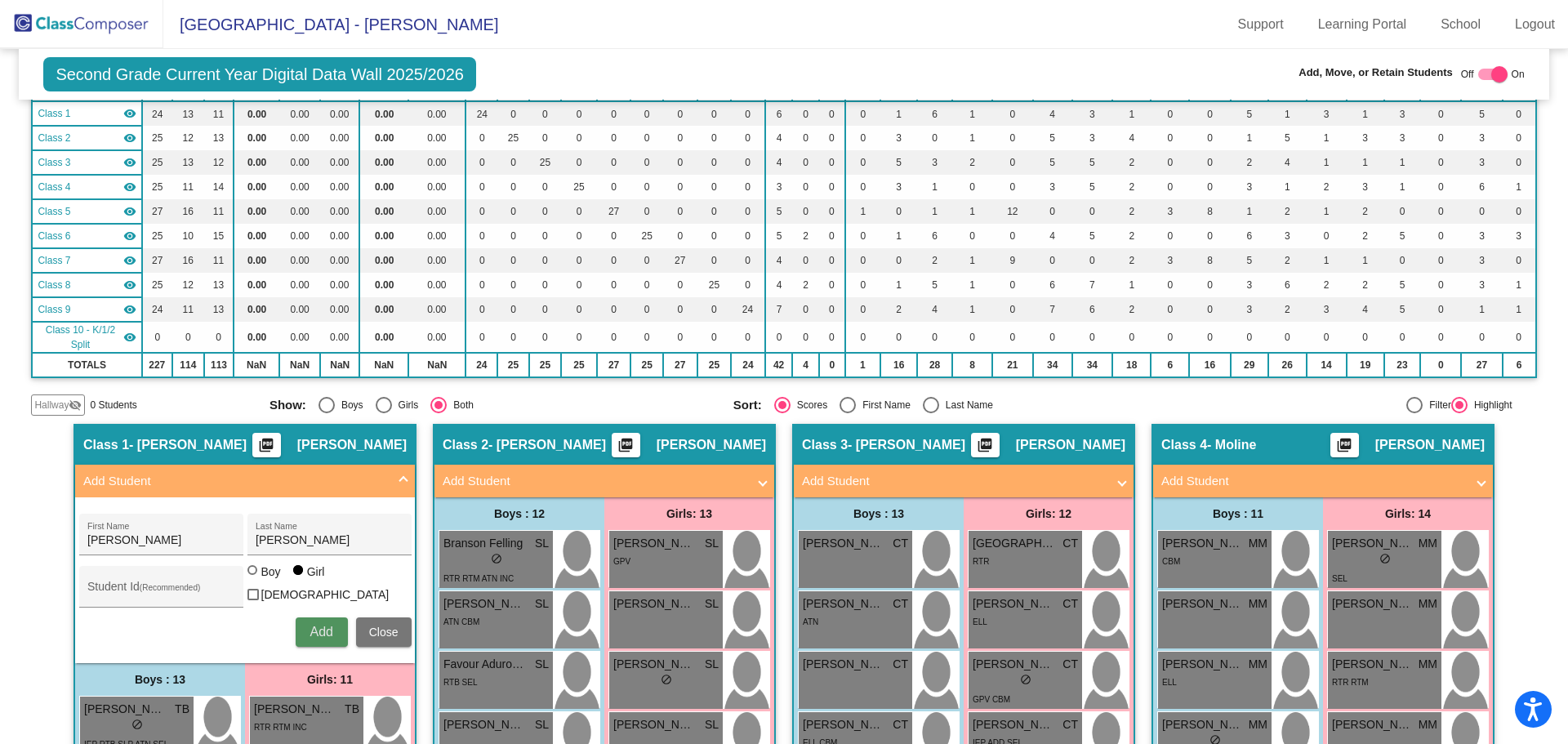type 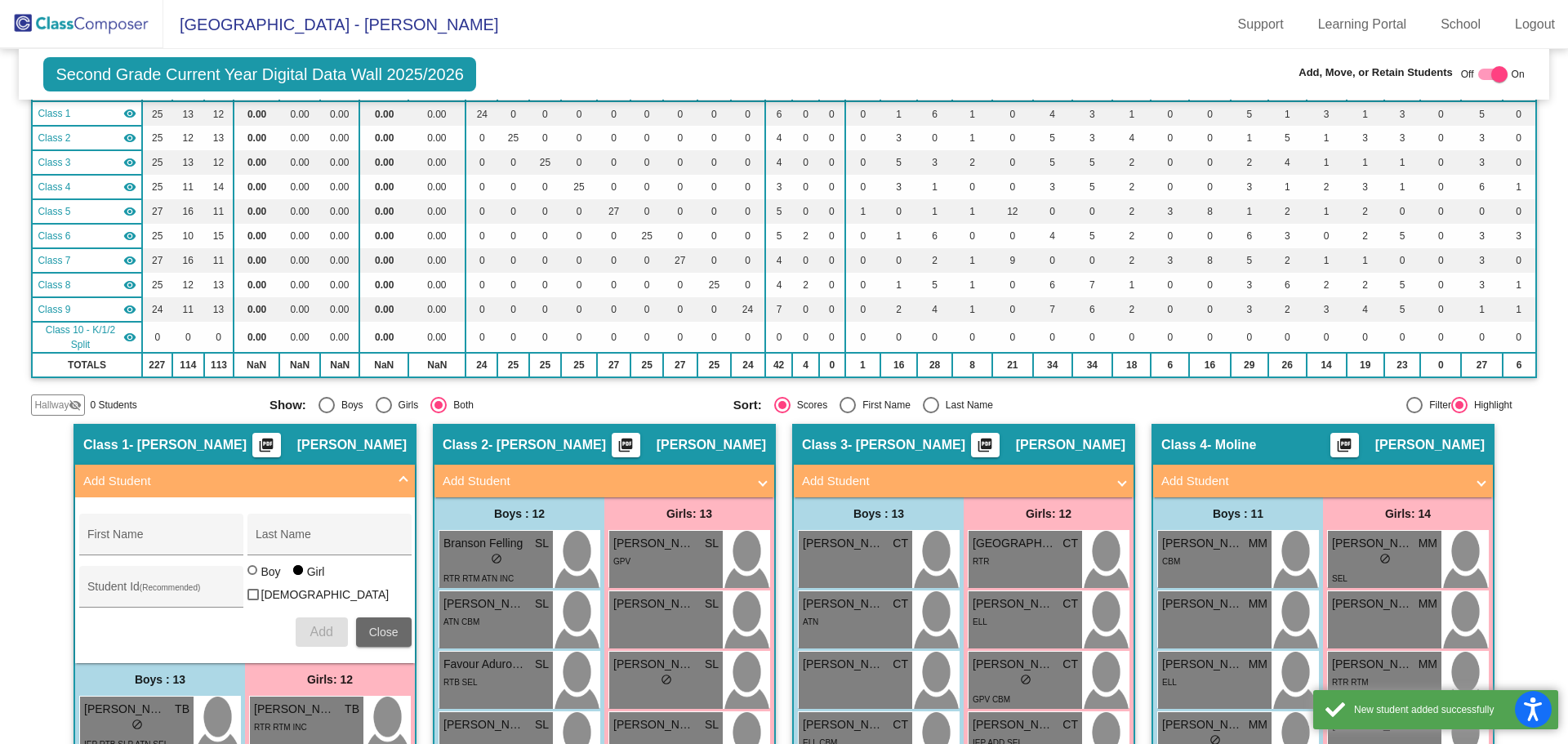 click on "Close" at bounding box center [384, 632] 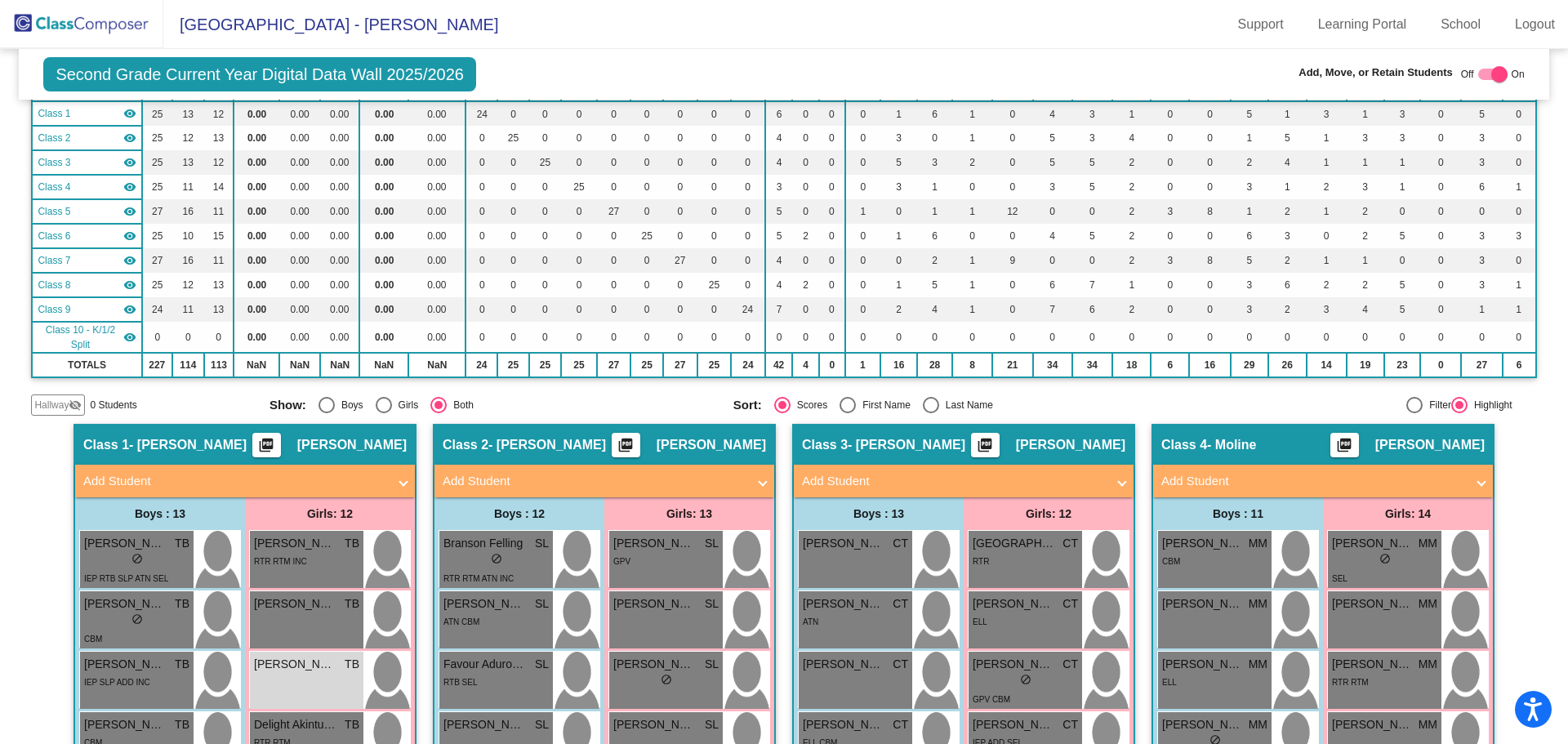 click 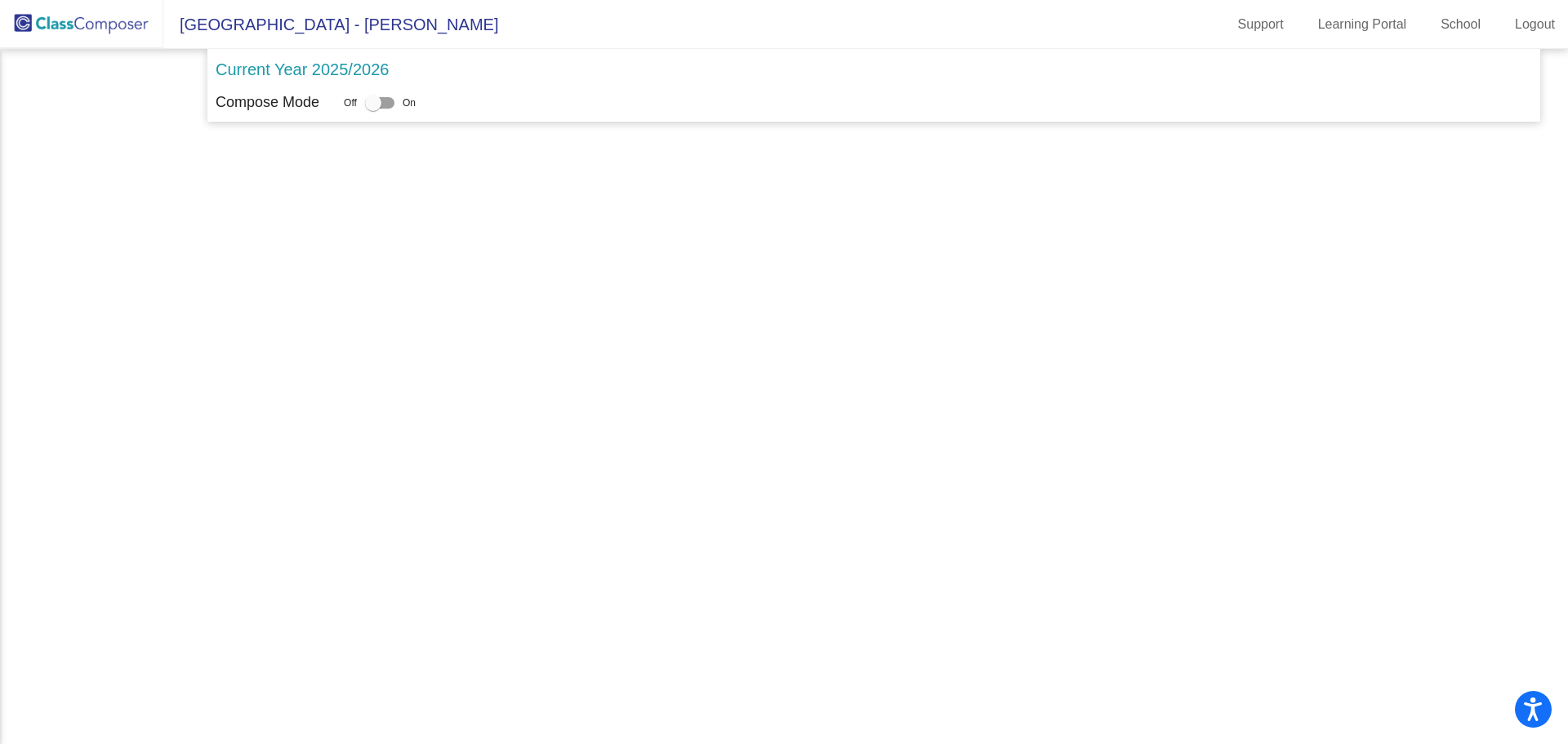 scroll, scrollTop: 0, scrollLeft: 0, axis: both 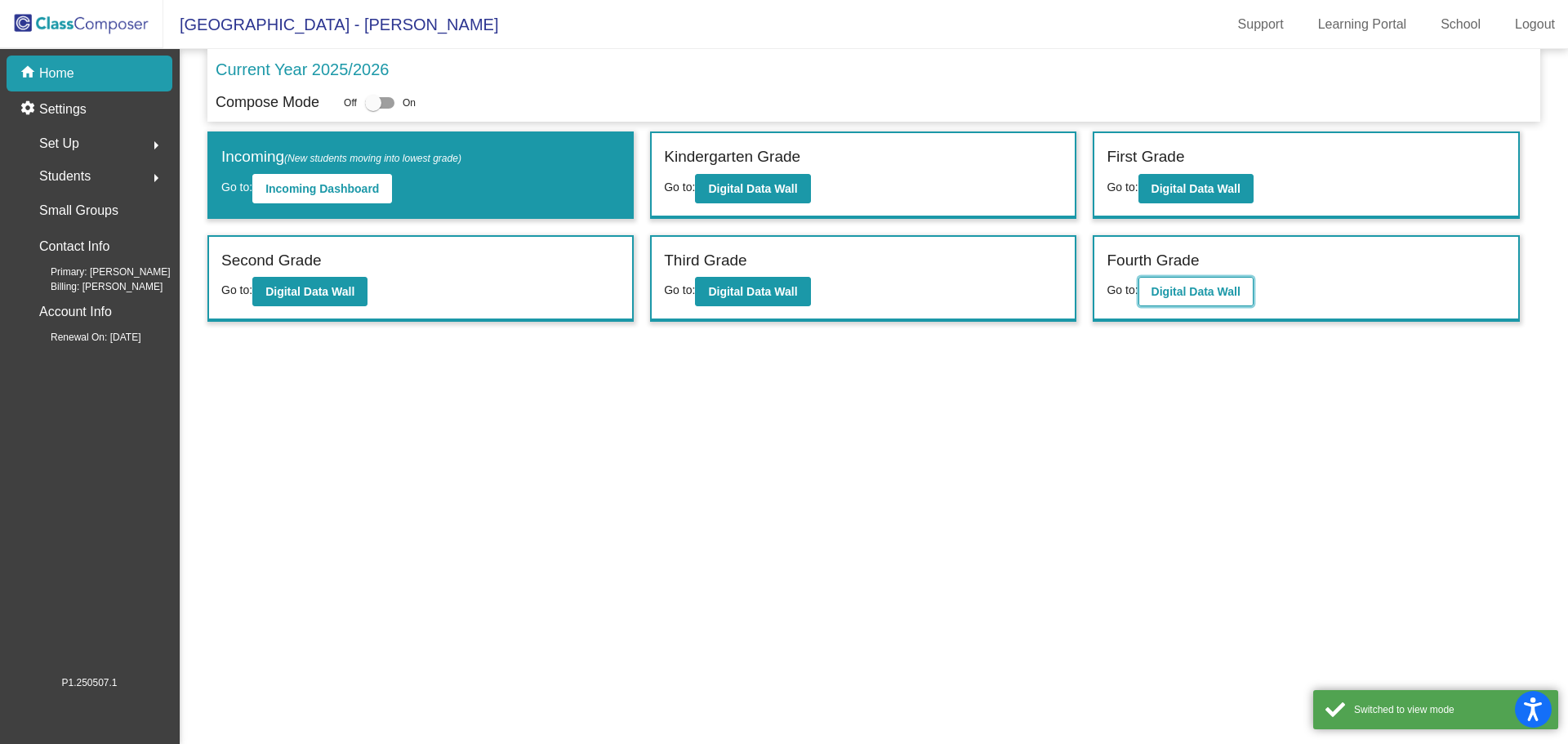 click on "Digital Data Wall" 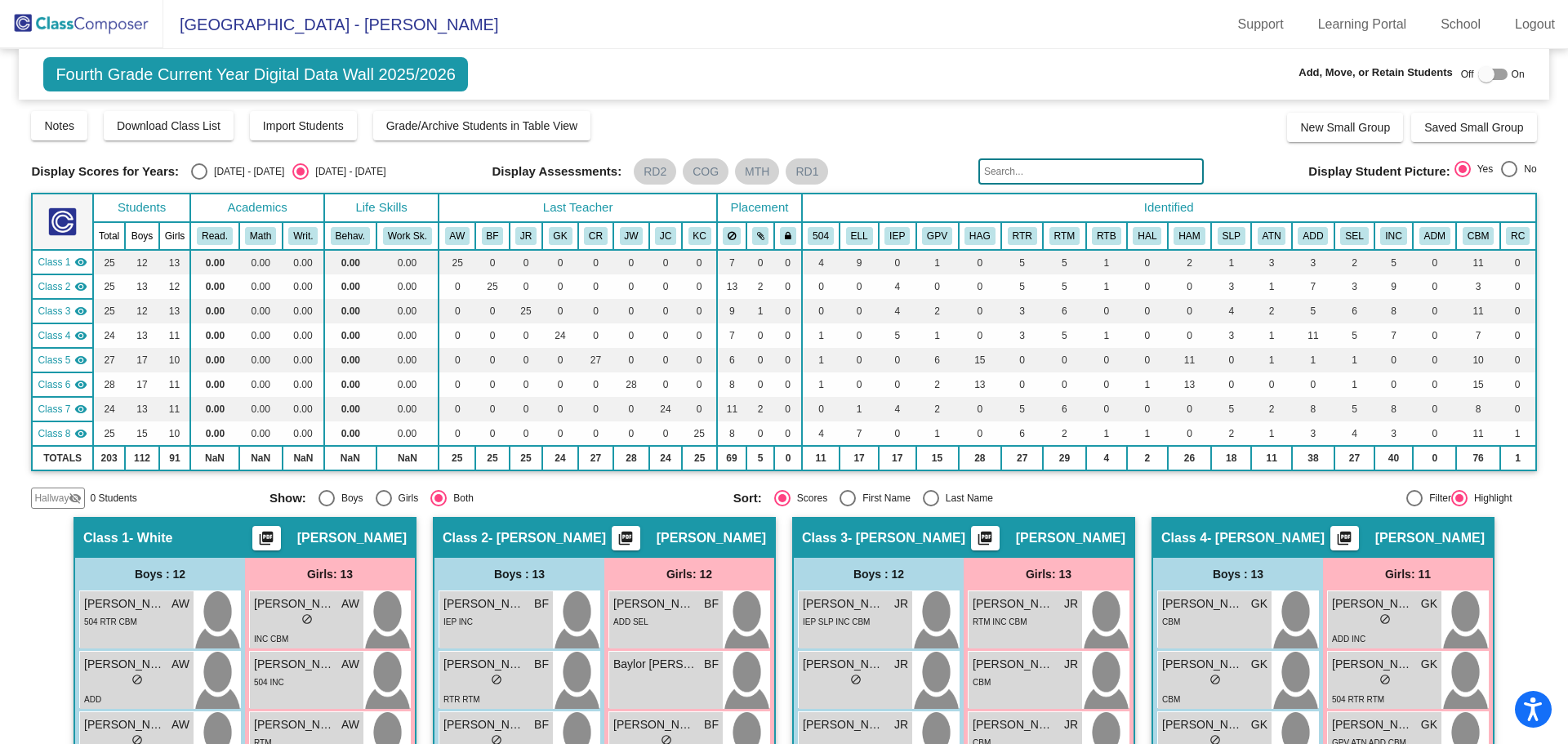 click at bounding box center (1486, 74) 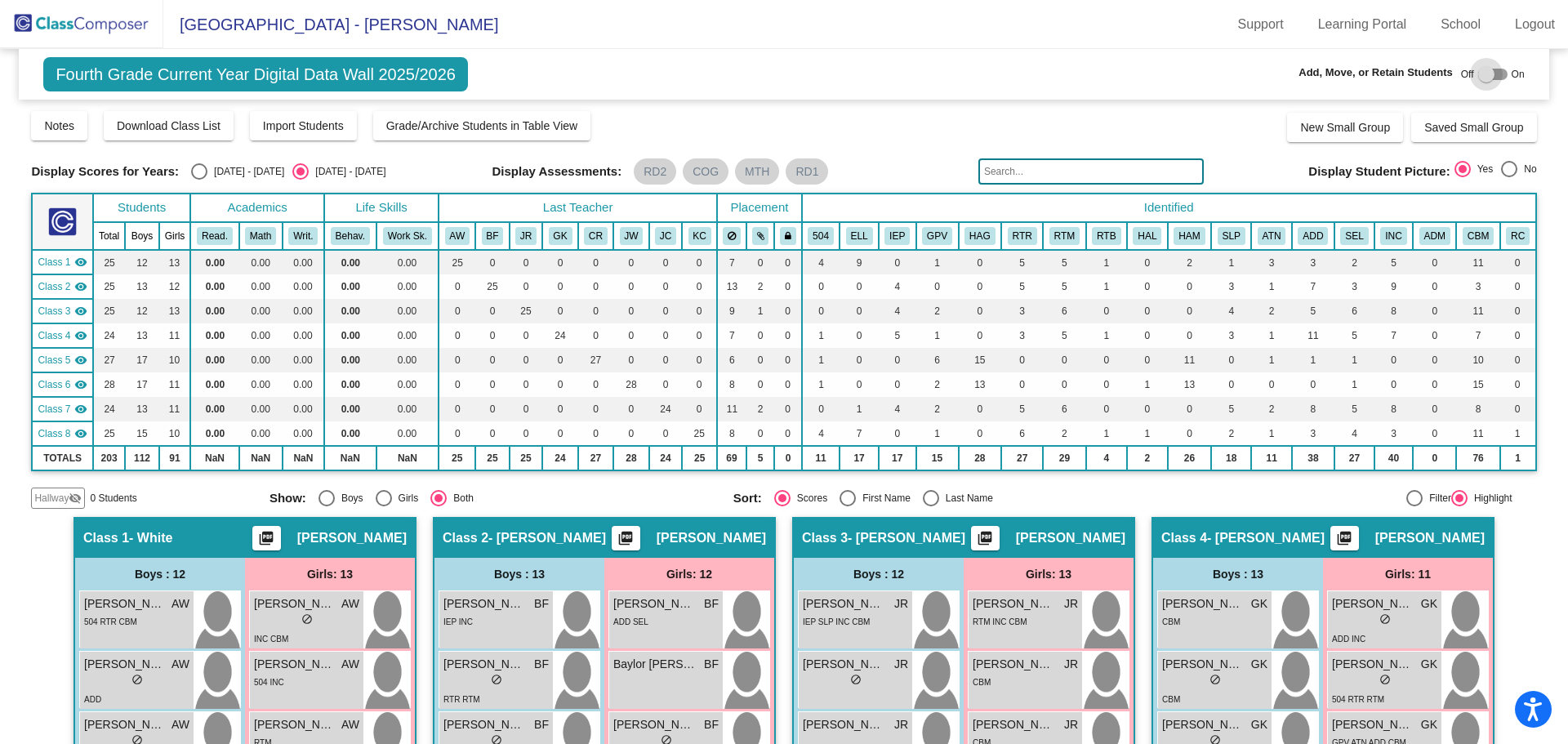 checkbox on "true" 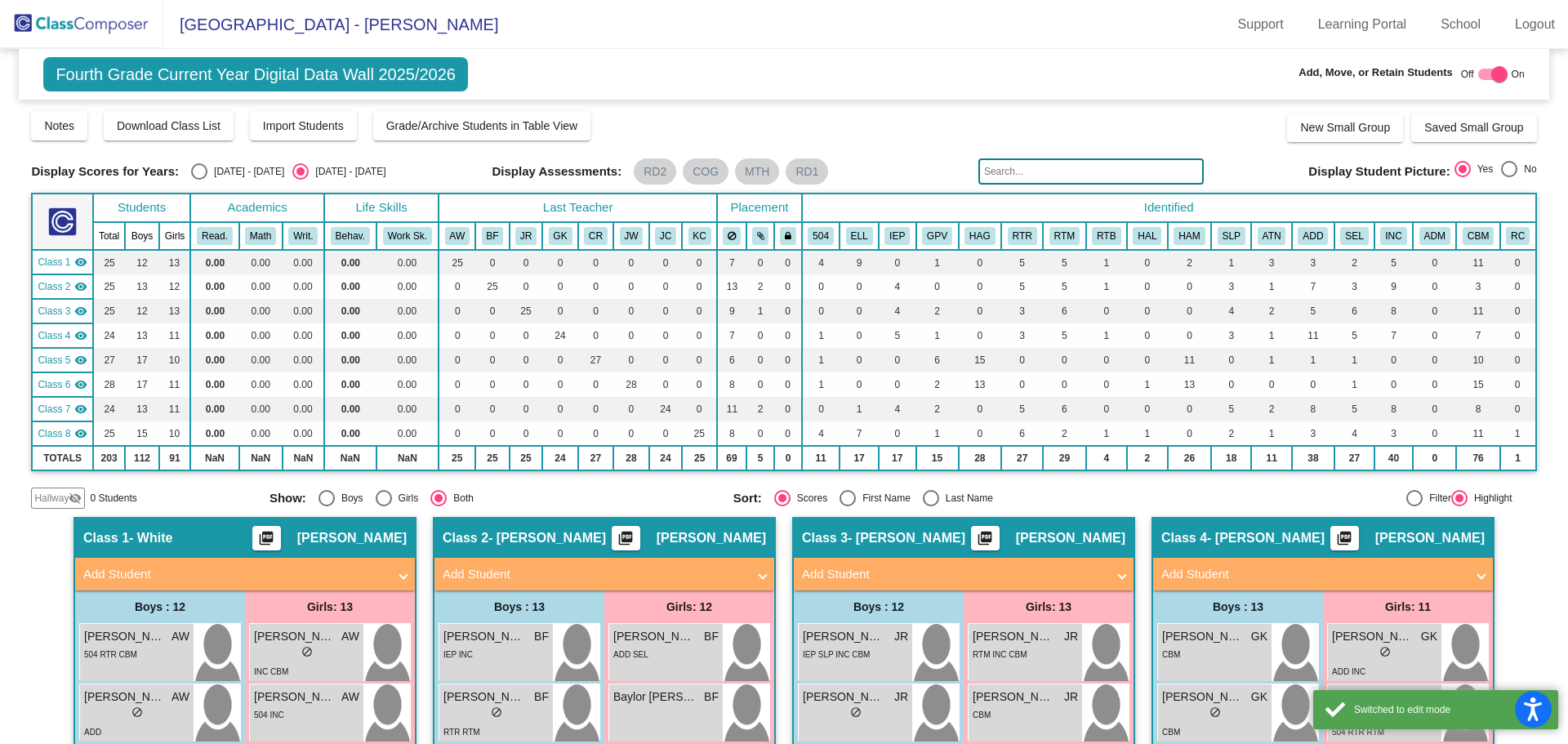 scroll, scrollTop: 82, scrollLeft: 0, axis: vertical 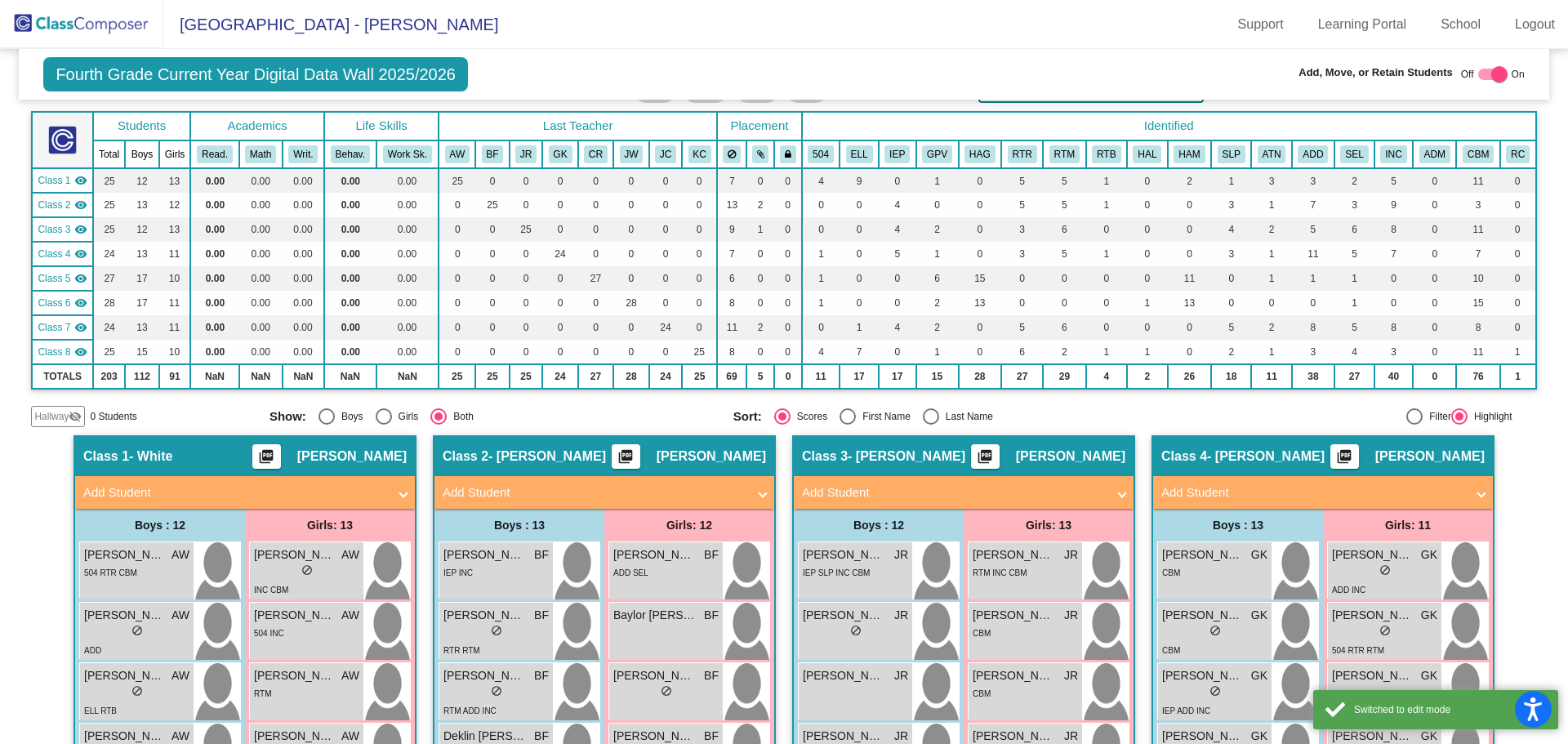 click on "Add Student" at bounding box center (1313, 492) 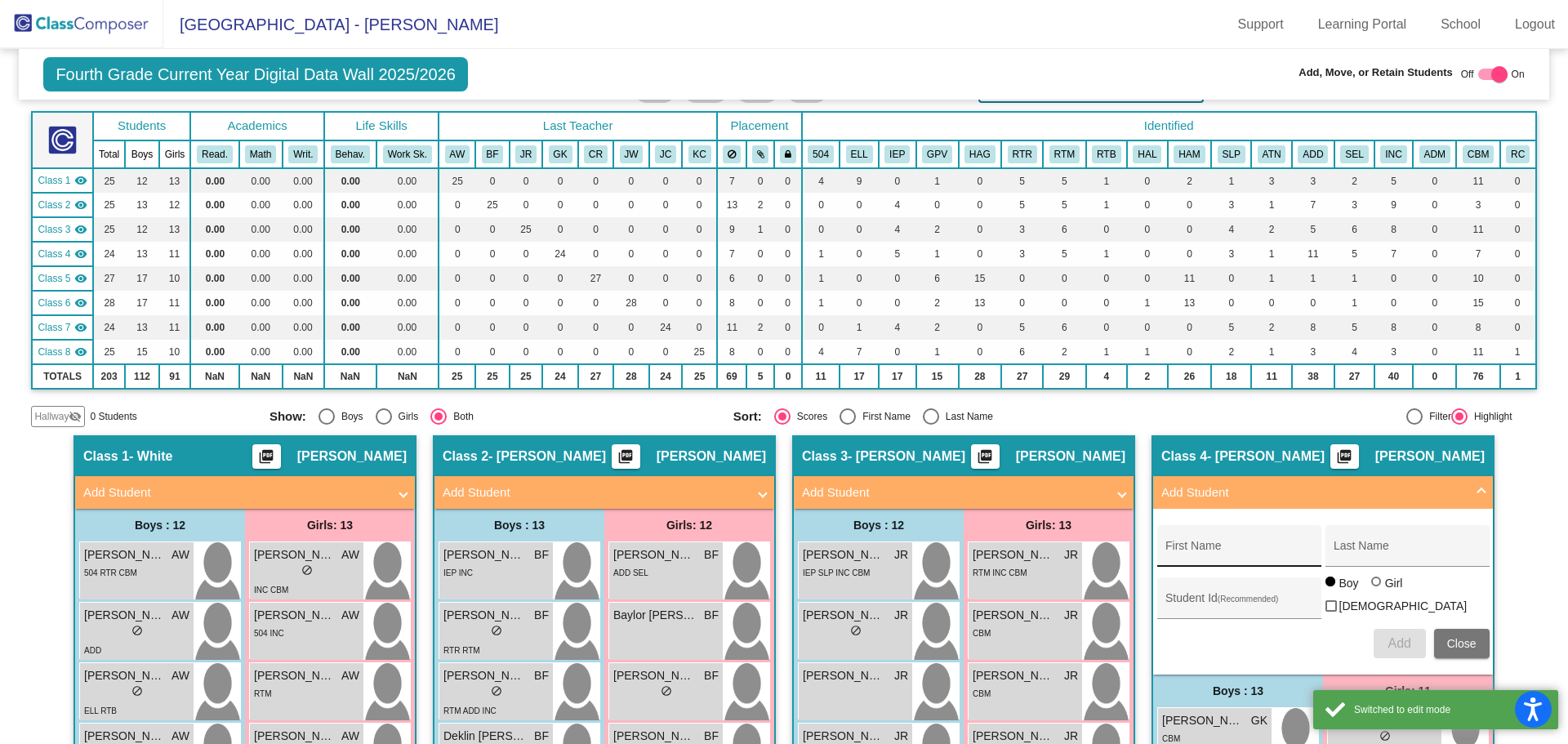 click on "First Name" at bounding box center [1239, 546] 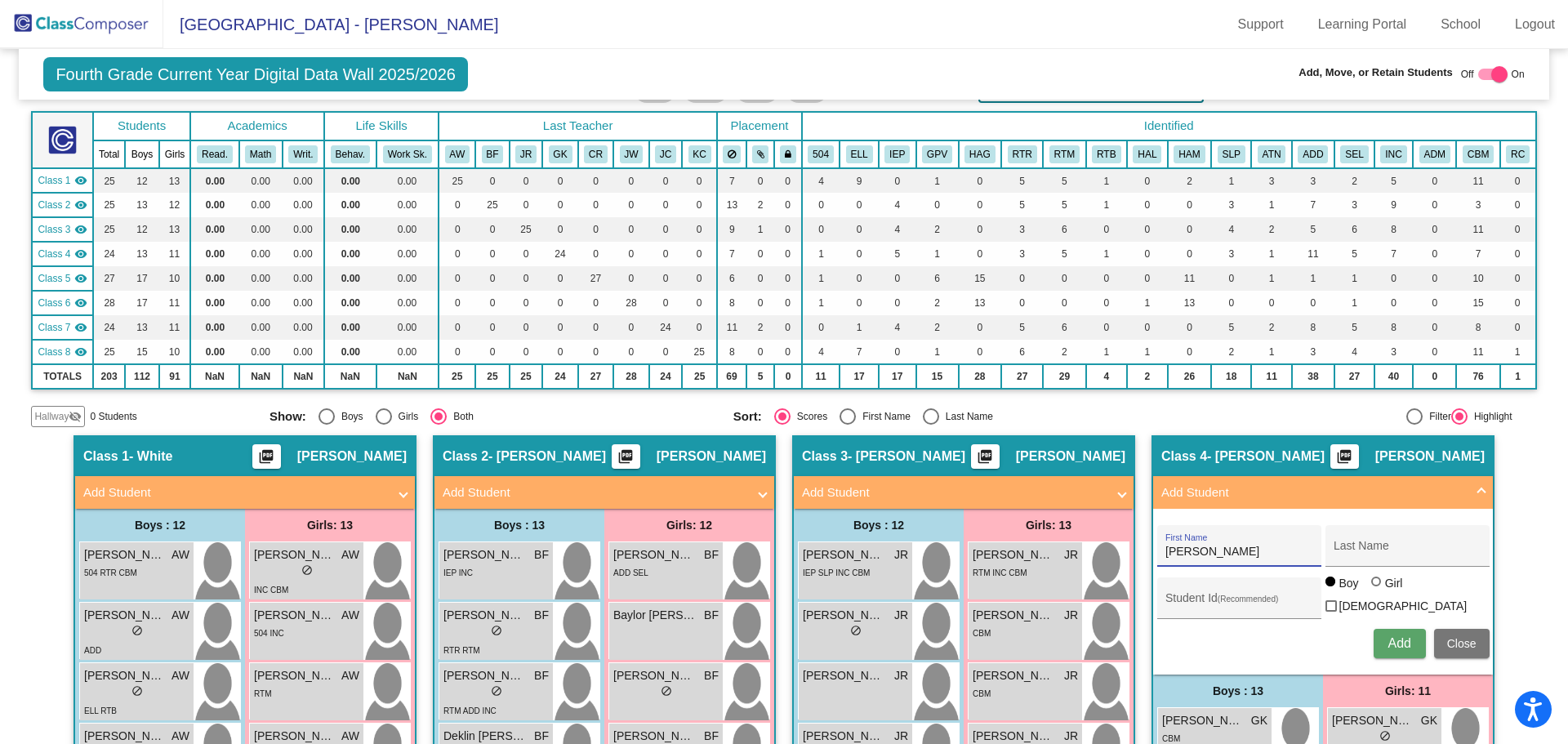 type on "Brooke" 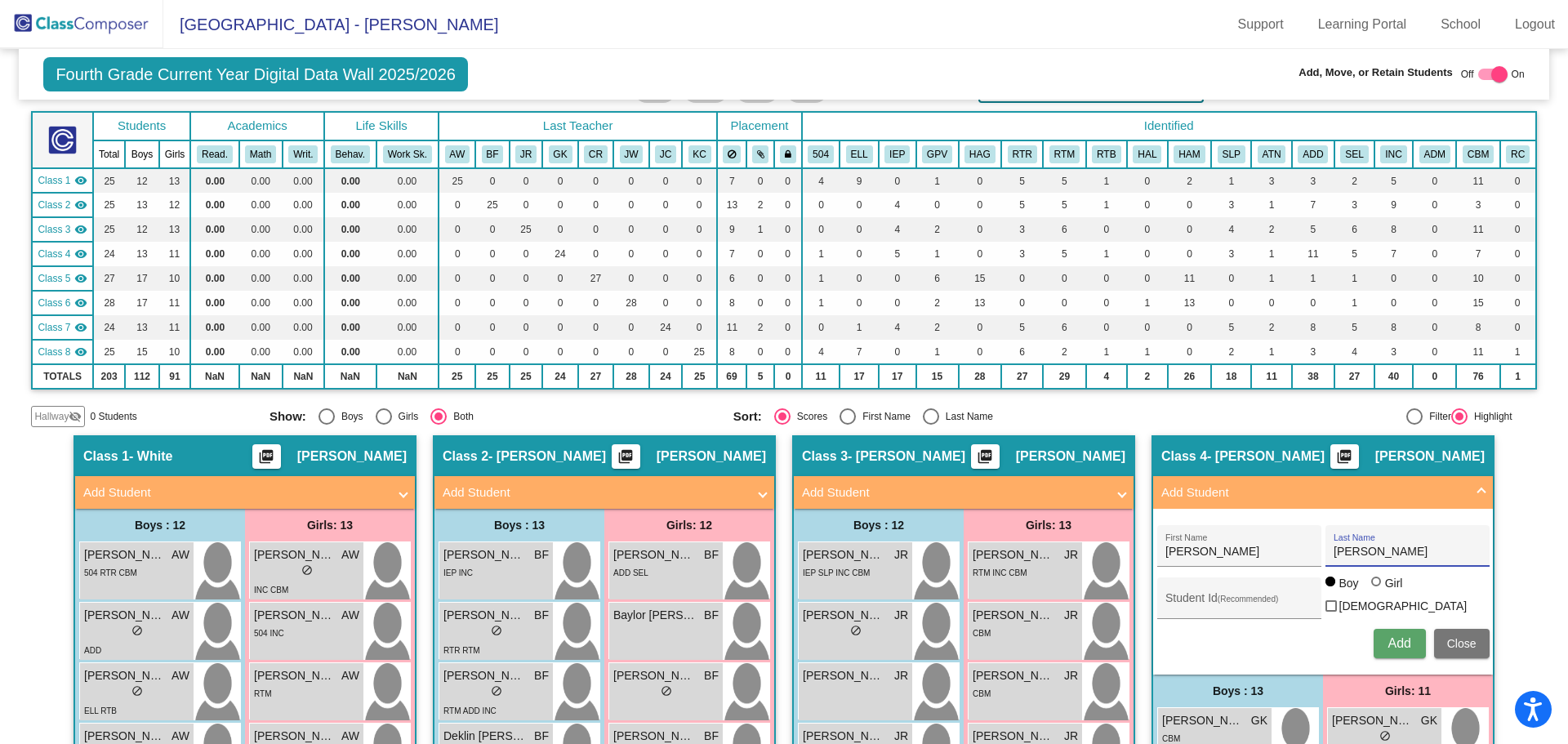 type on "Kirby" 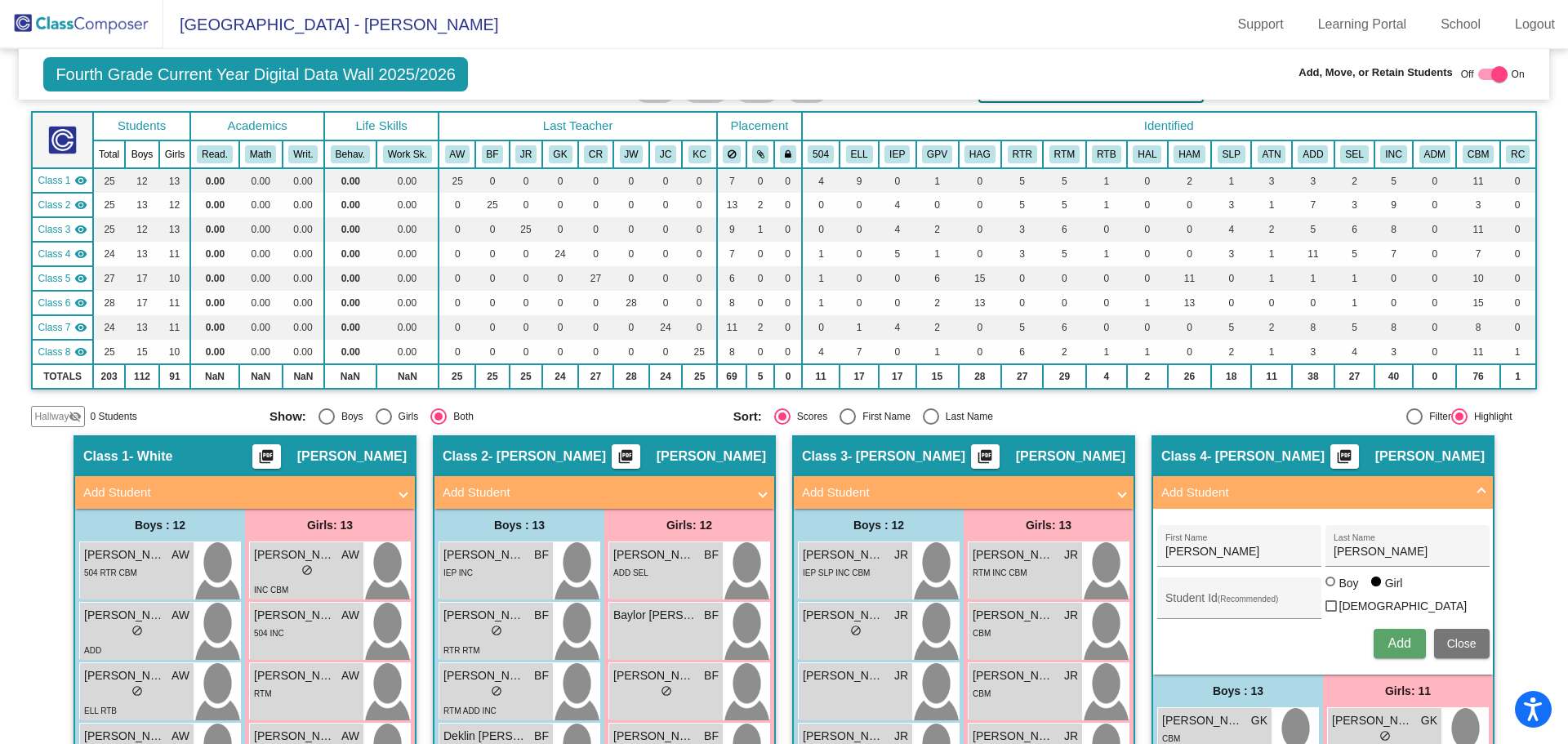 click on "Add" at bounding box center [1400, 644] 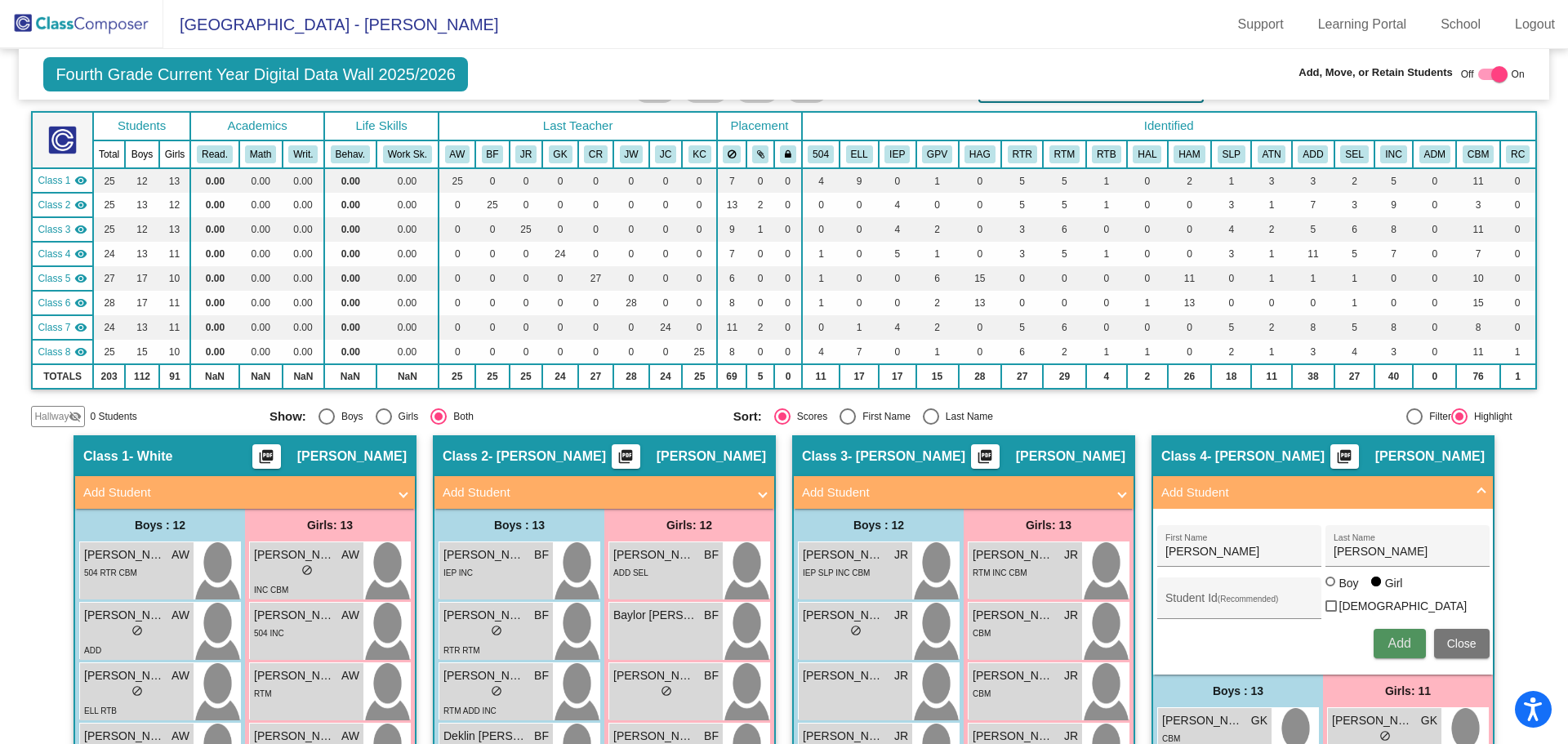type 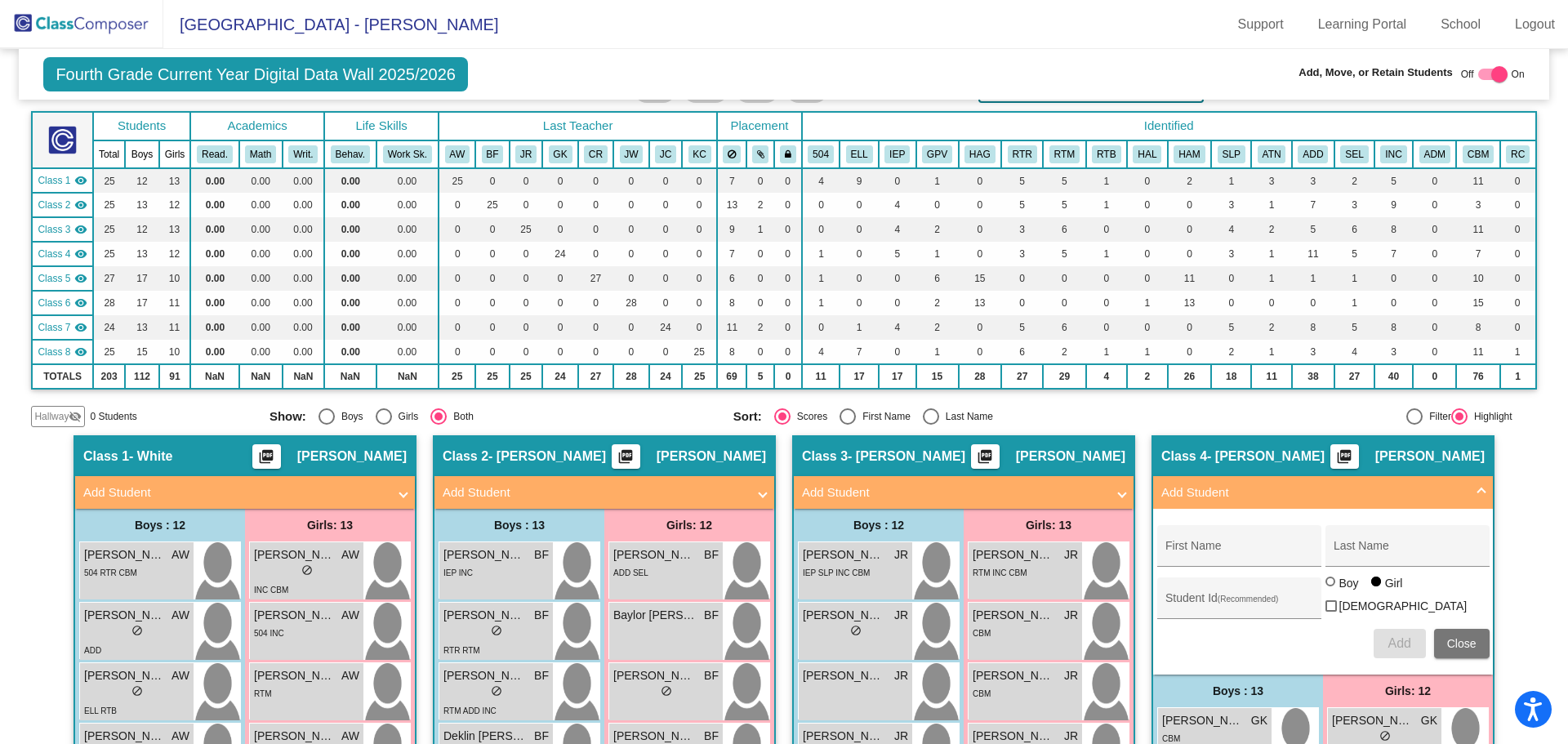 click 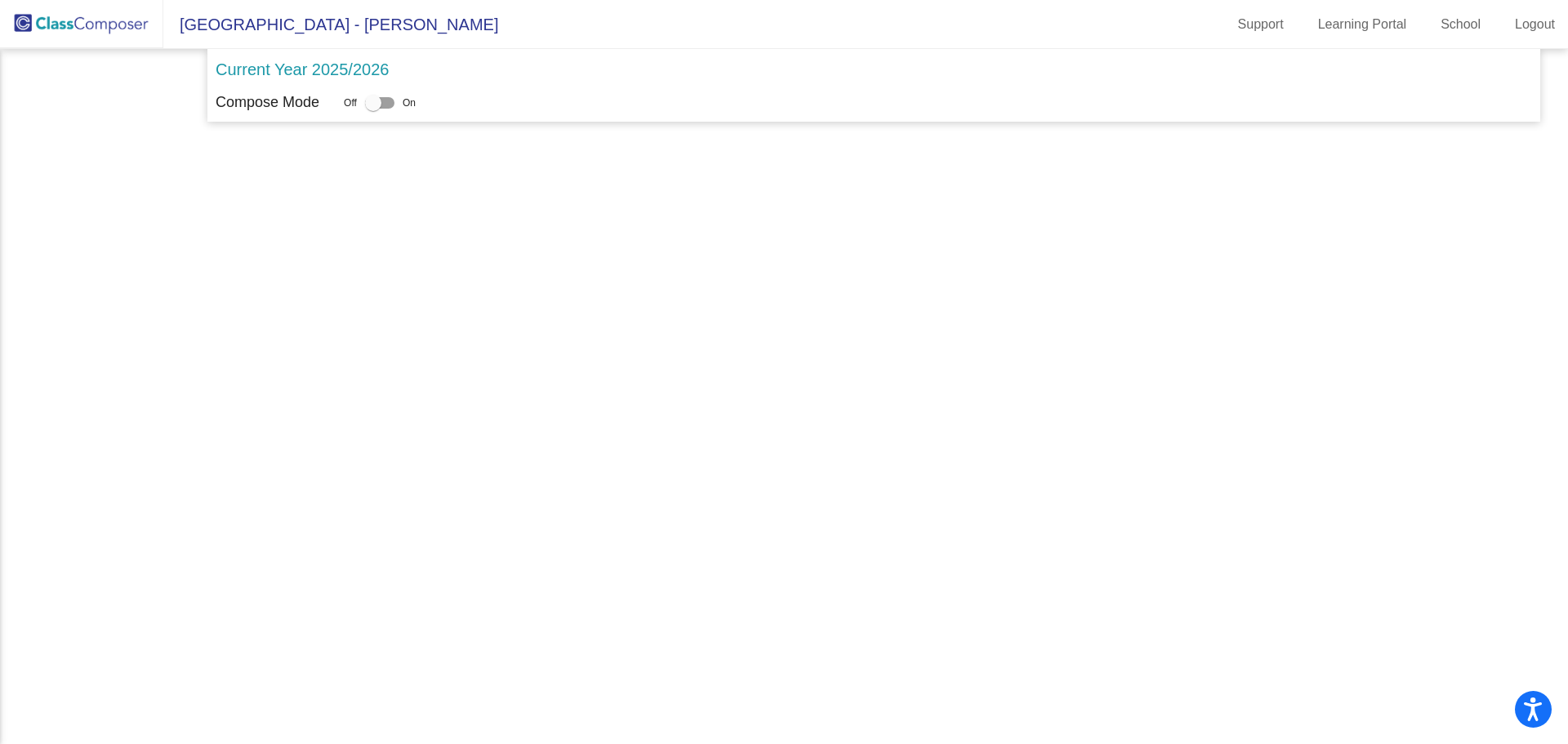 scroll, scrollTop: 0, scrollLeft: 0, axis: both 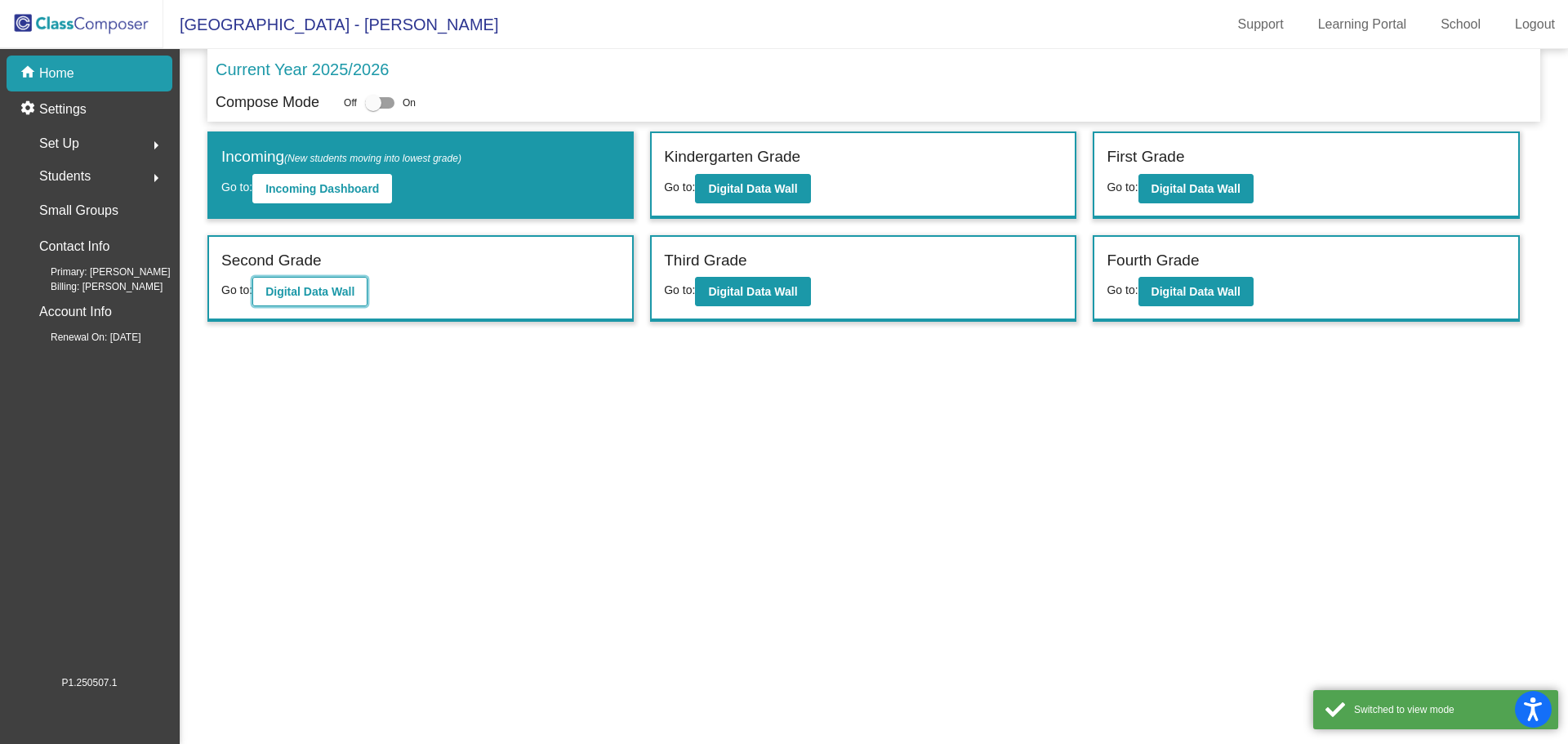 click on "Digital Data Wall" 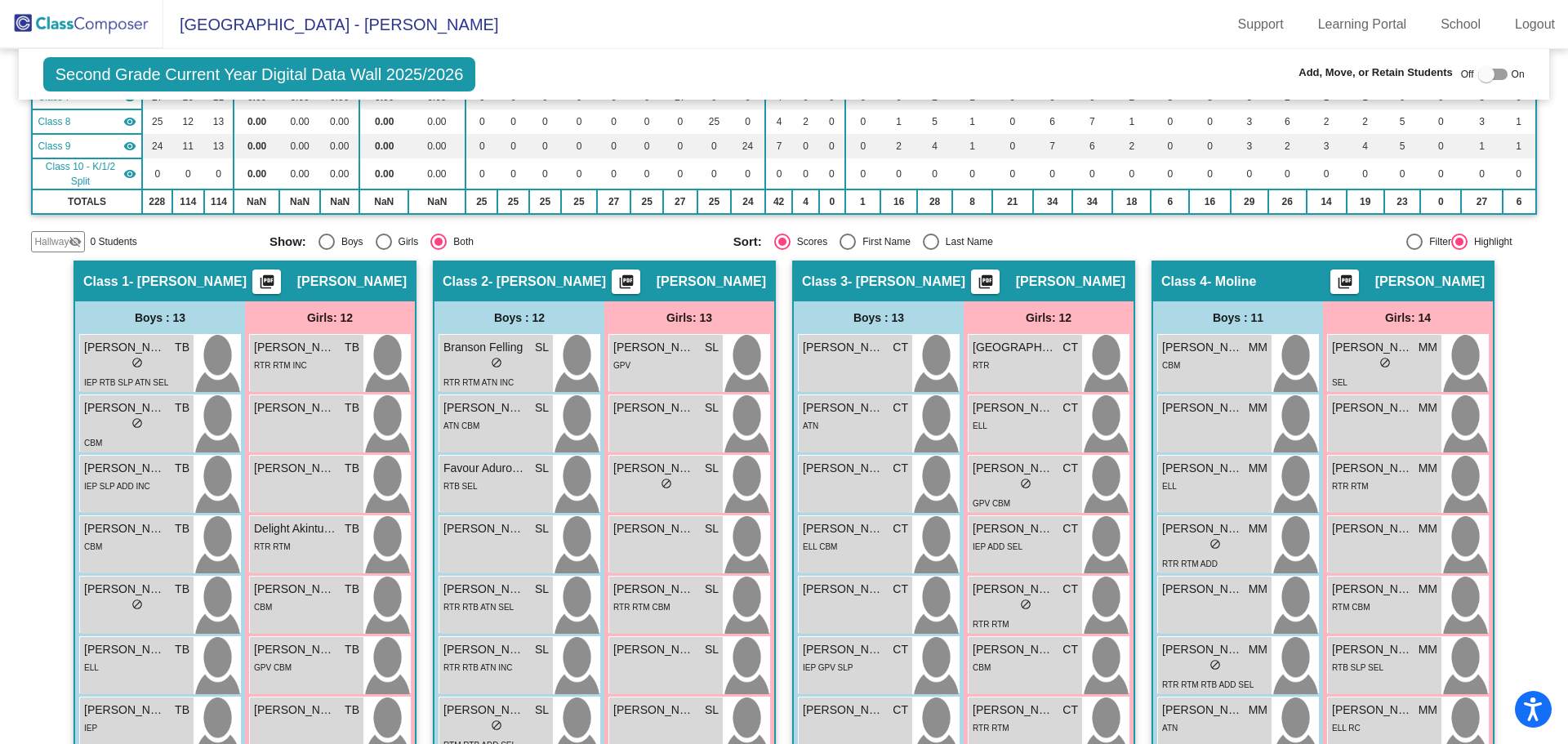 scroll, scrollTop: 0, scrollLeft: 0, axis: both 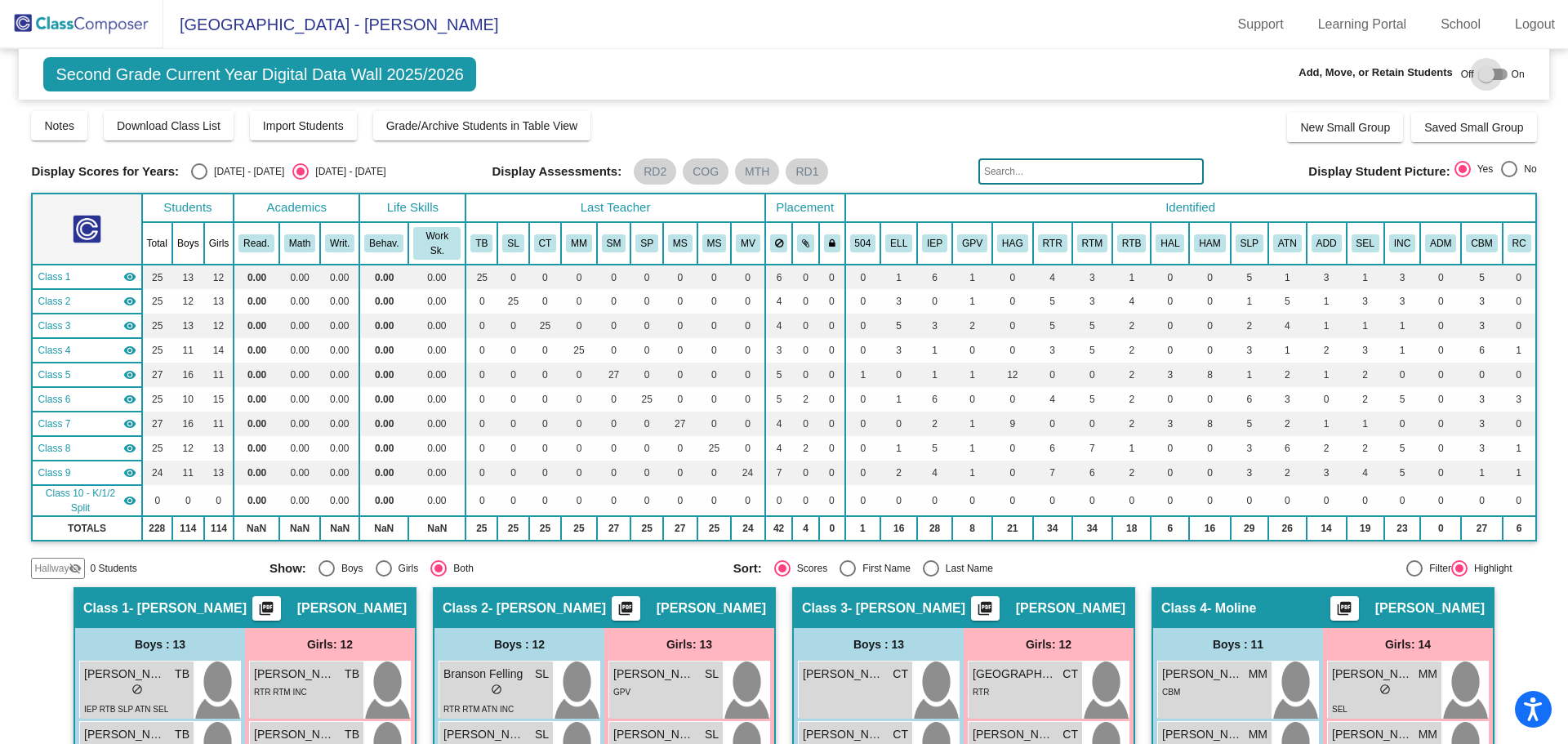 click at bounding box center (1486, 74) 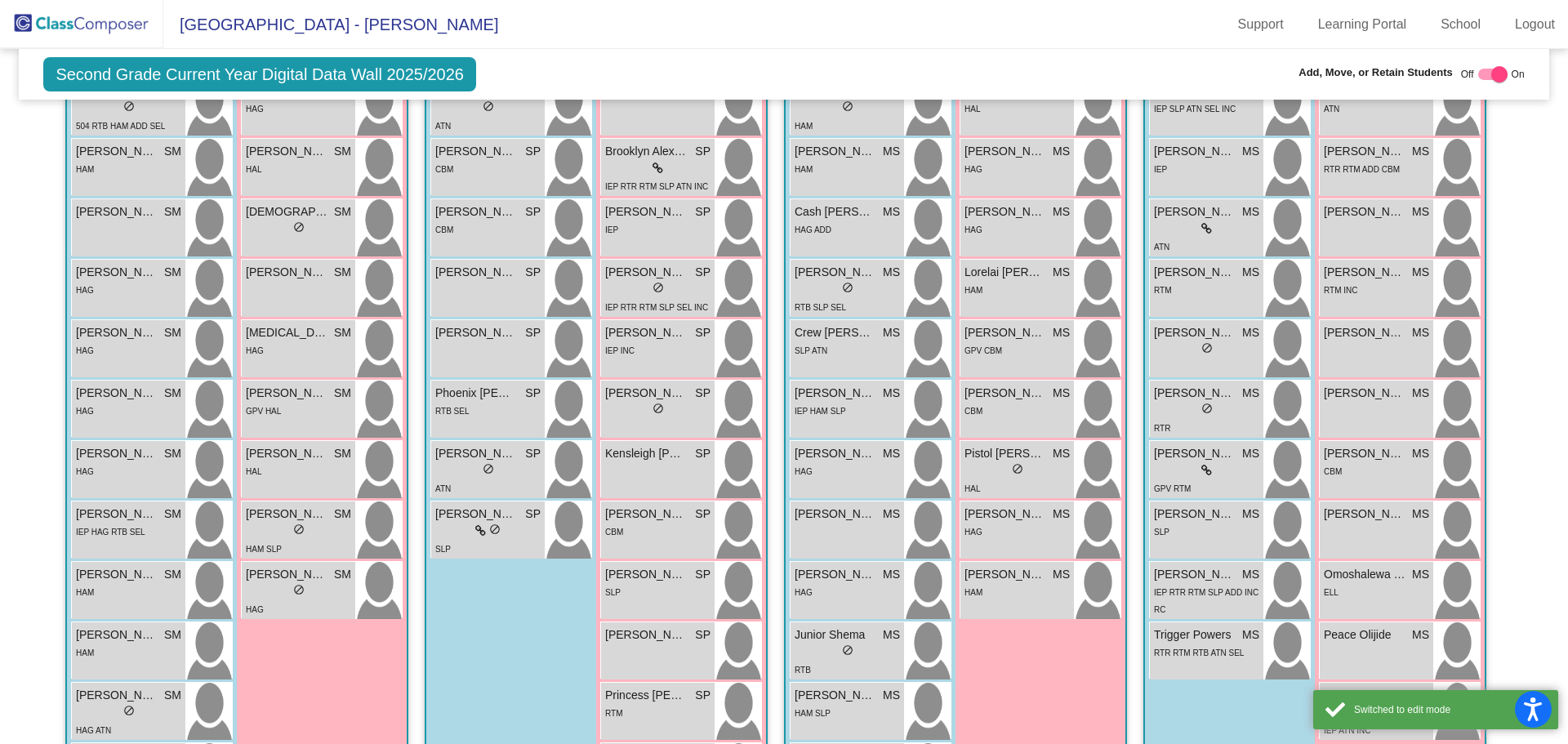 scroll, scrollTop: 2287, scrollLeft: 0, axis: vertical 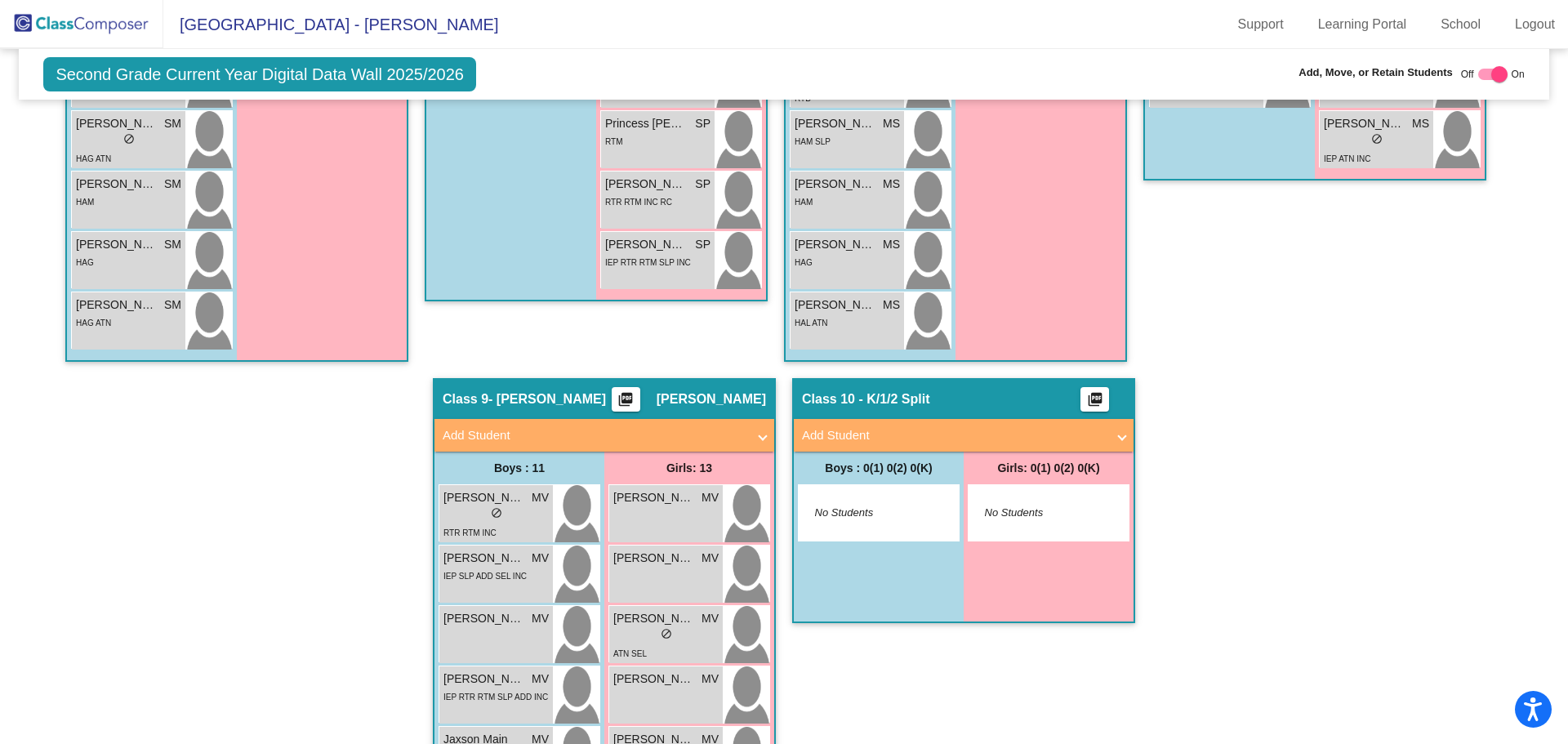 click on "Add Student" at bounding box center (595, 435) 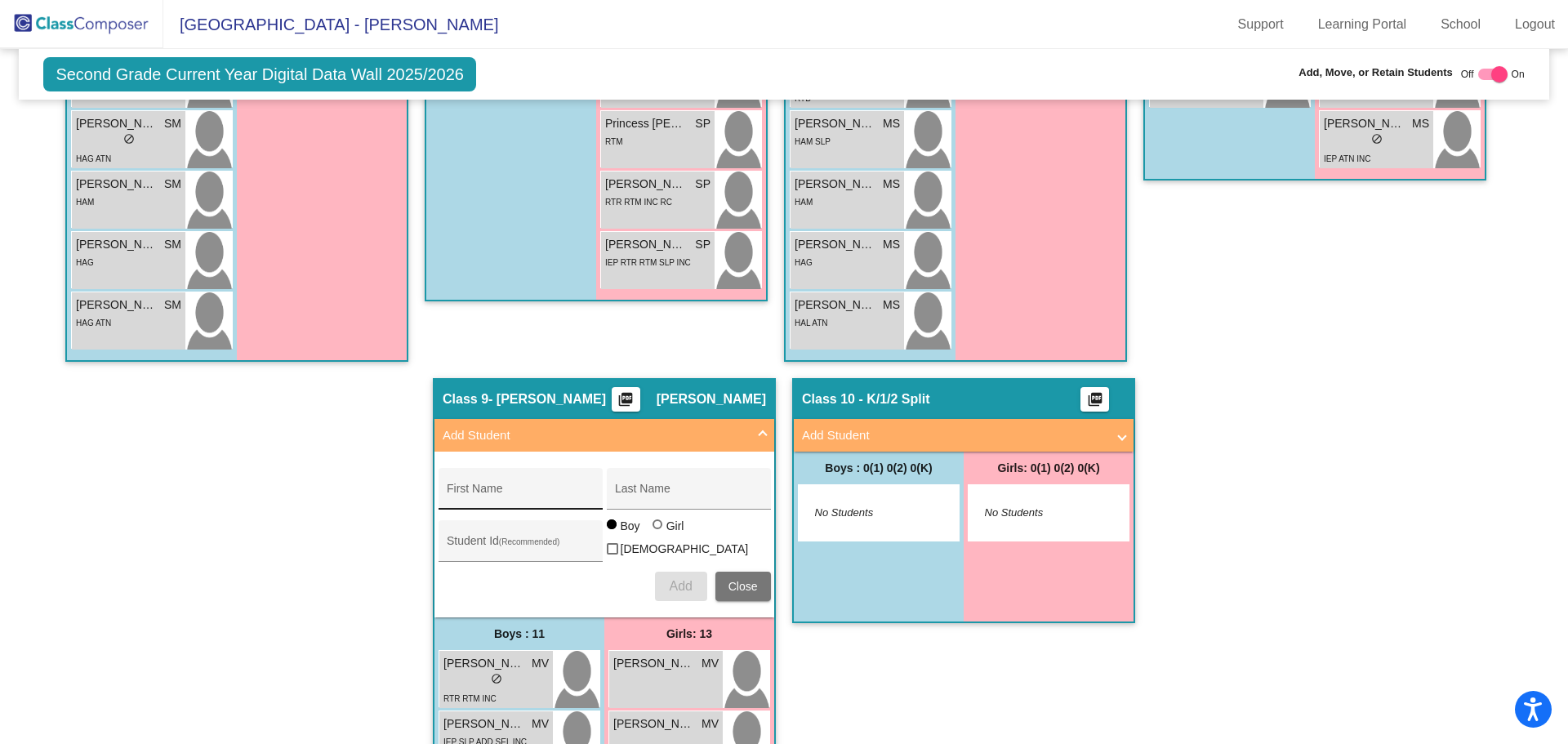 click on "First Name" at bounding box center [520, 493] 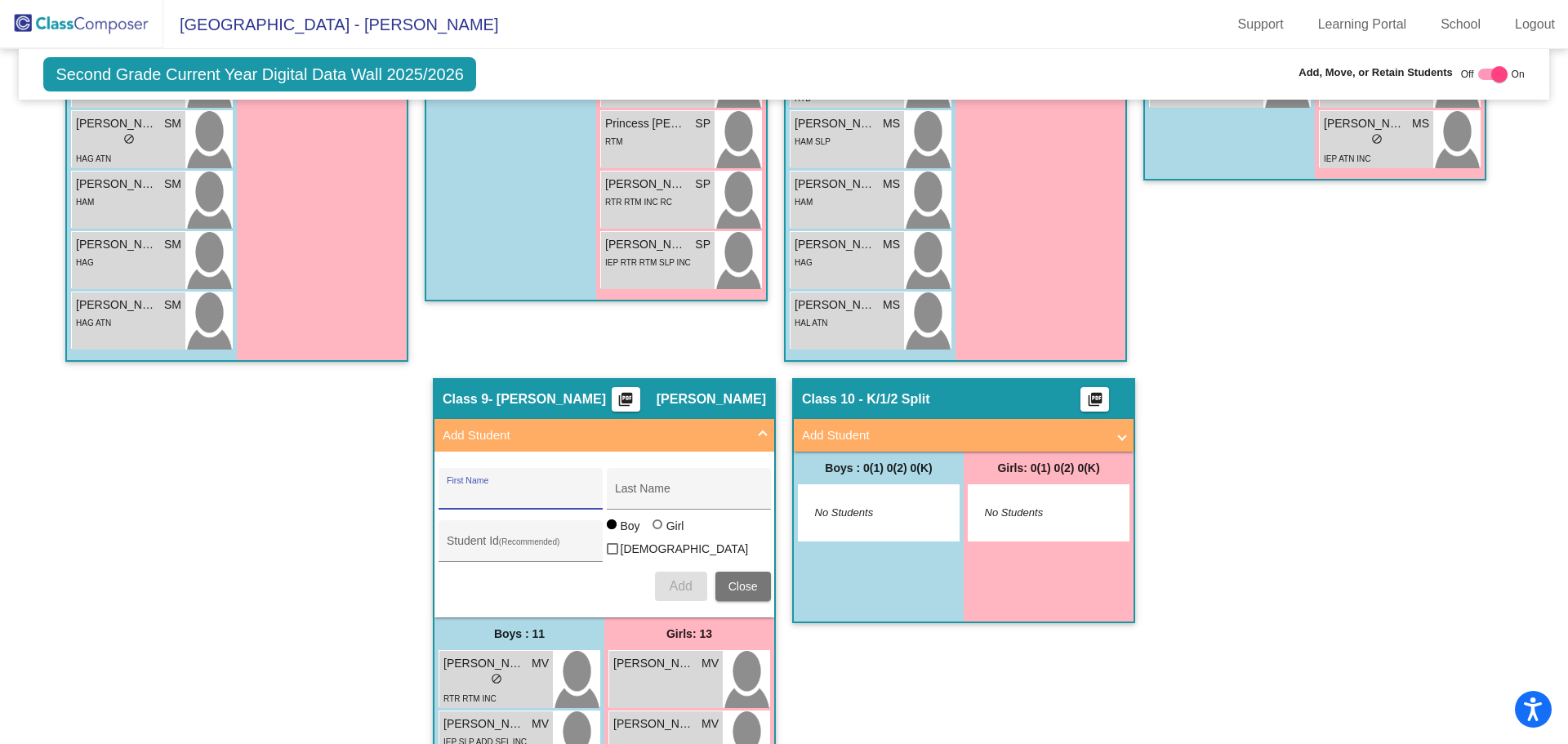 click on "First Name" at bounding box center (520, 493) 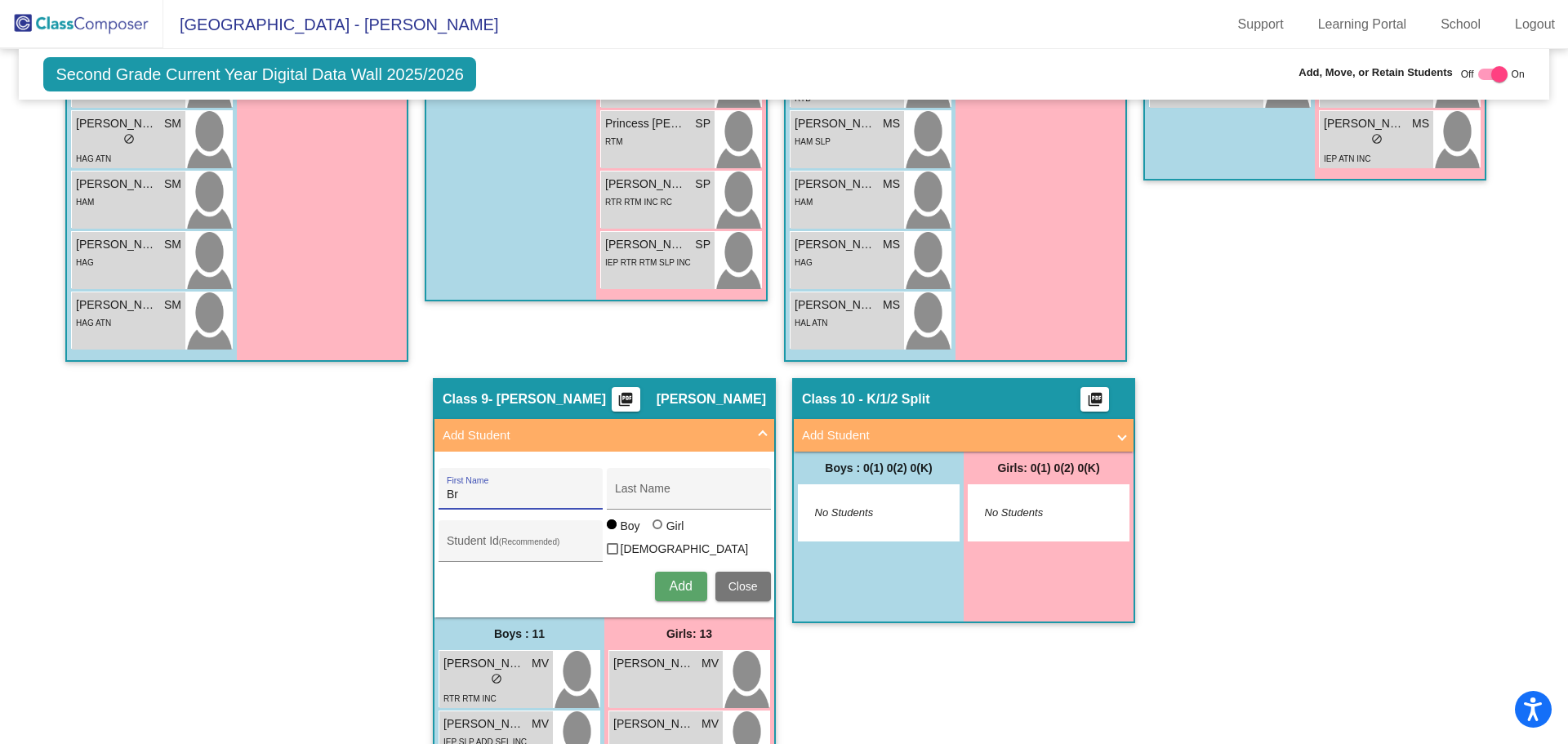 type on "B" 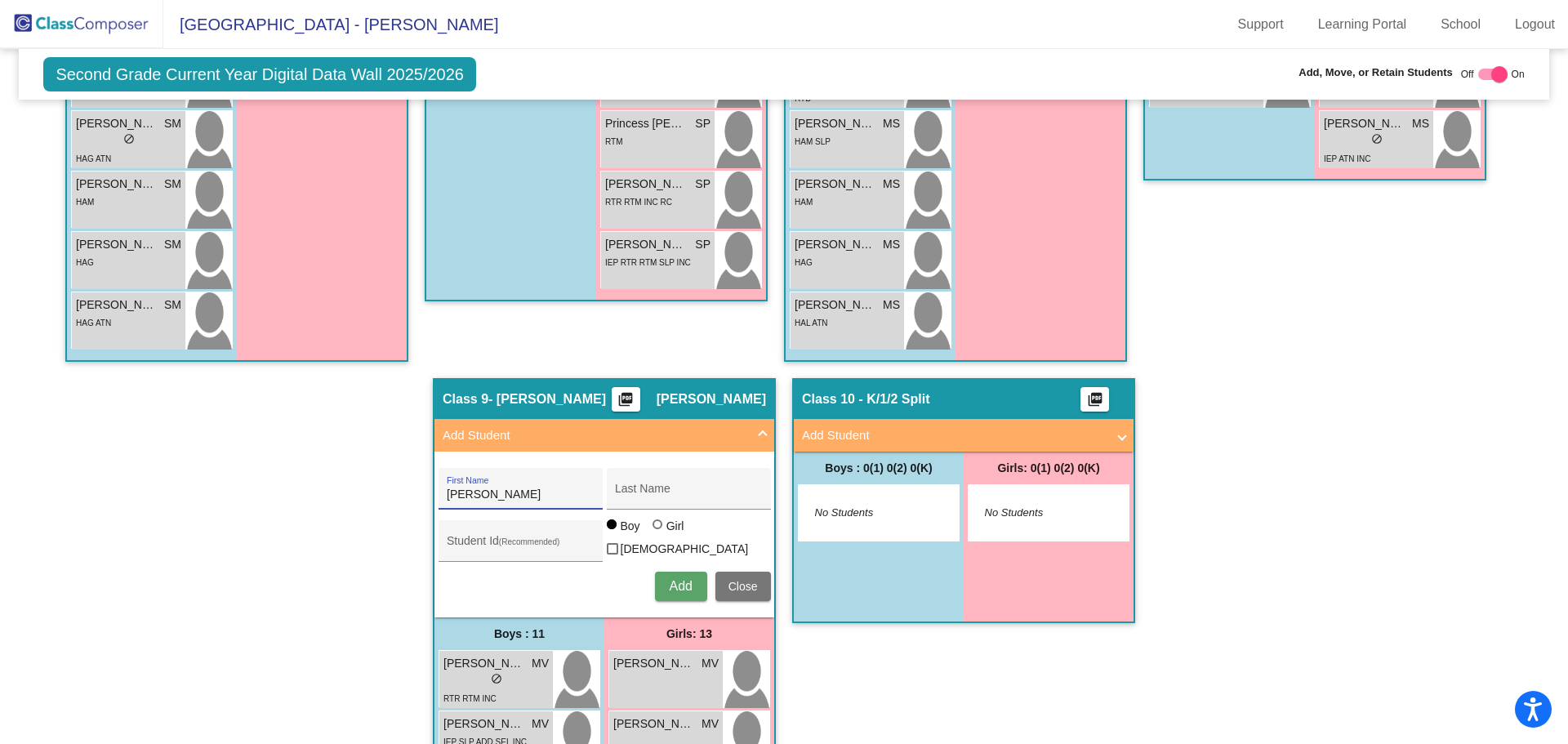 type on "Cooper" 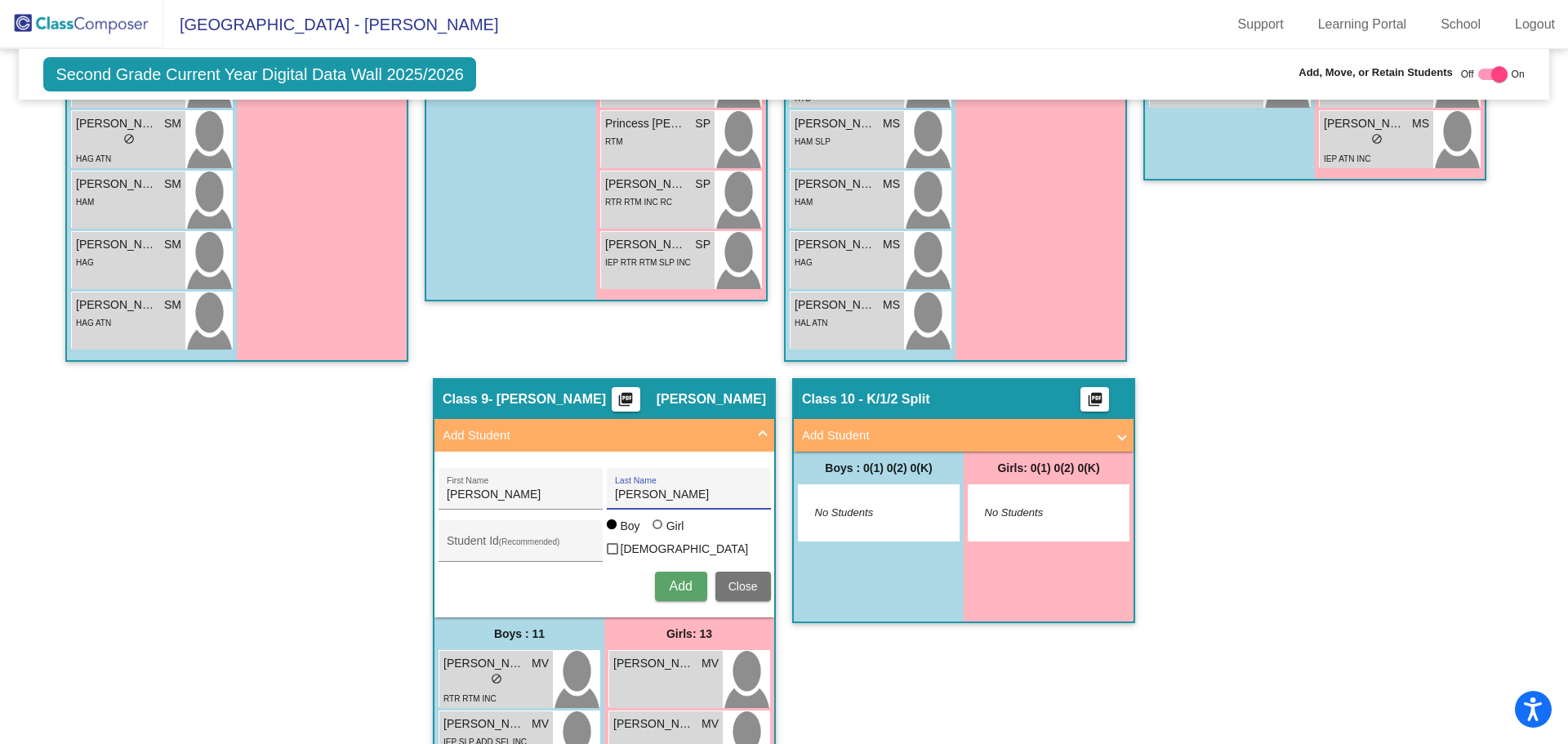 type on "Beuke" 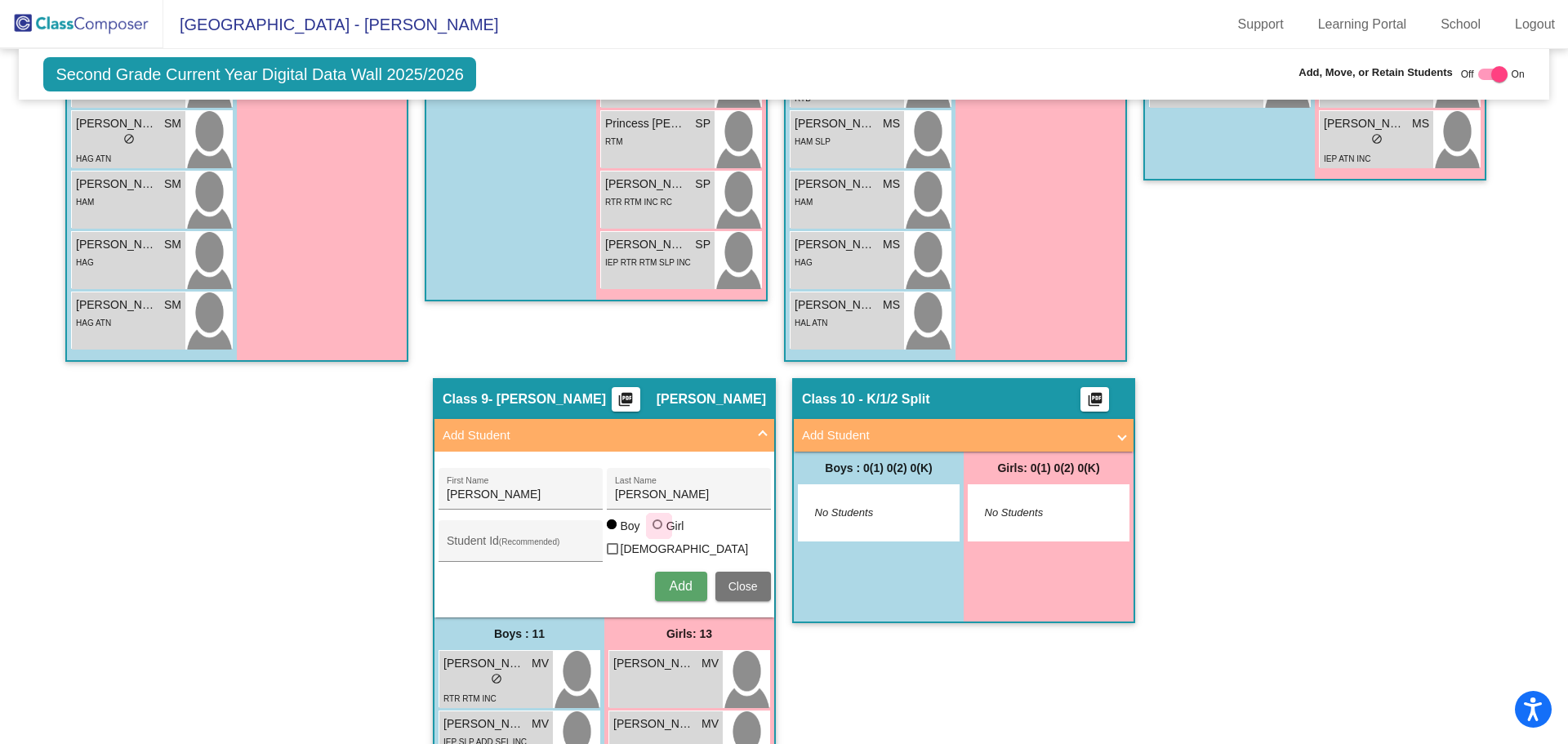 click at bounding box center [657, 524] 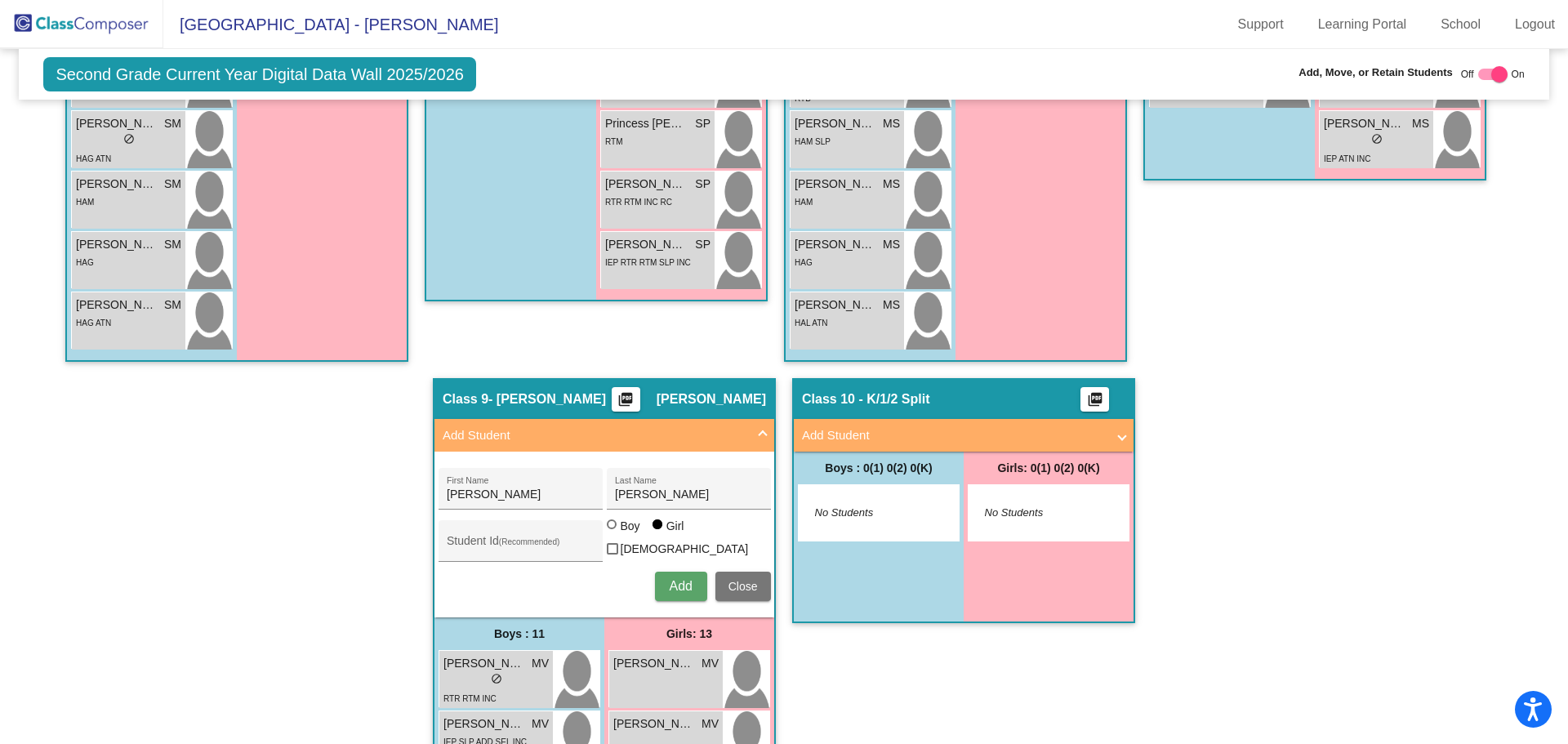 click on "Boy" at bounding box center [630, 526] 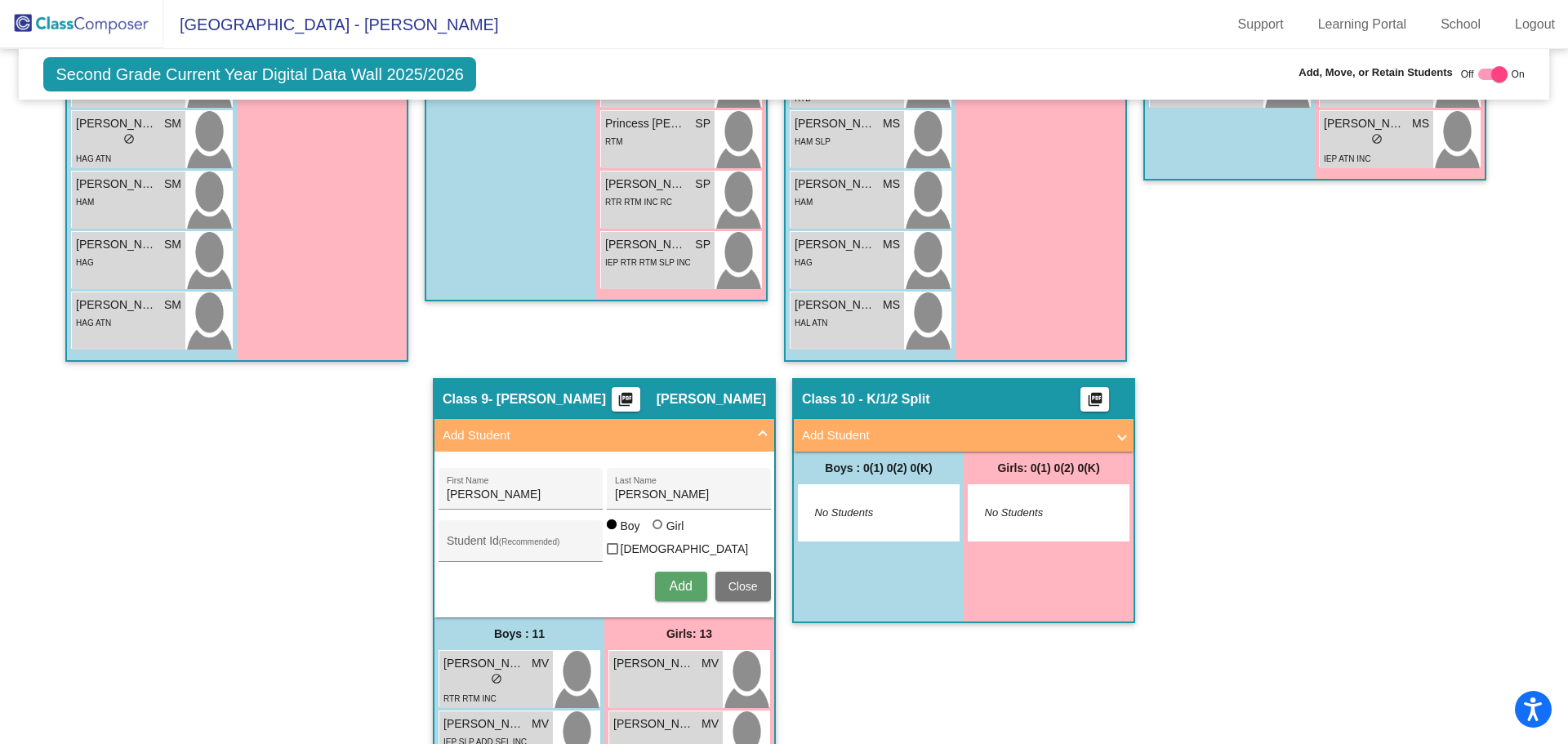 click on "Add" at bounding box center [680, 586] 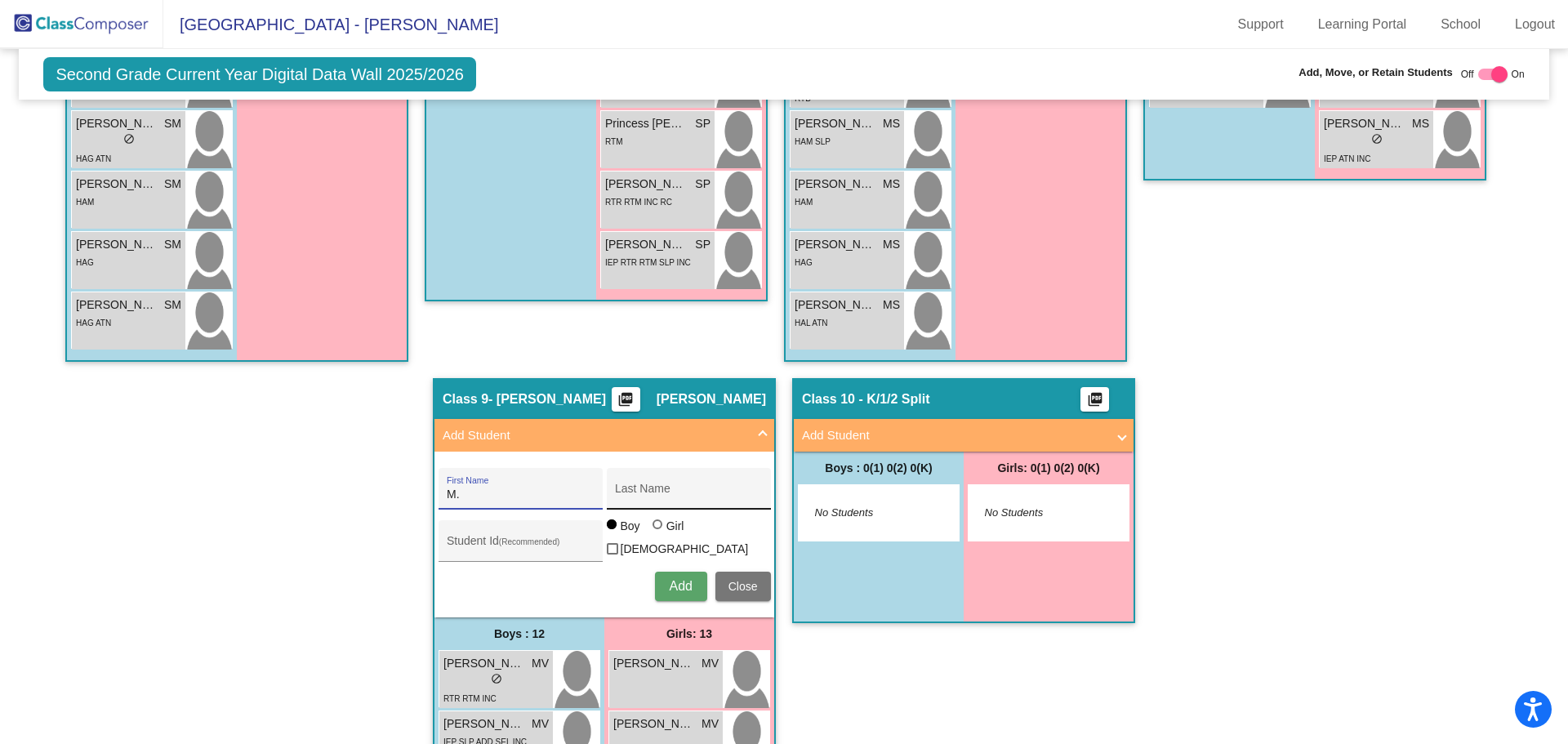 type on "M" 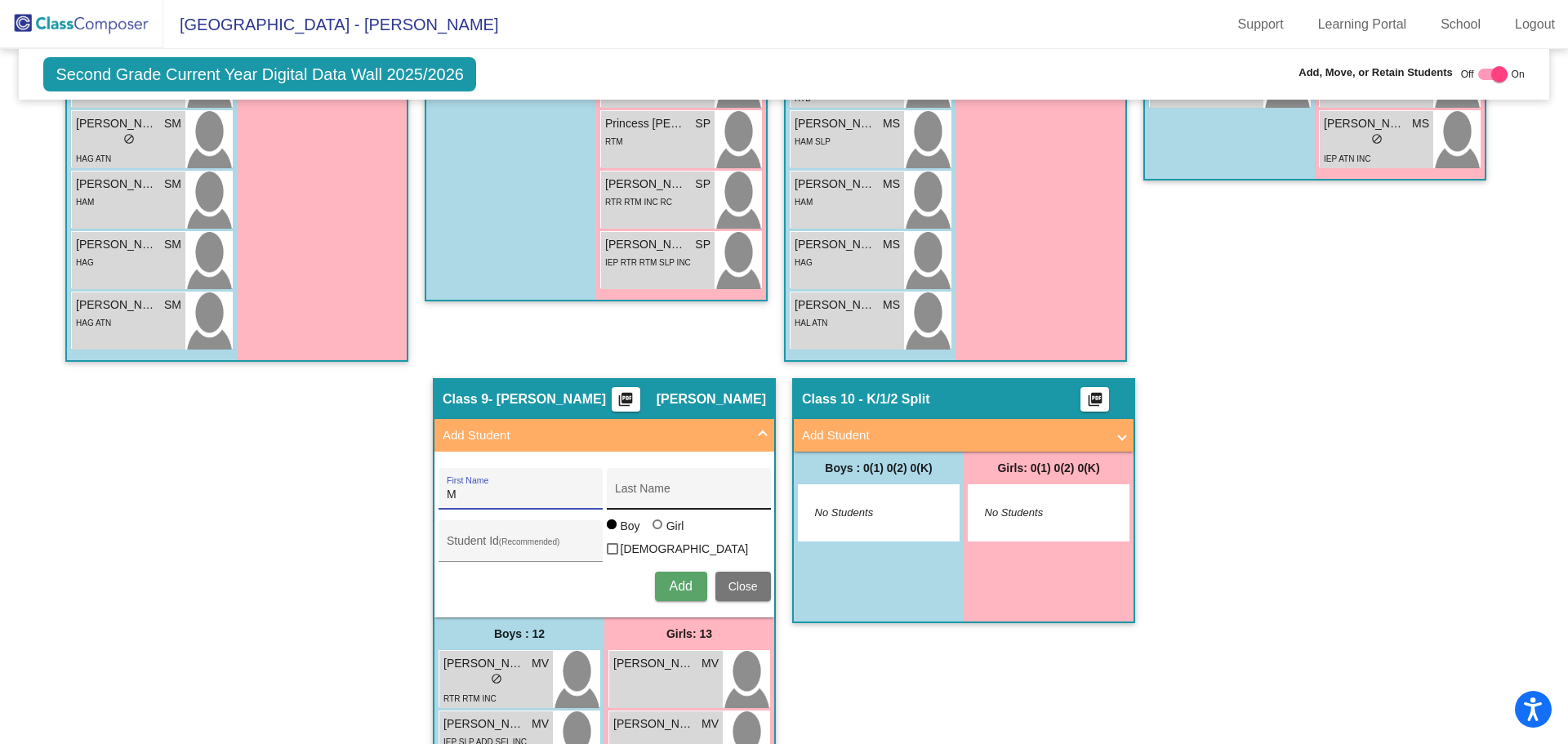 type 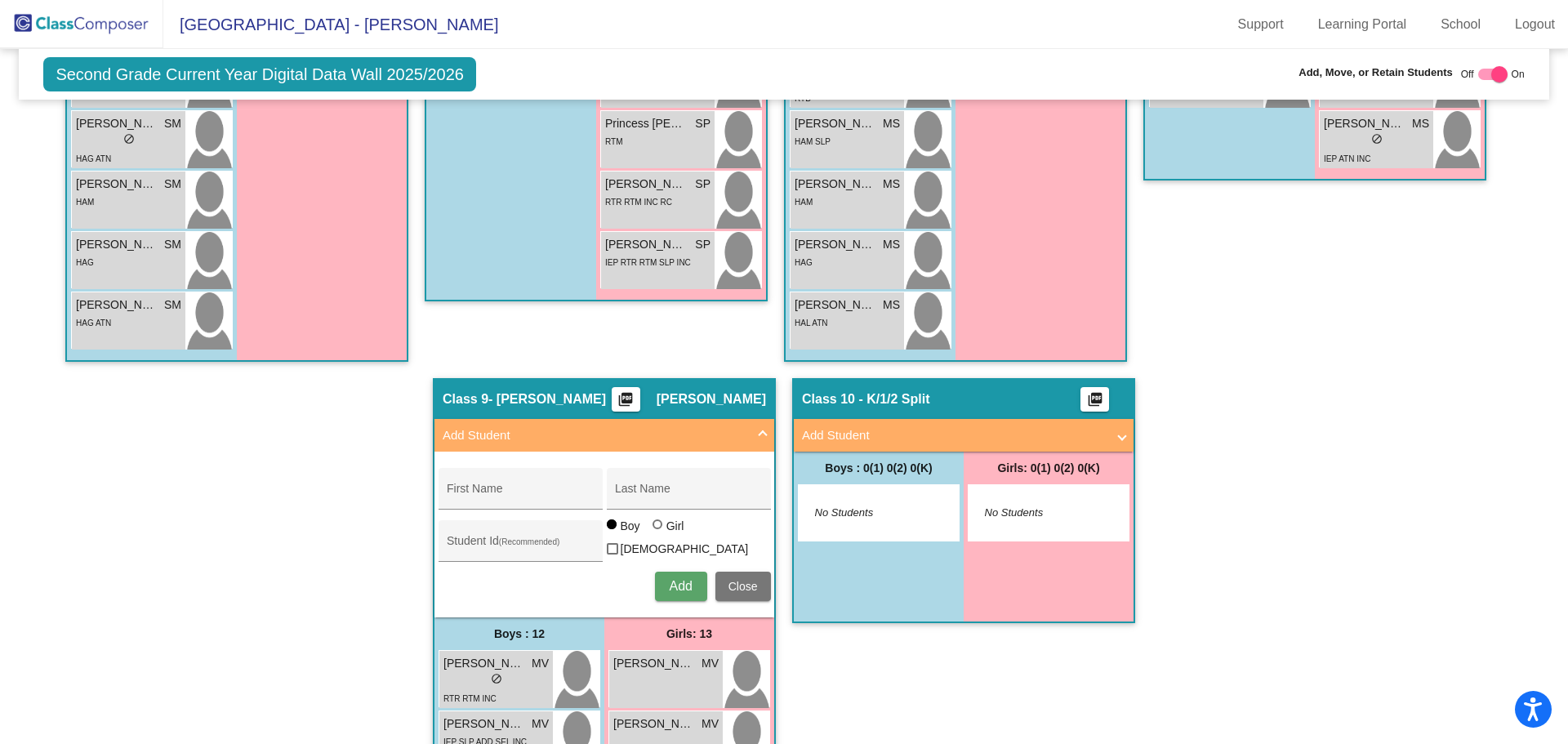 drag, startPoint x: 731, startPoint y: 583, endPoint x: 732, endPoint y: 575, distance: 8.062258 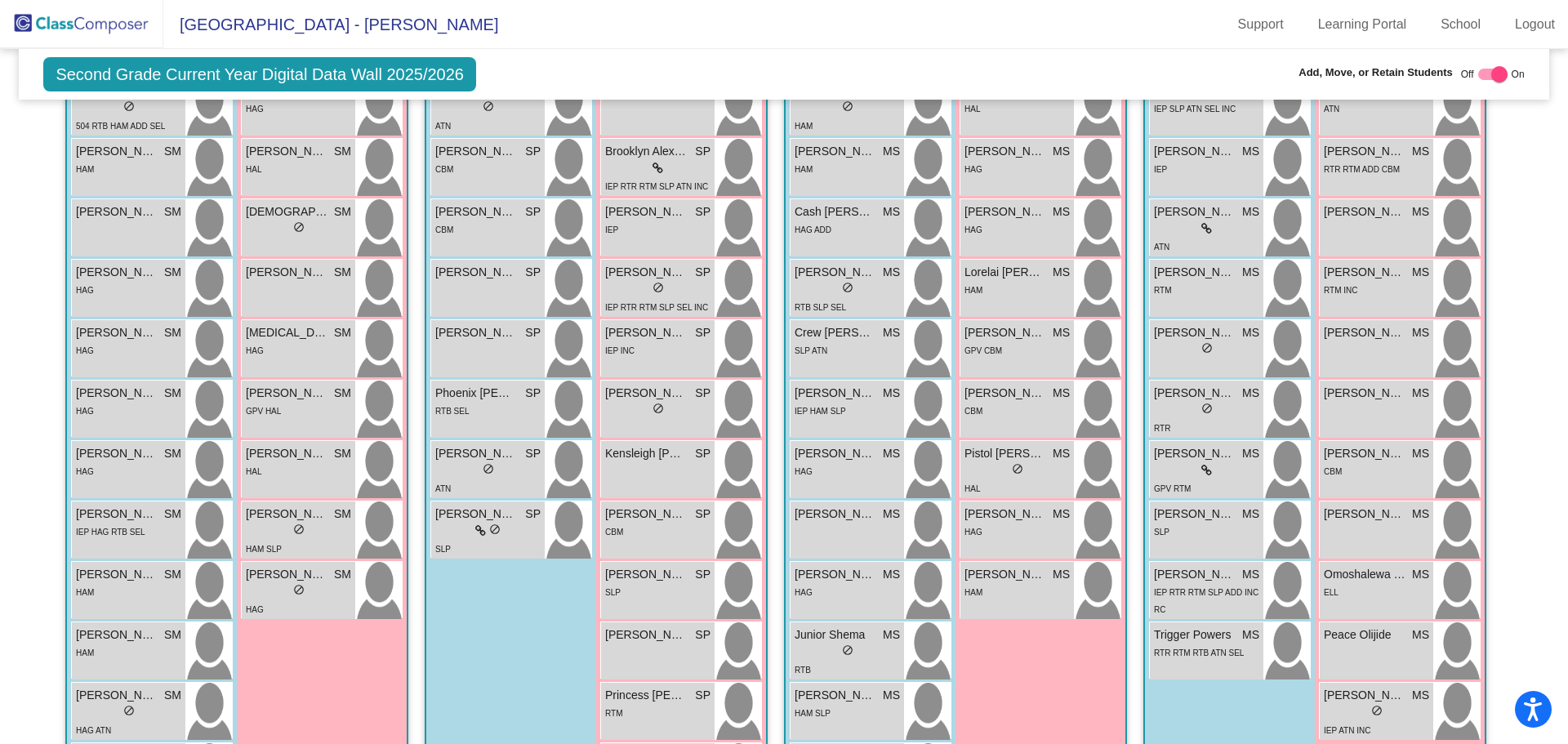 scroll, scrollTop: 1143, scrollLeft: 0, axis: vertical 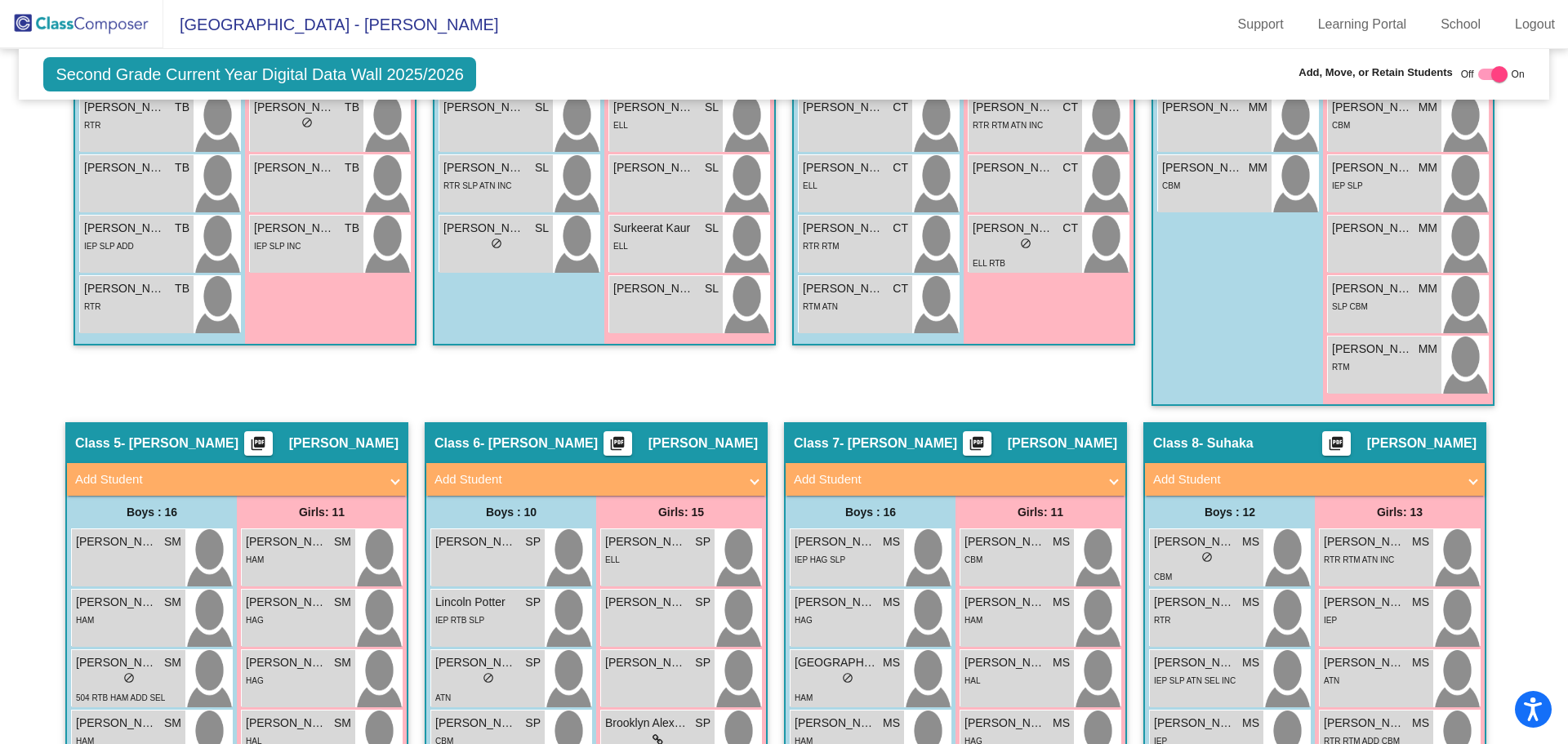 click 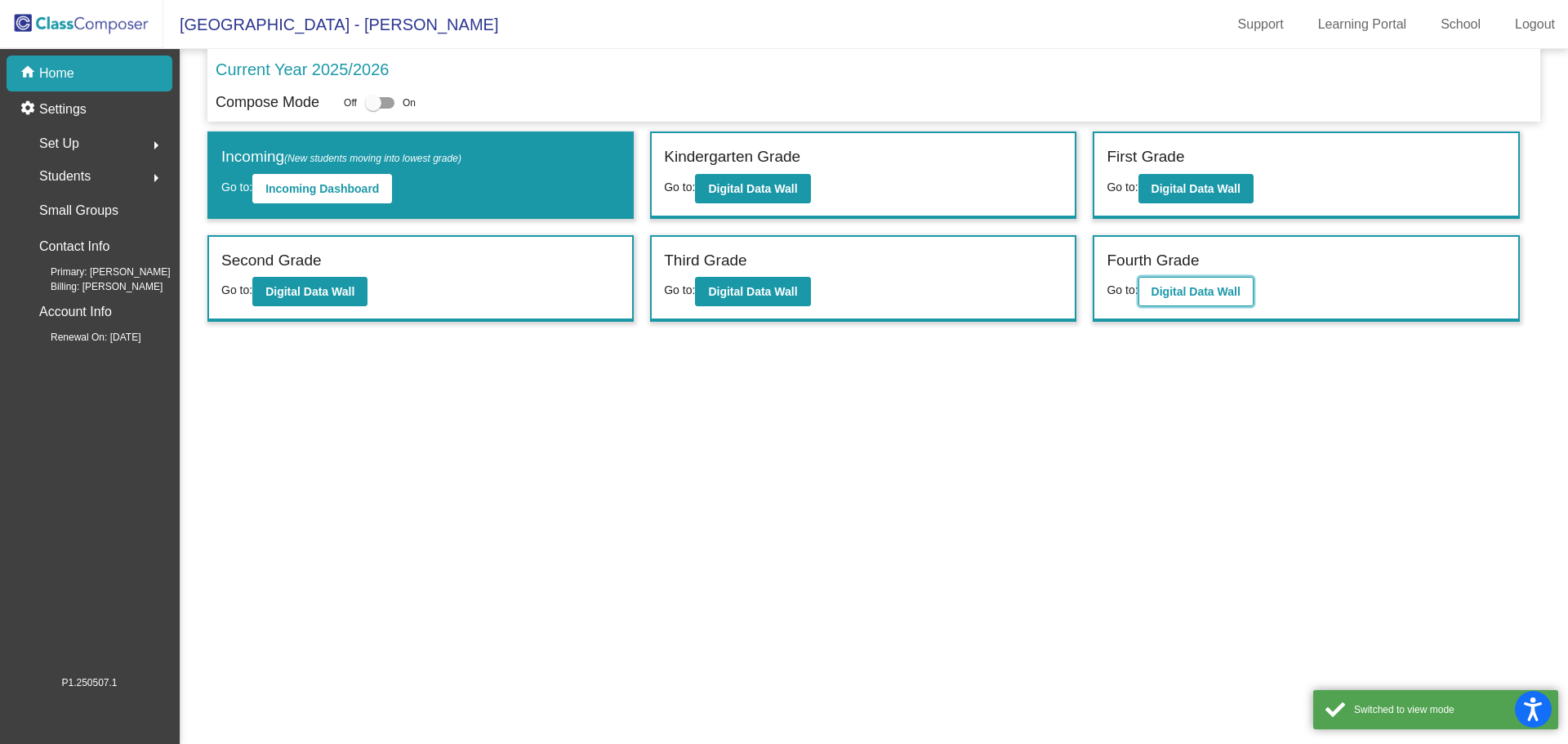 click on "Digital Data Wall" 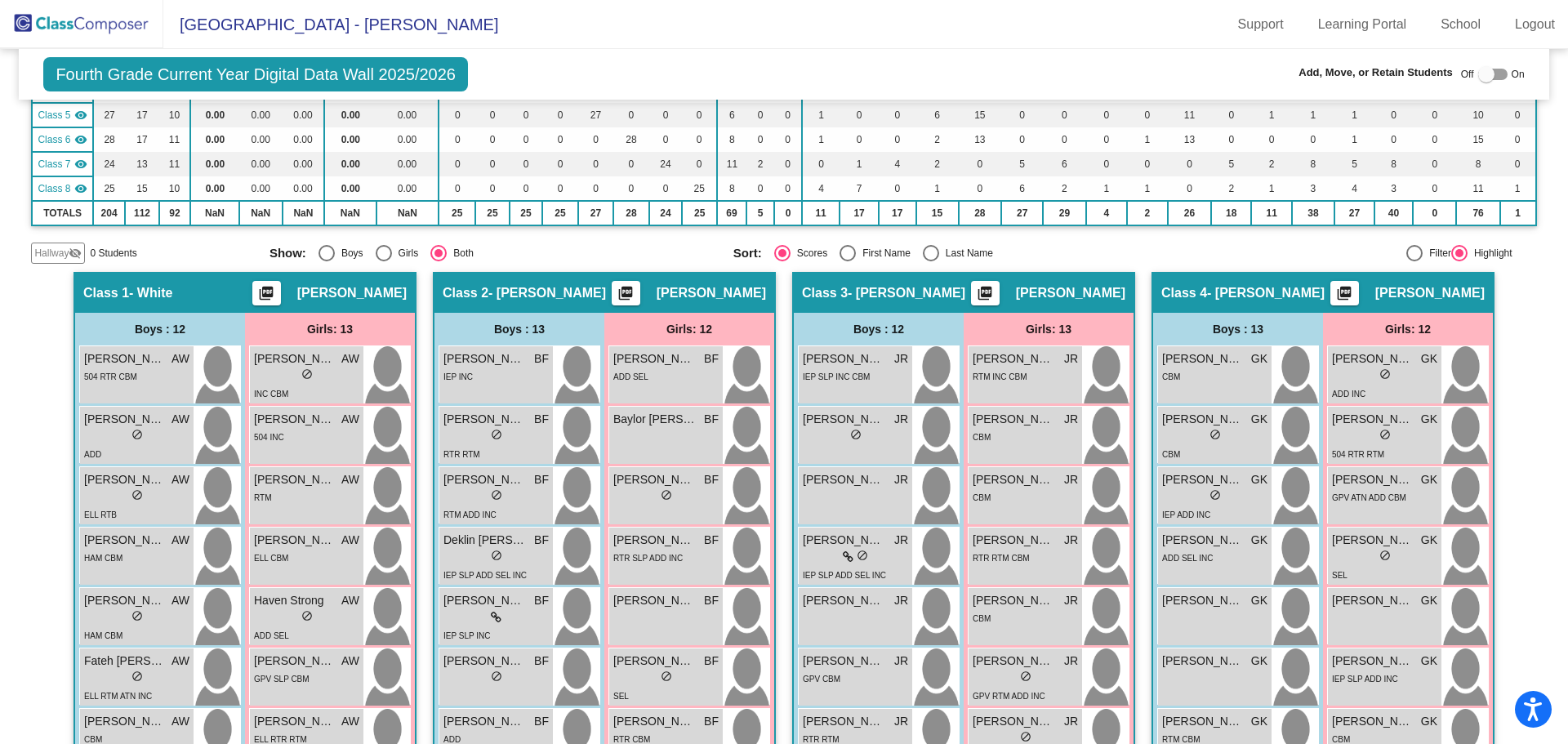 scroll, scrollTop: 0, scrollLeft: 0, axis: both 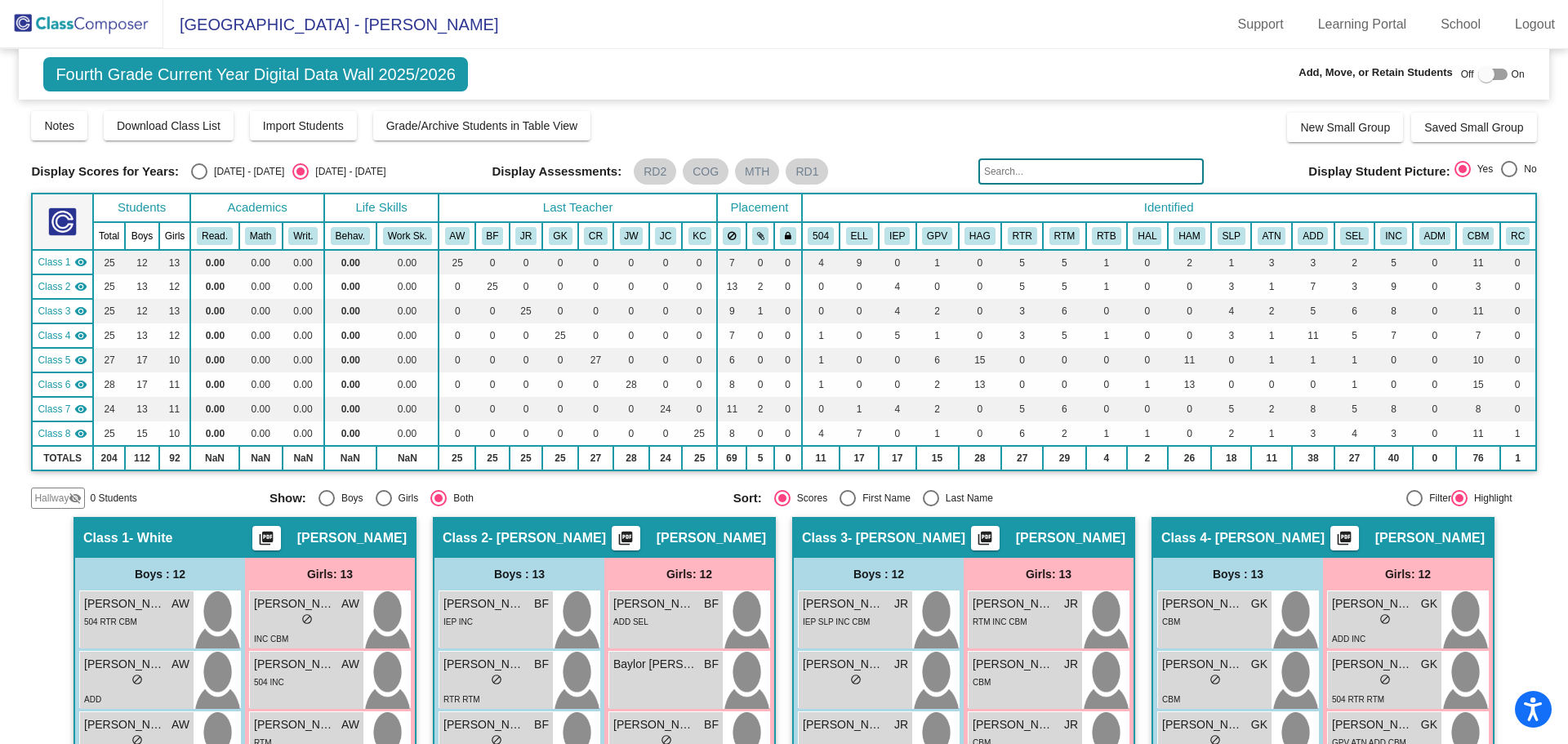 click at bounding box center [1486, 74] 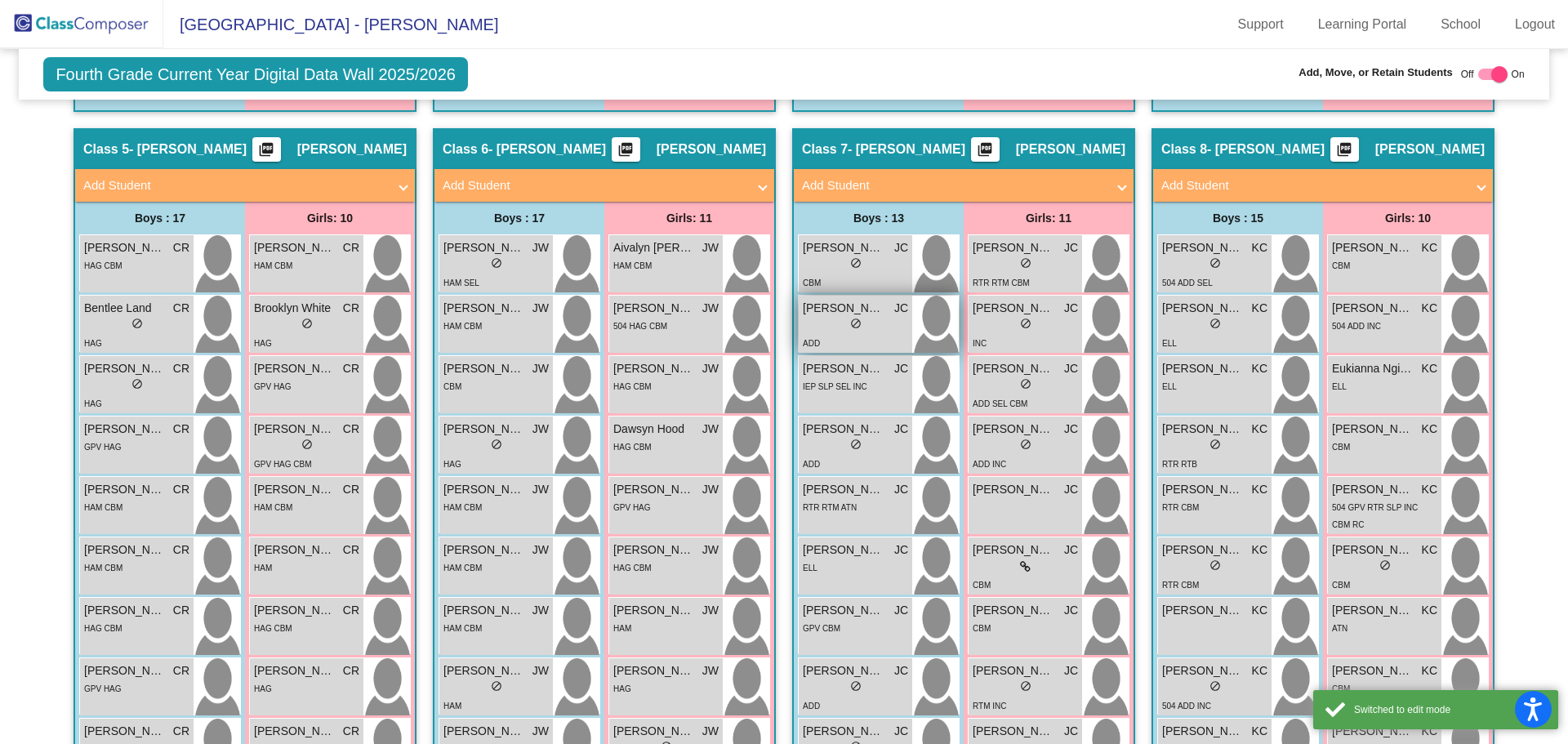 scroll, scrollTop: 1143, scrollLeft: 0, axis: vertical 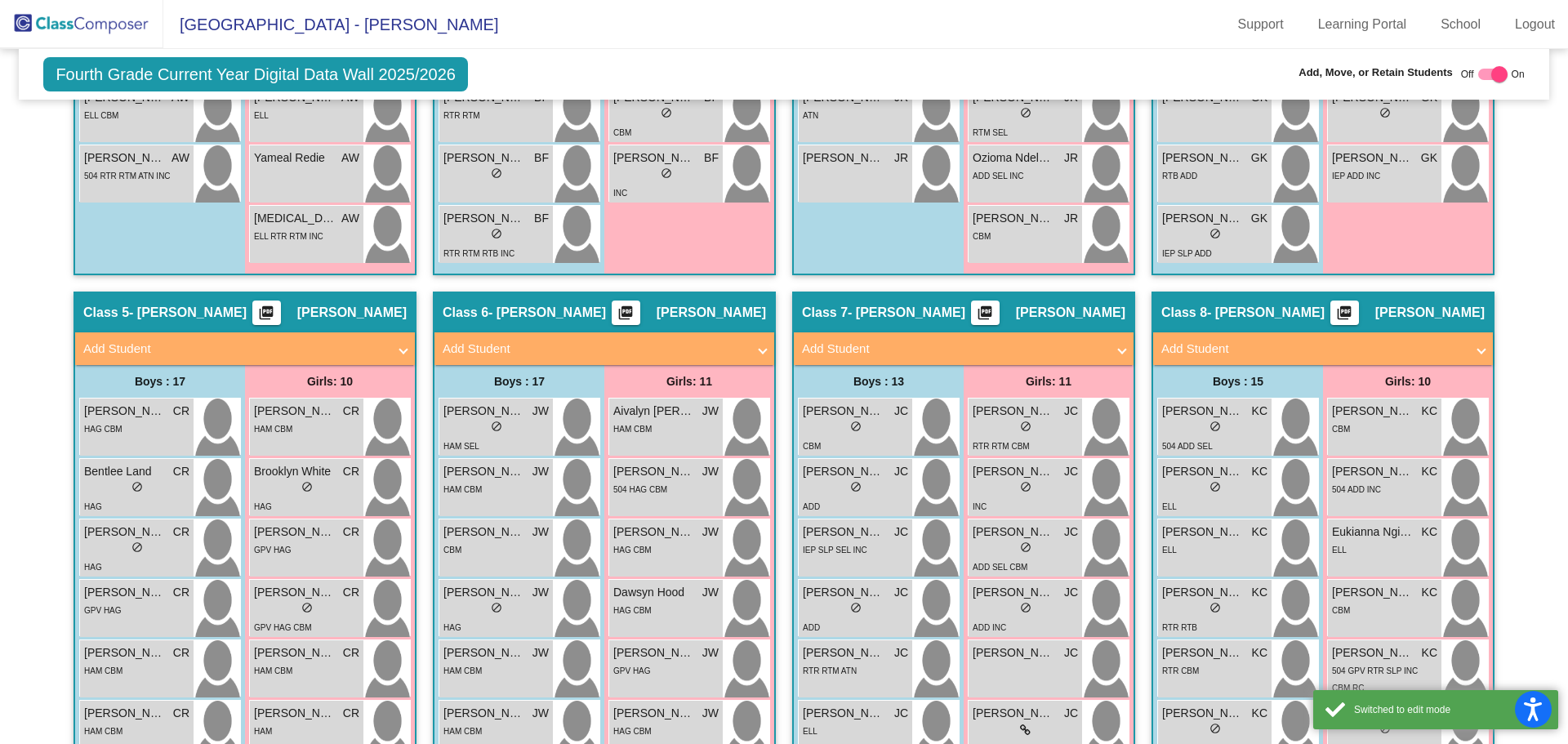 click on "Add Student" at bounding box center [954, 349] 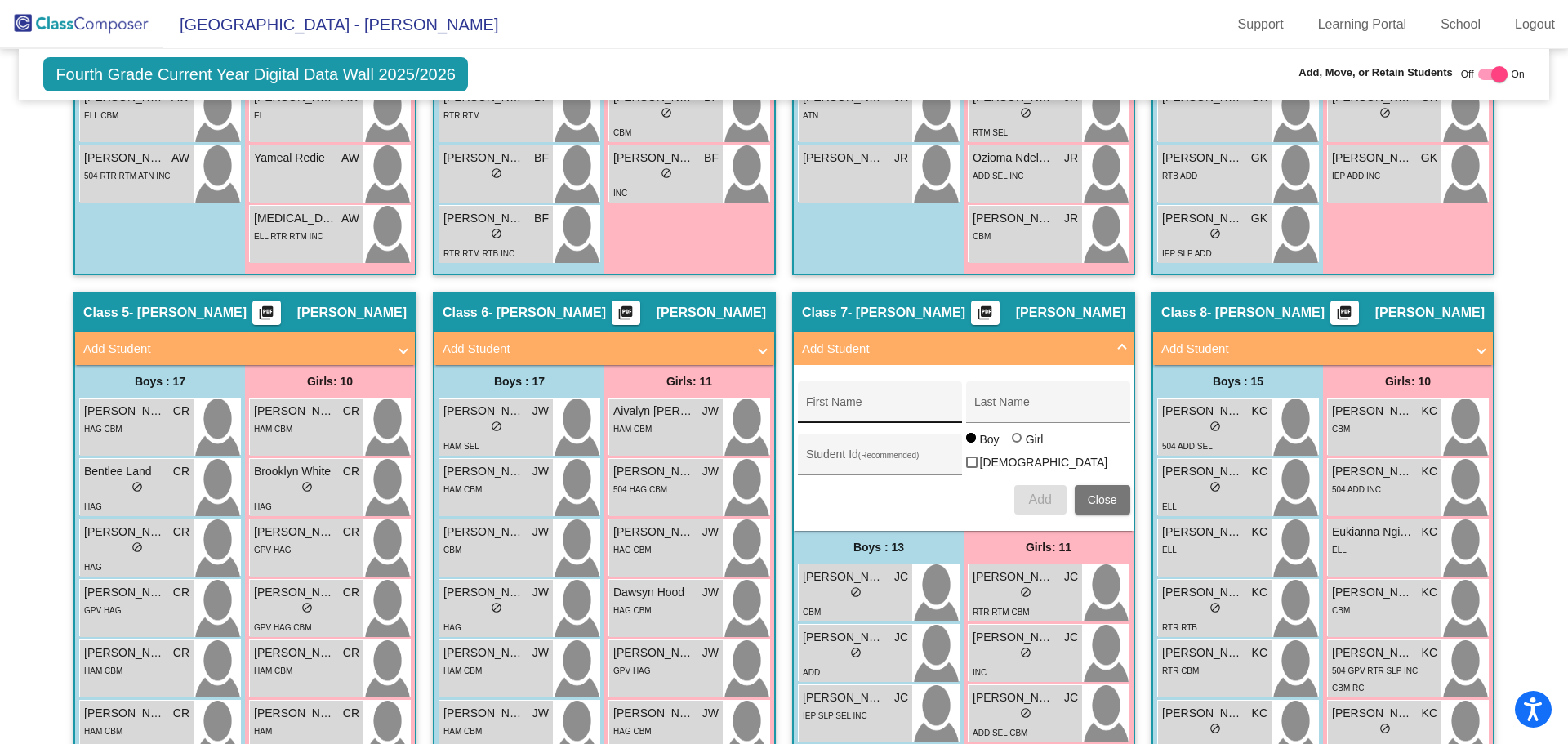 click on "First Name" at bounding box center [880, 408] 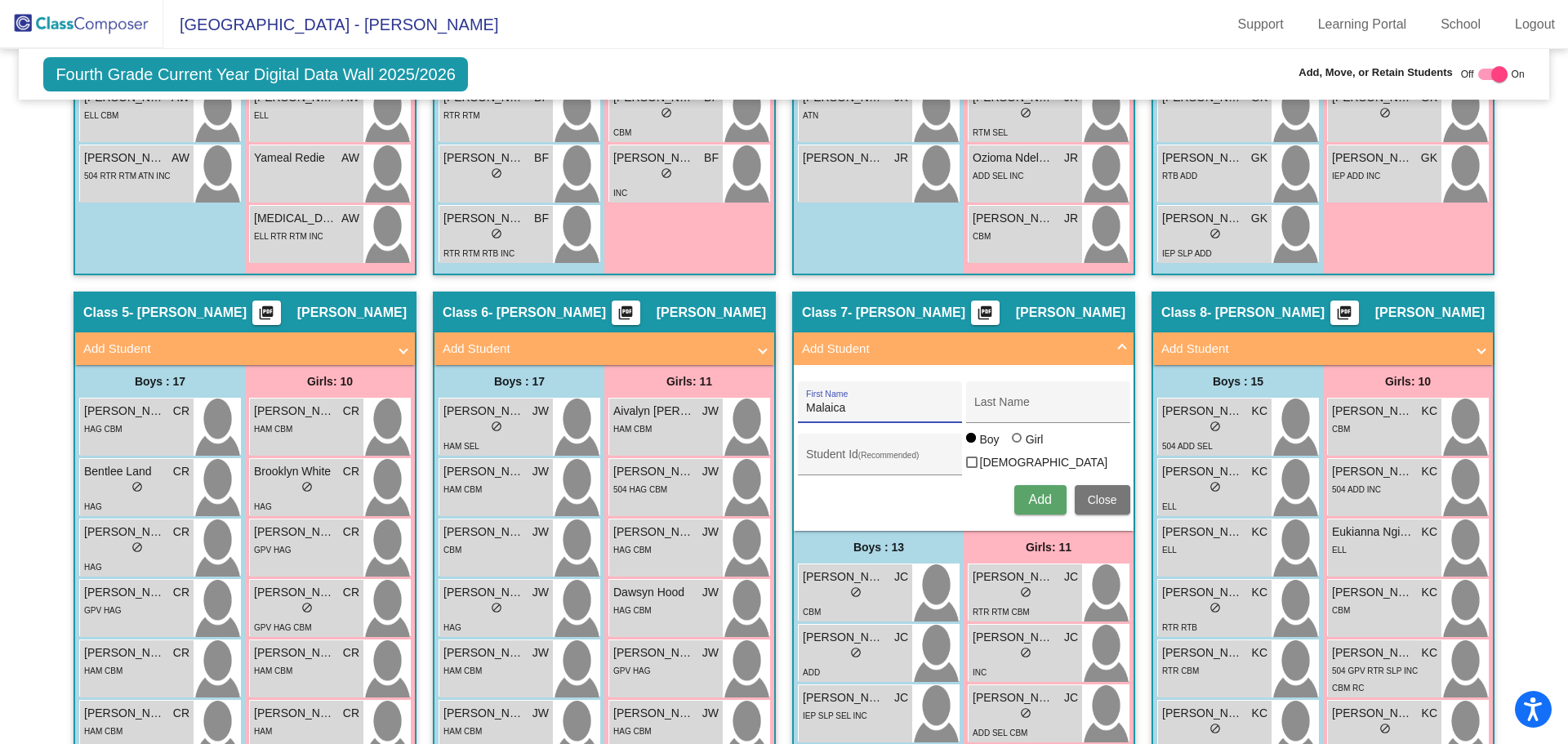 type on "Malaica" 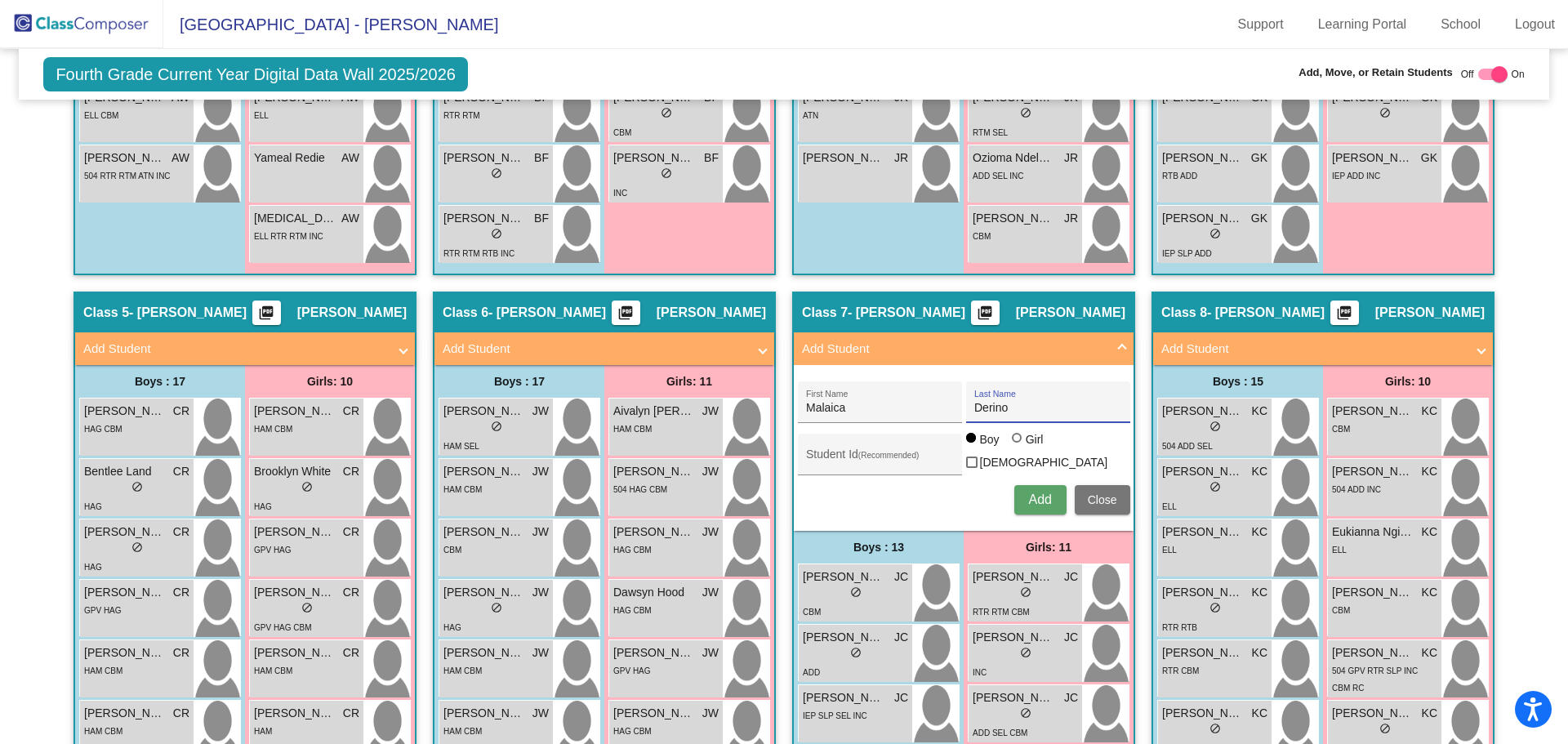 type on "Derino" 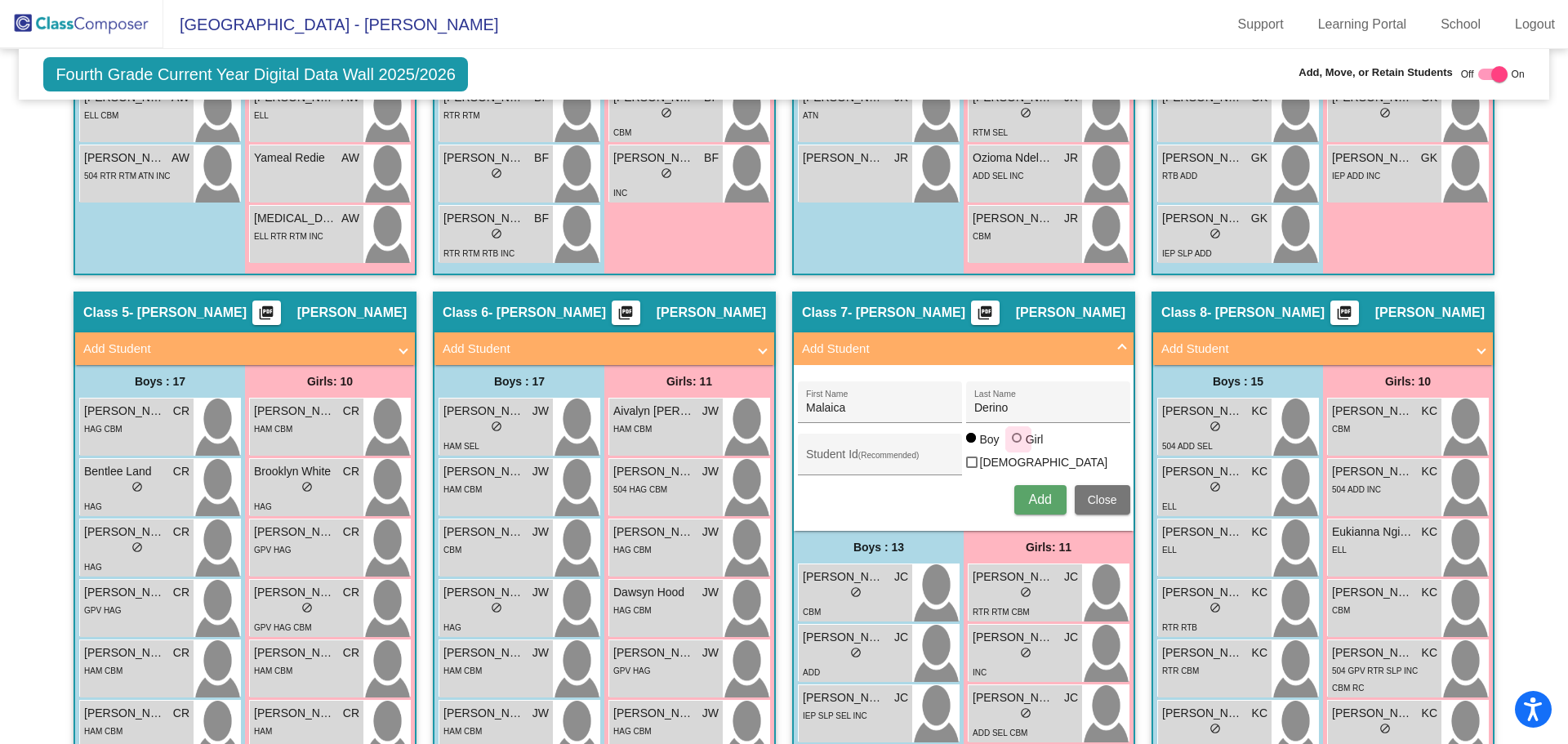 click at bounding box center [1017, 438] 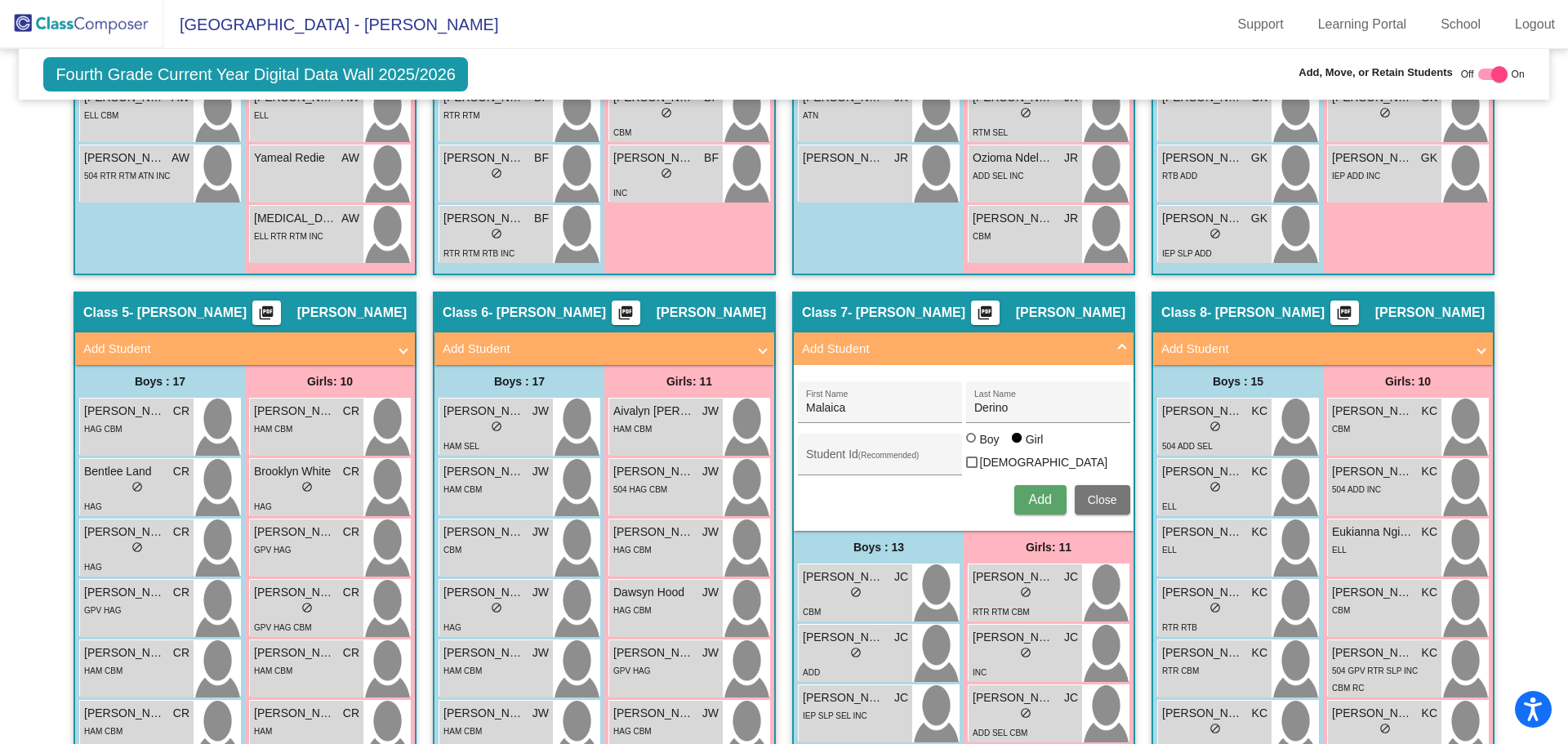 click on "Add" at bounding box center [1040, 499] 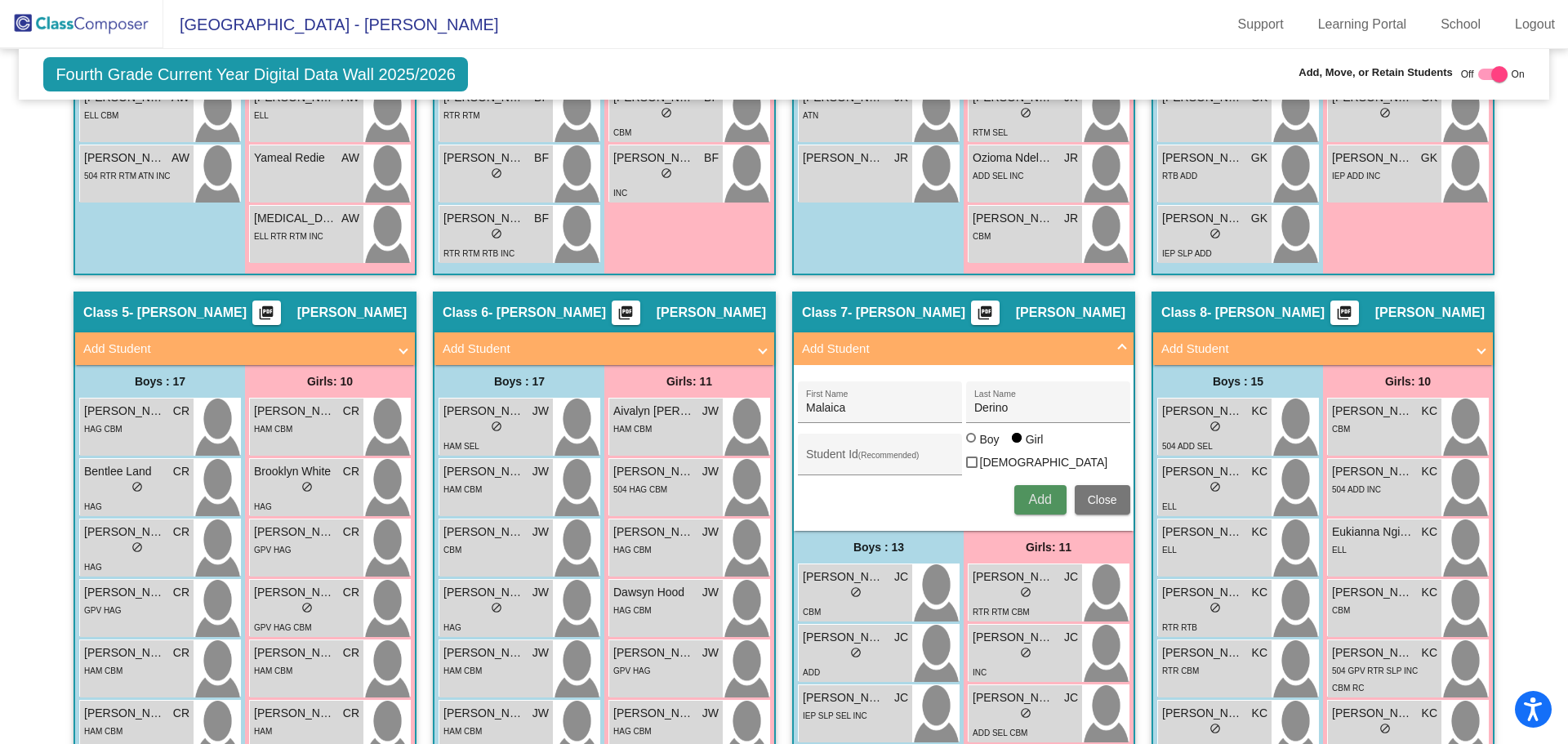 type 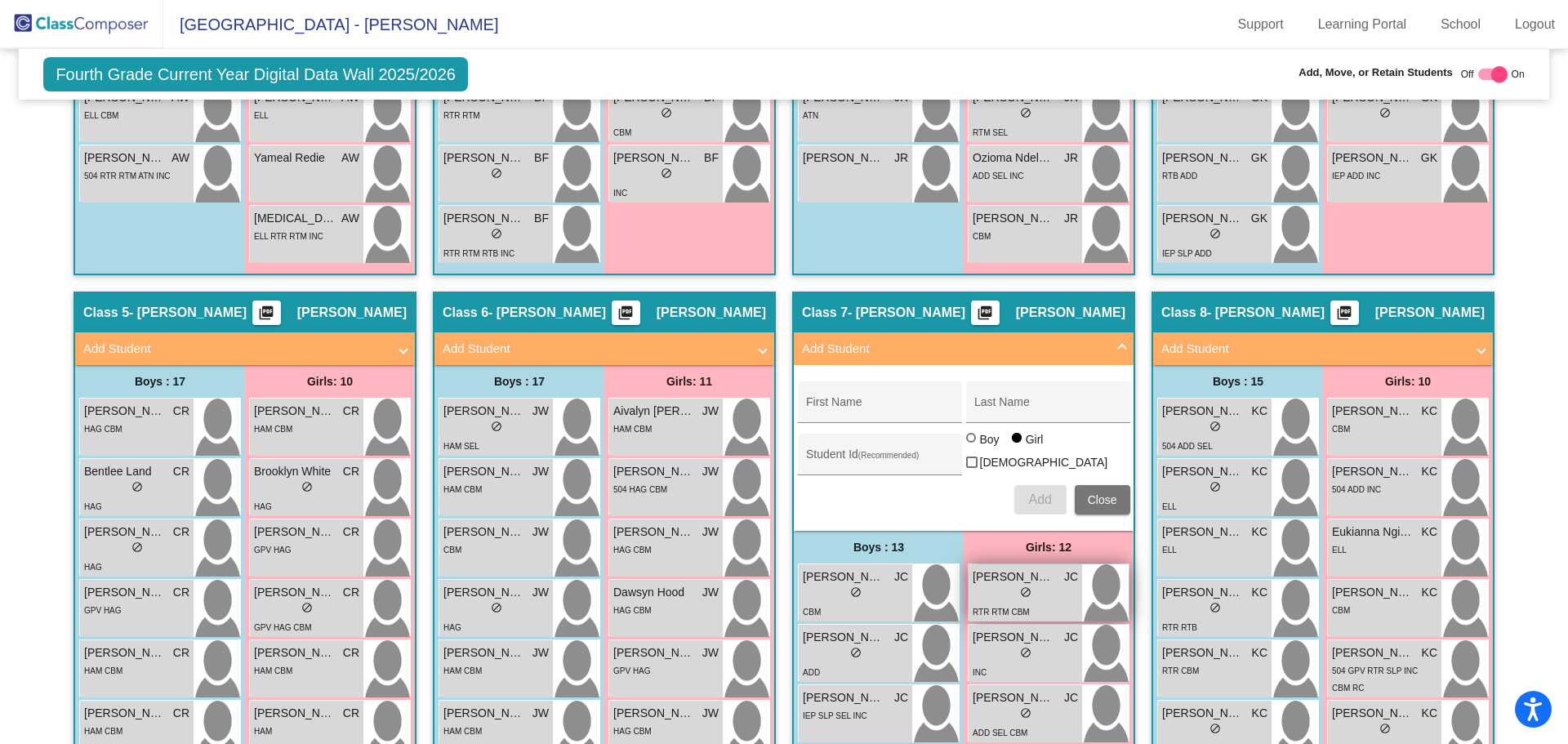drag, startPoint x: 1087, startPoint y: 497, endPoint x: 1067, endPoint y: 474, distance: 30.479501 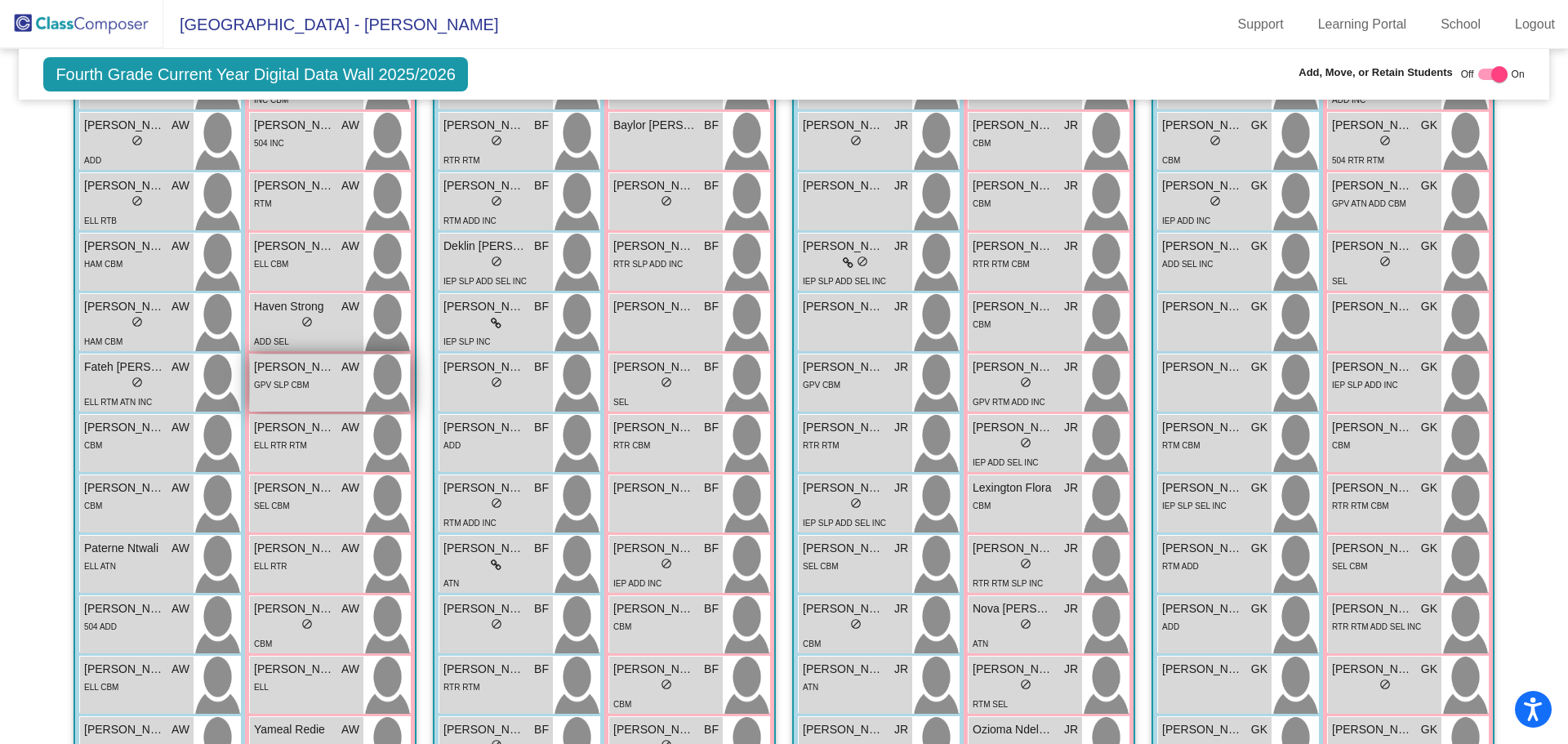 scroll, scrollTop: 0, scrollLeft: 0, axis: both 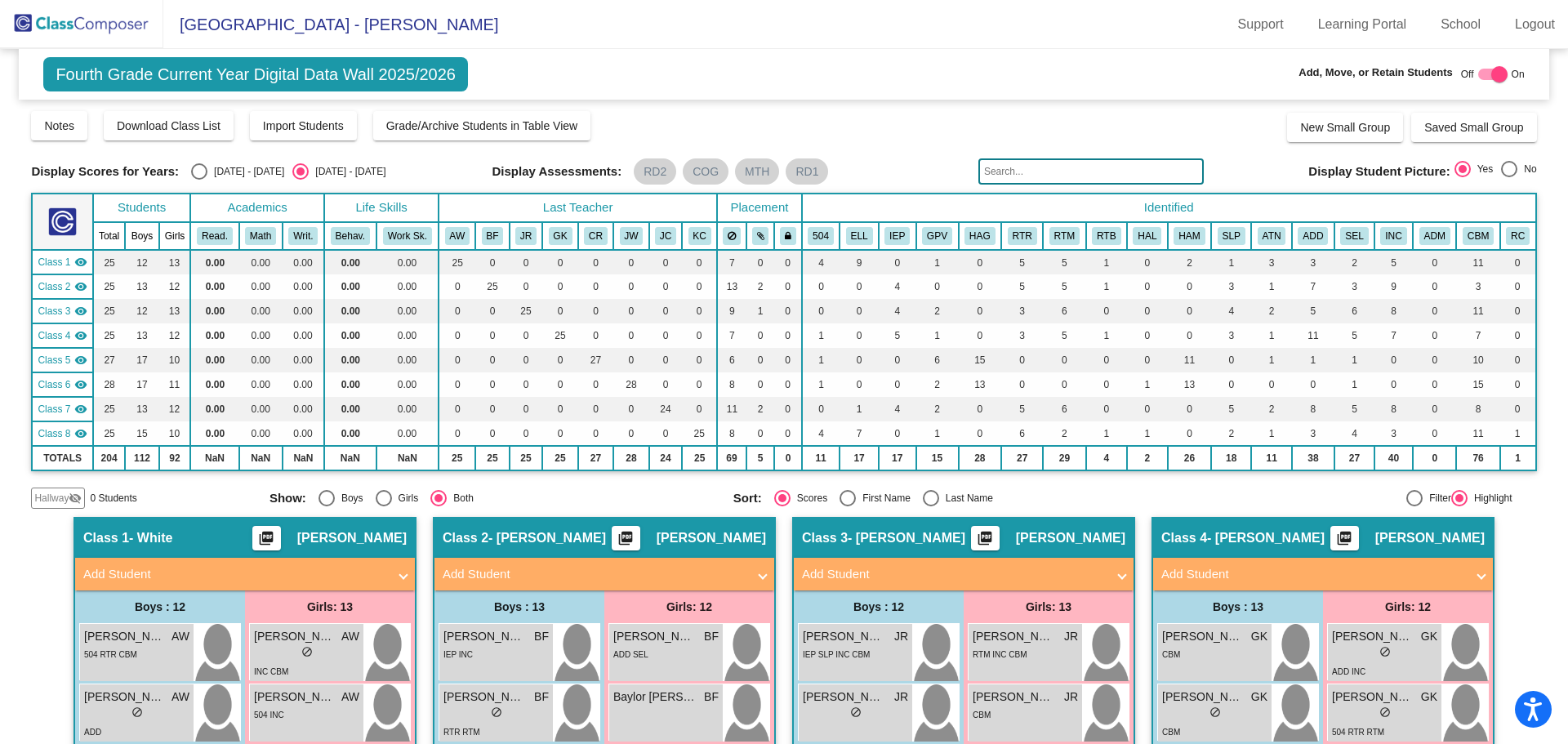 click on "Add Student" at bounding box center [235, 574] 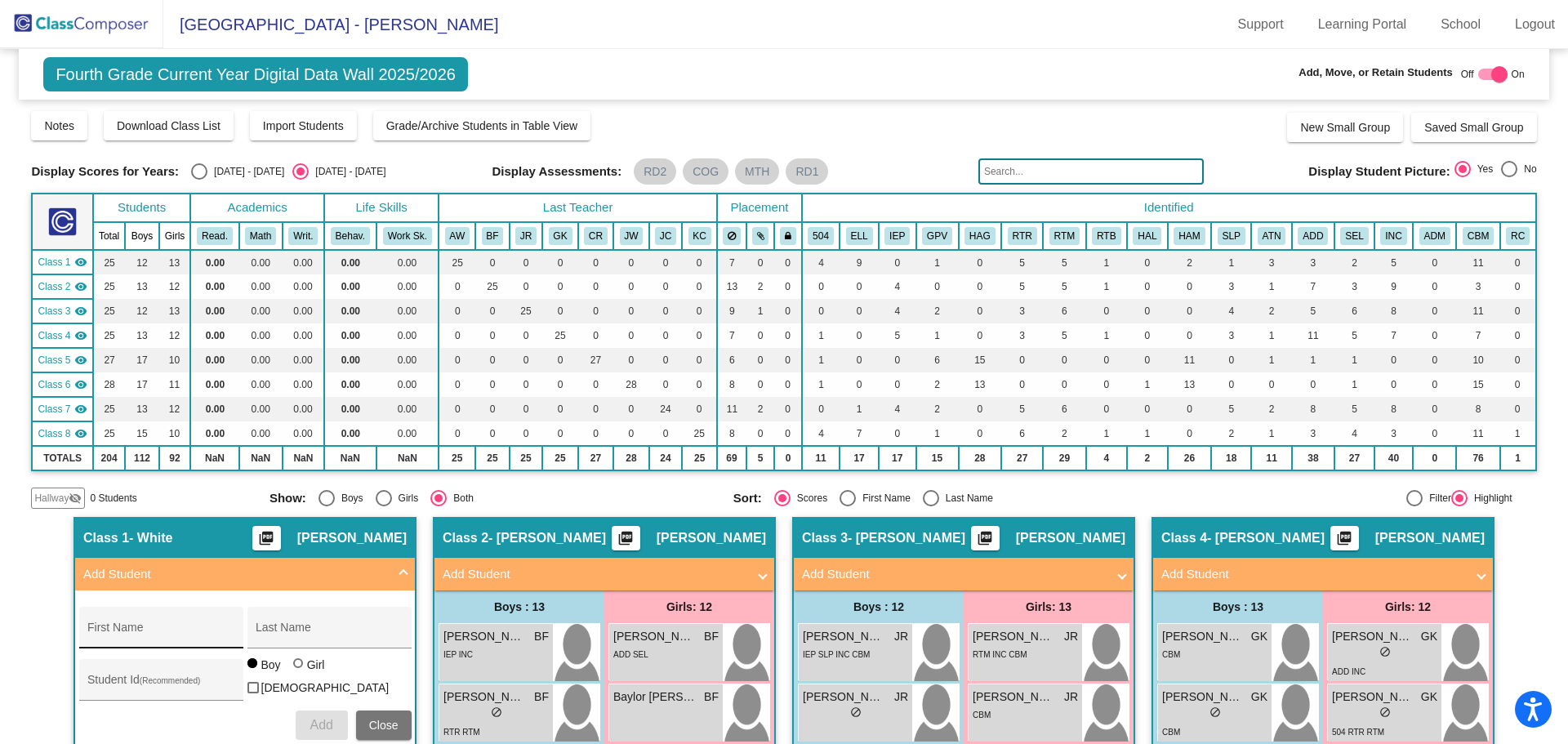 click on "First Name" at bounding box center [161, 632] 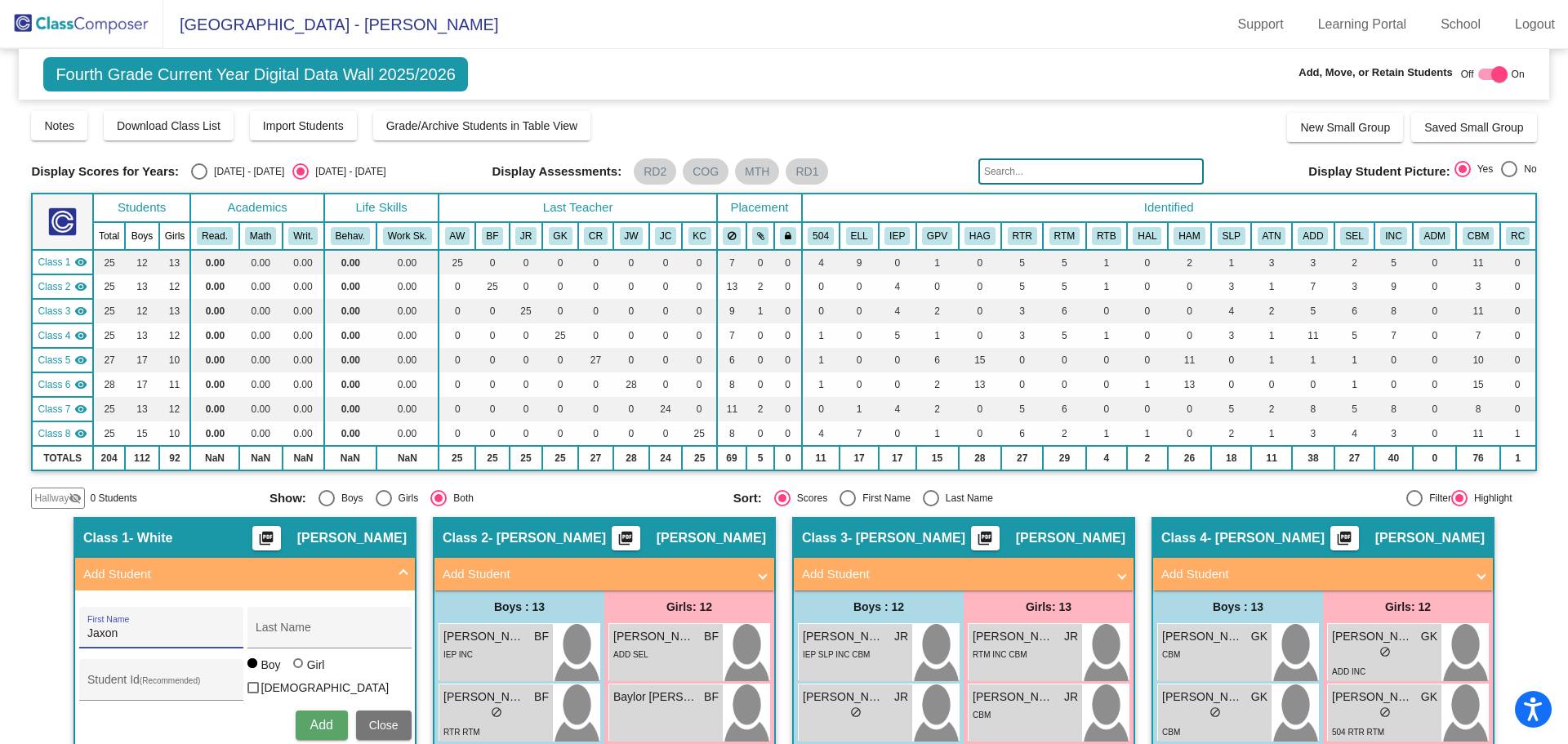 type on "Jaxon" 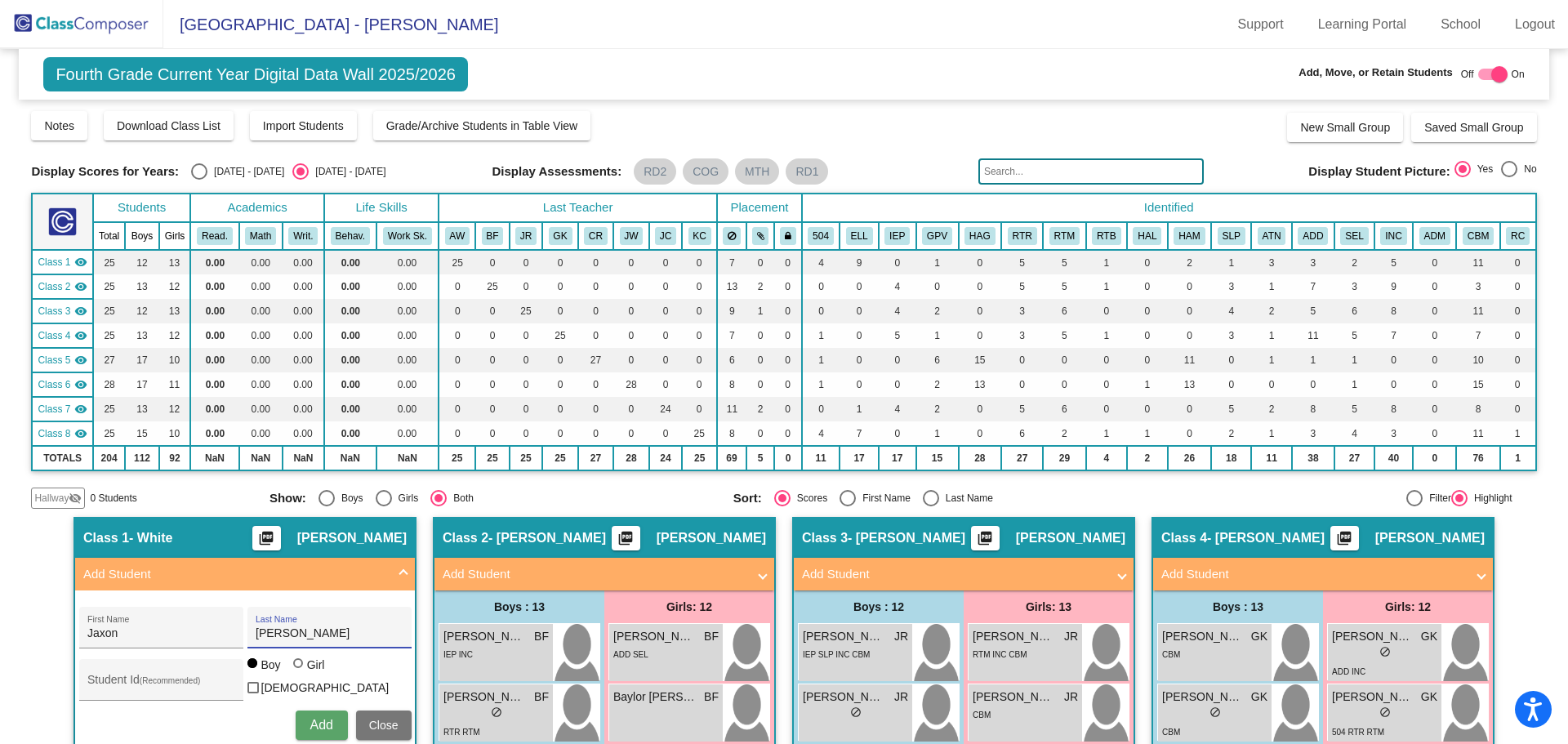 type on "Smith" 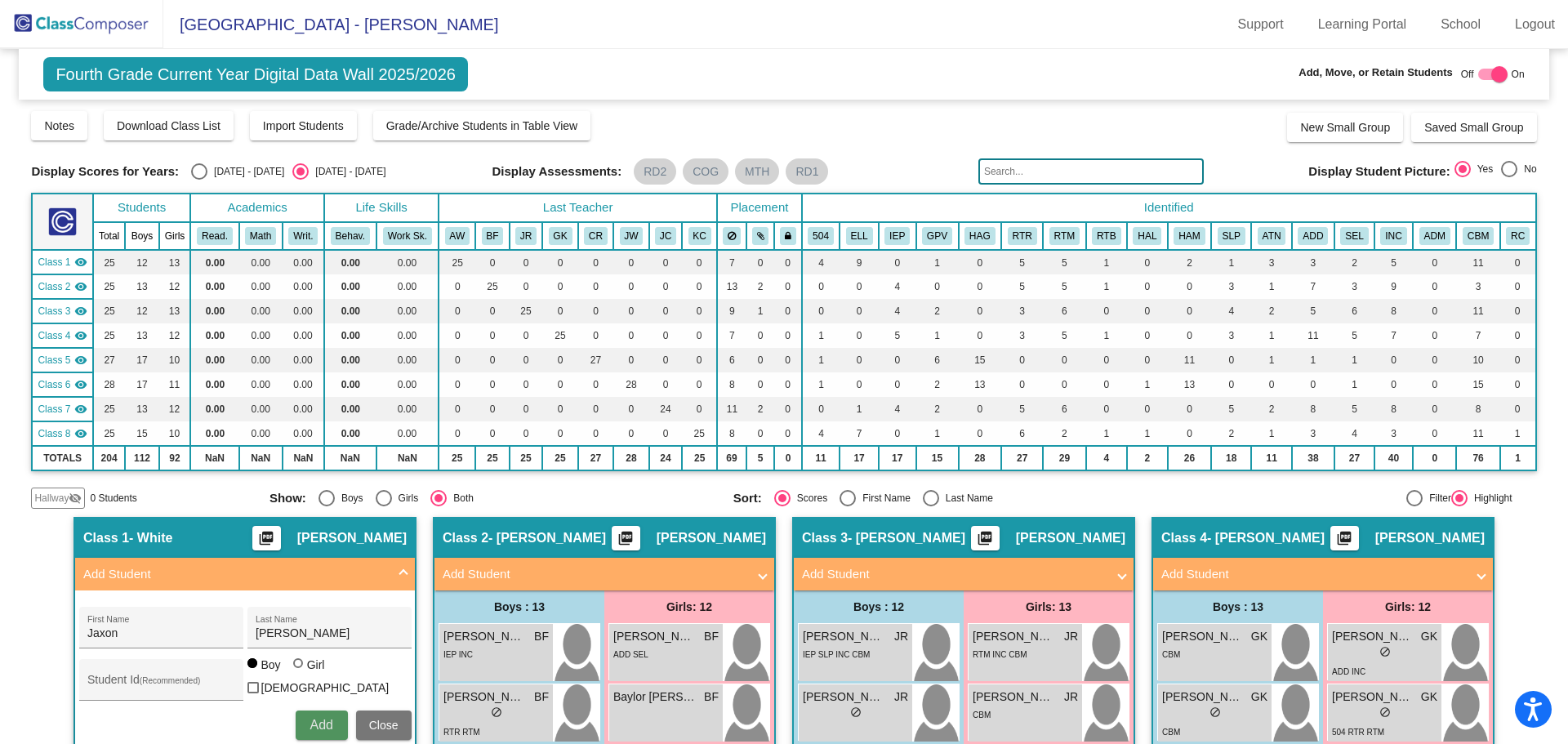 type 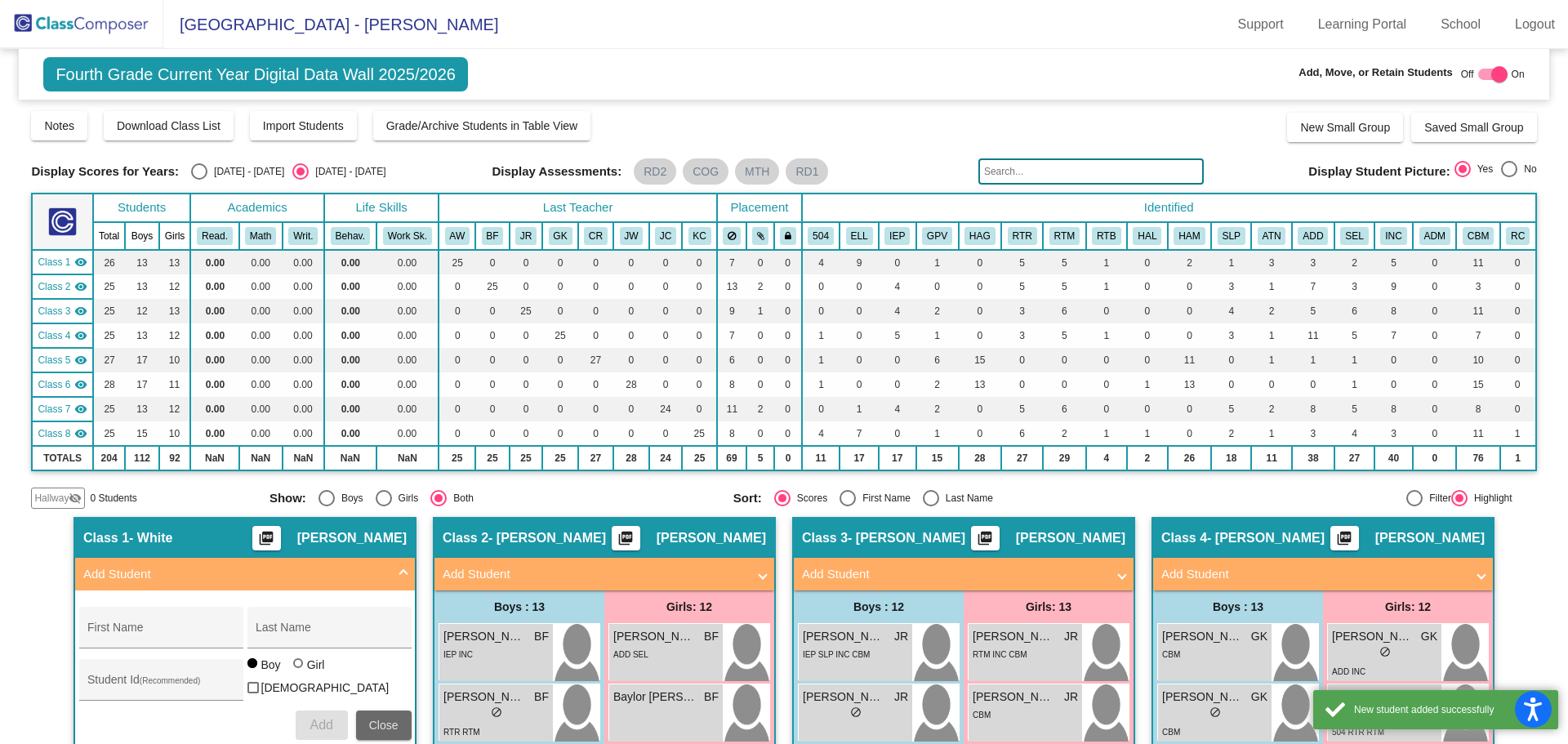 click on "Close" at bounding box center (384, 725) 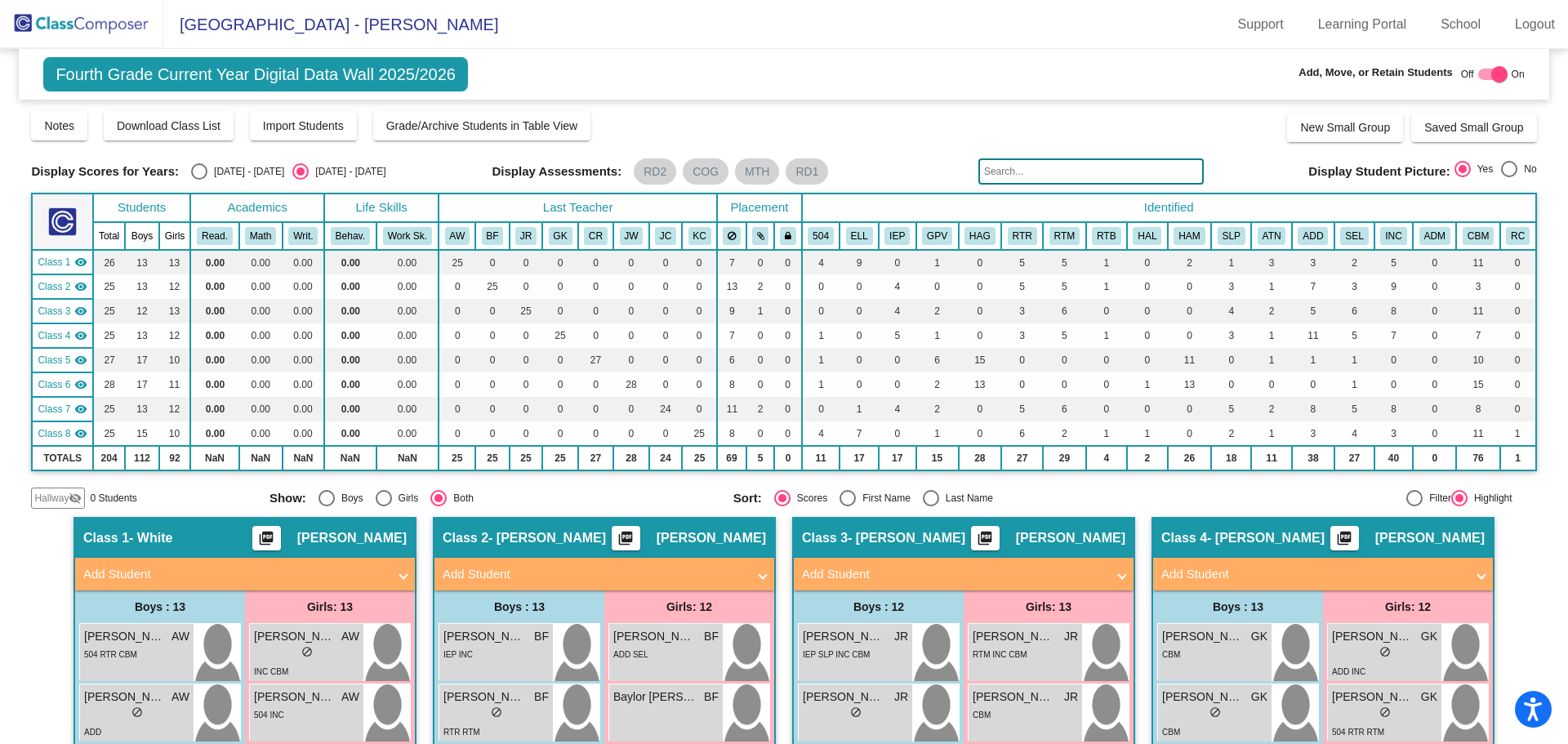 click 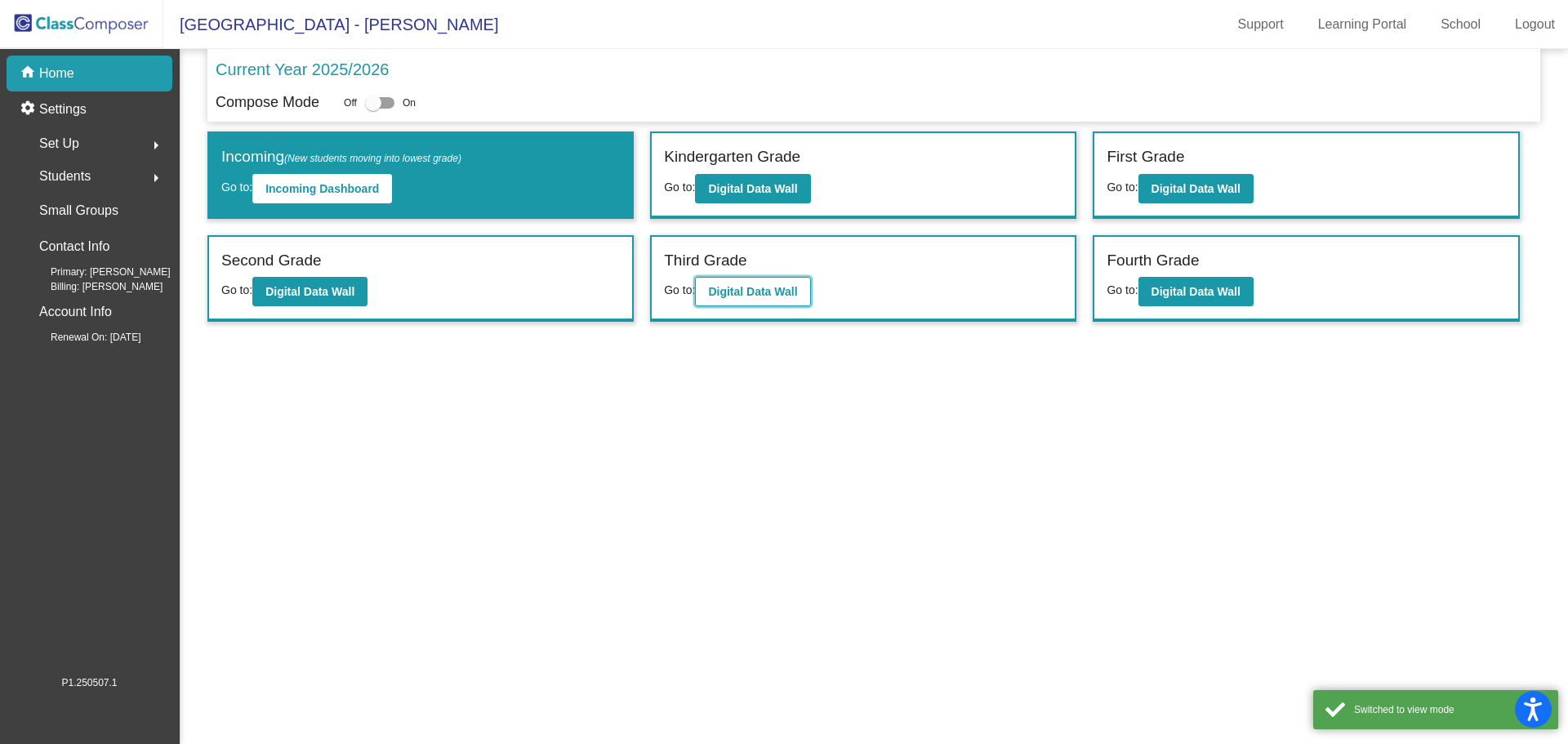 click on "Digital Data Wall" 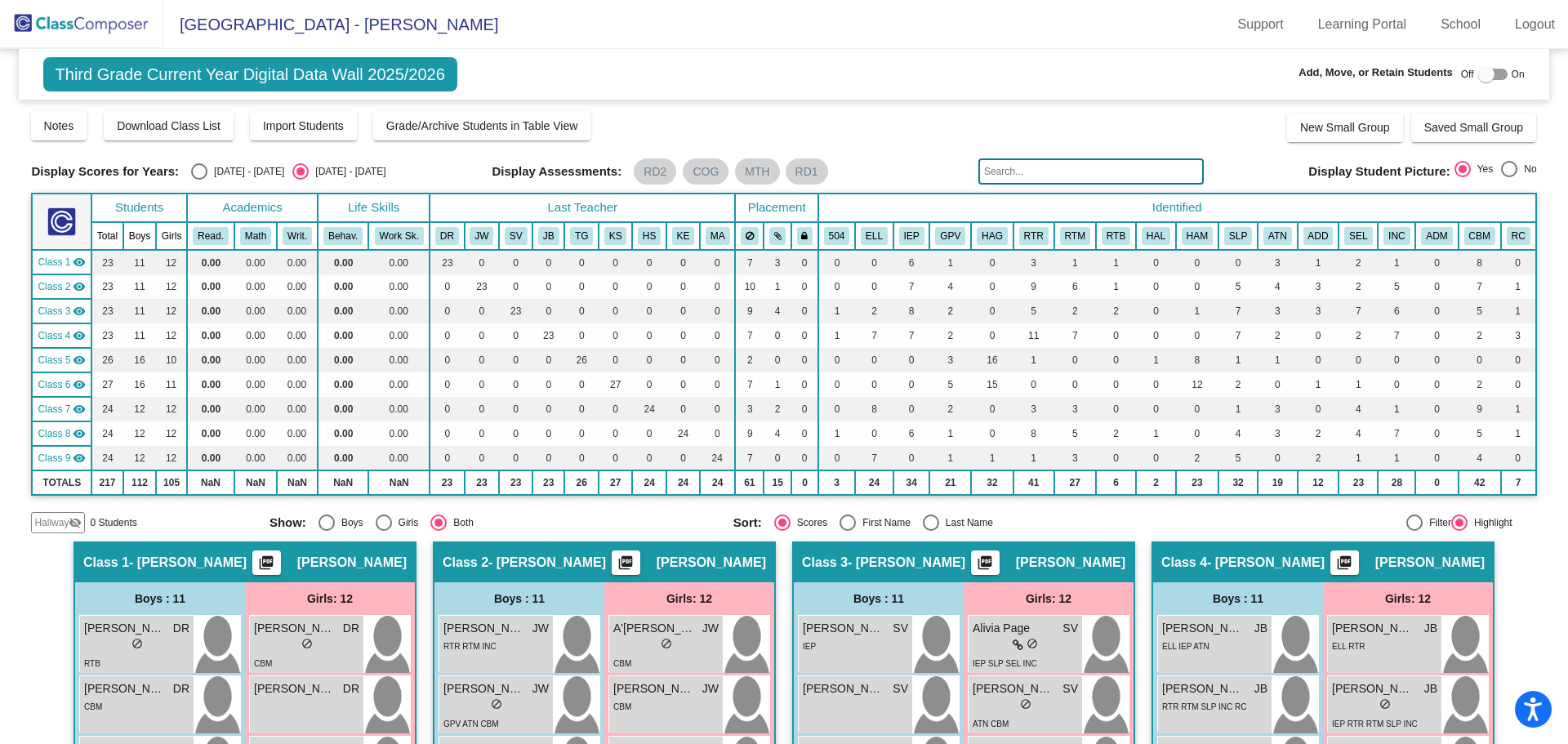 click at bounding box center (1486, 74) 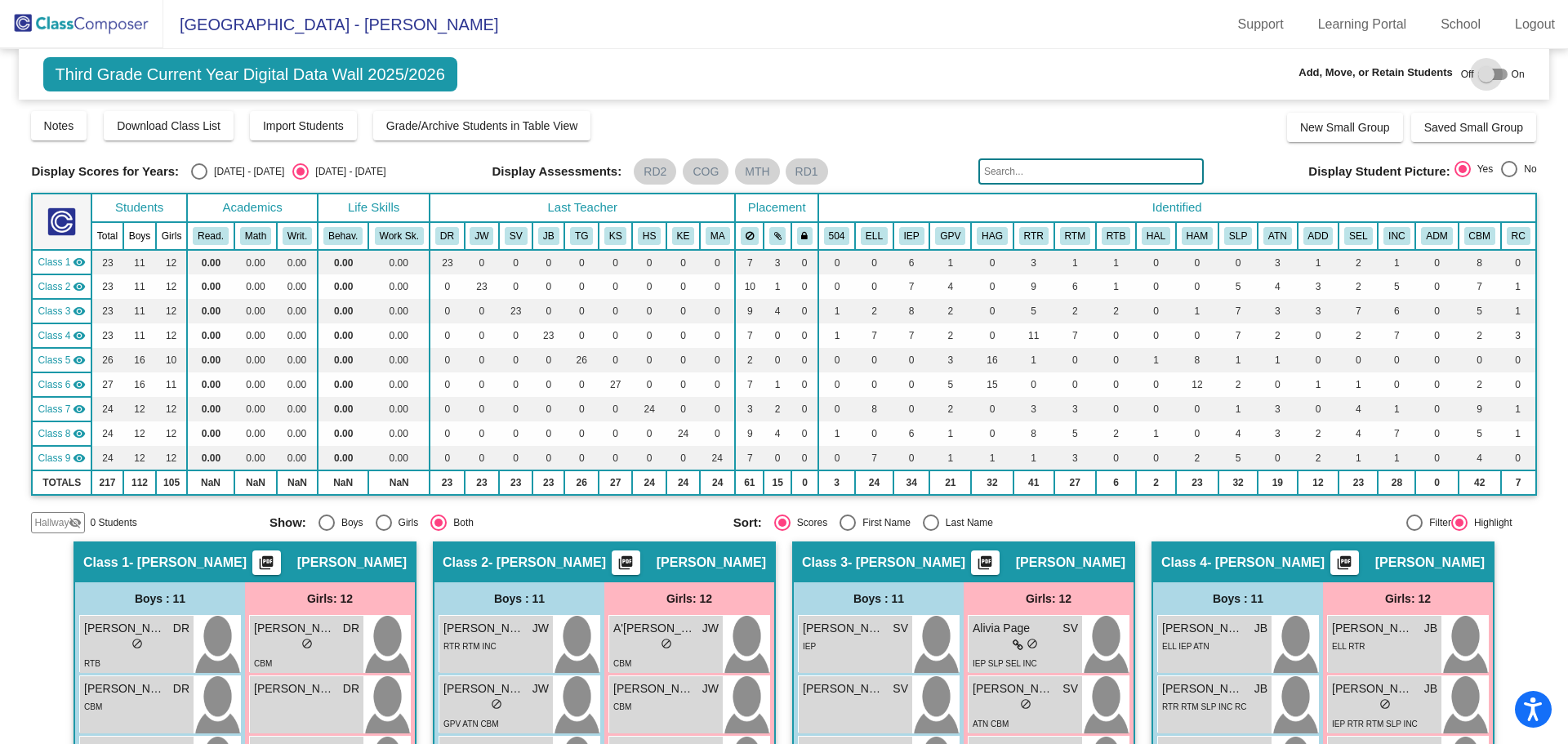 checkbox on "true" 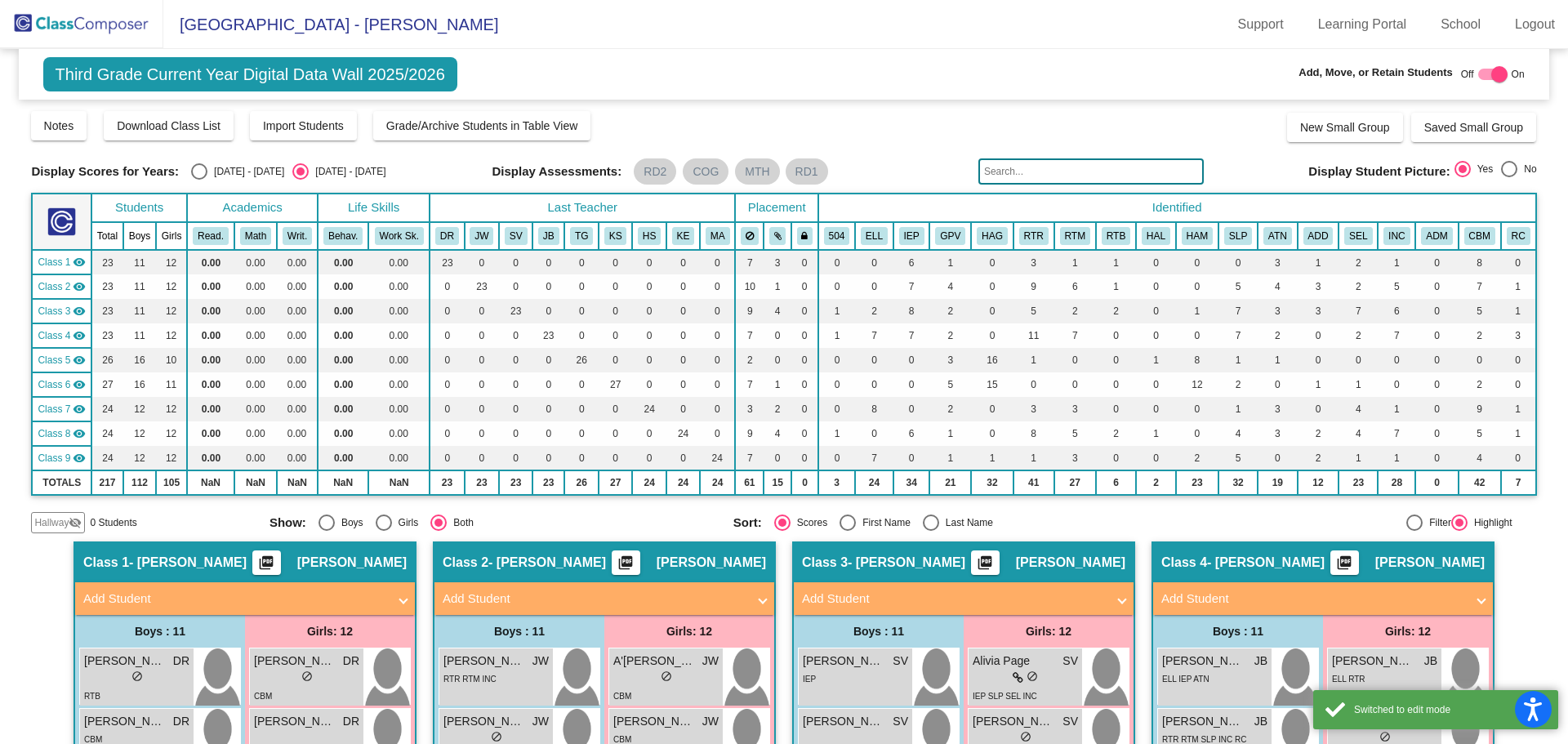 scroll, scrollTop: 82, scrollLeft: 0, axis: vertical 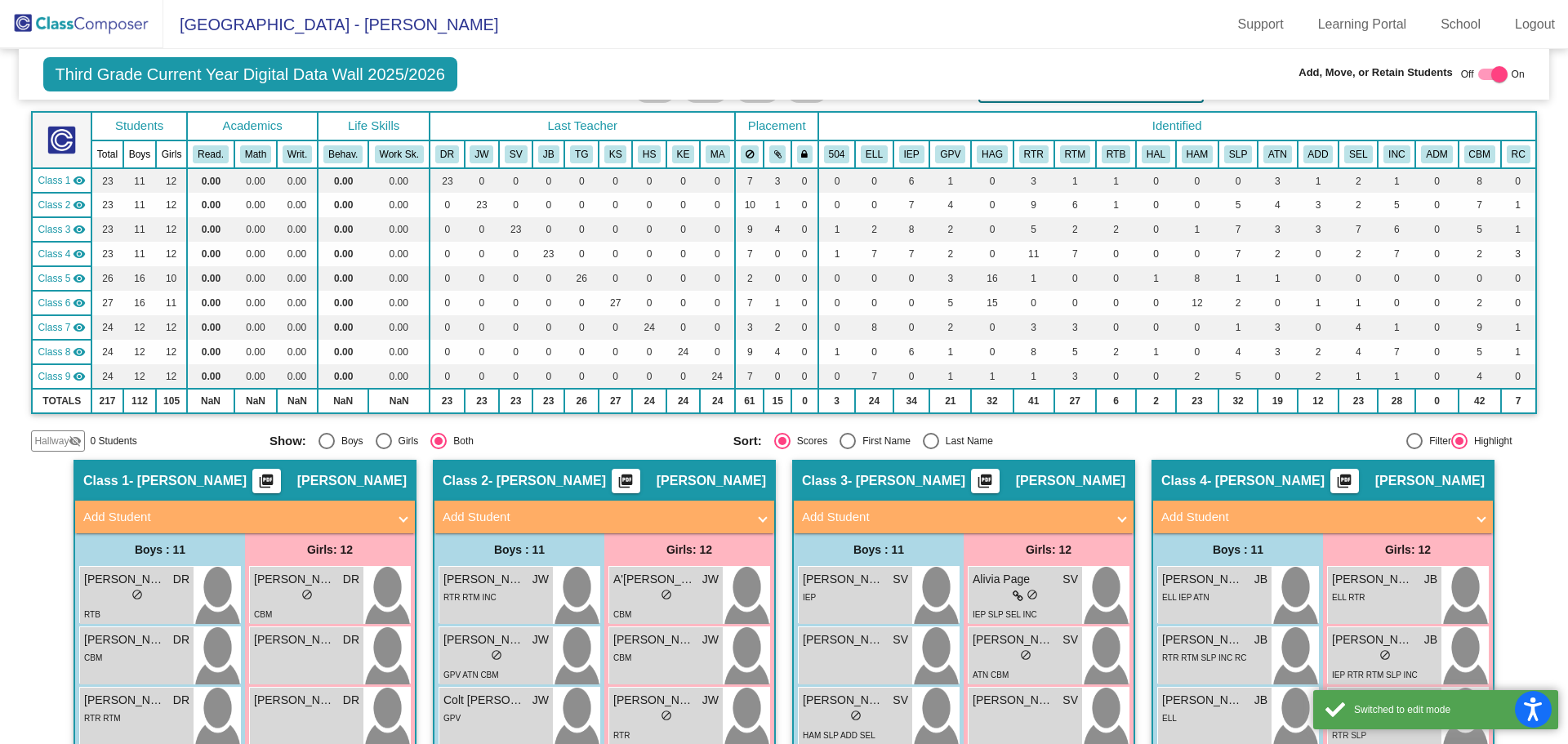 click on "Add Student" at bounding box center [235, 517] 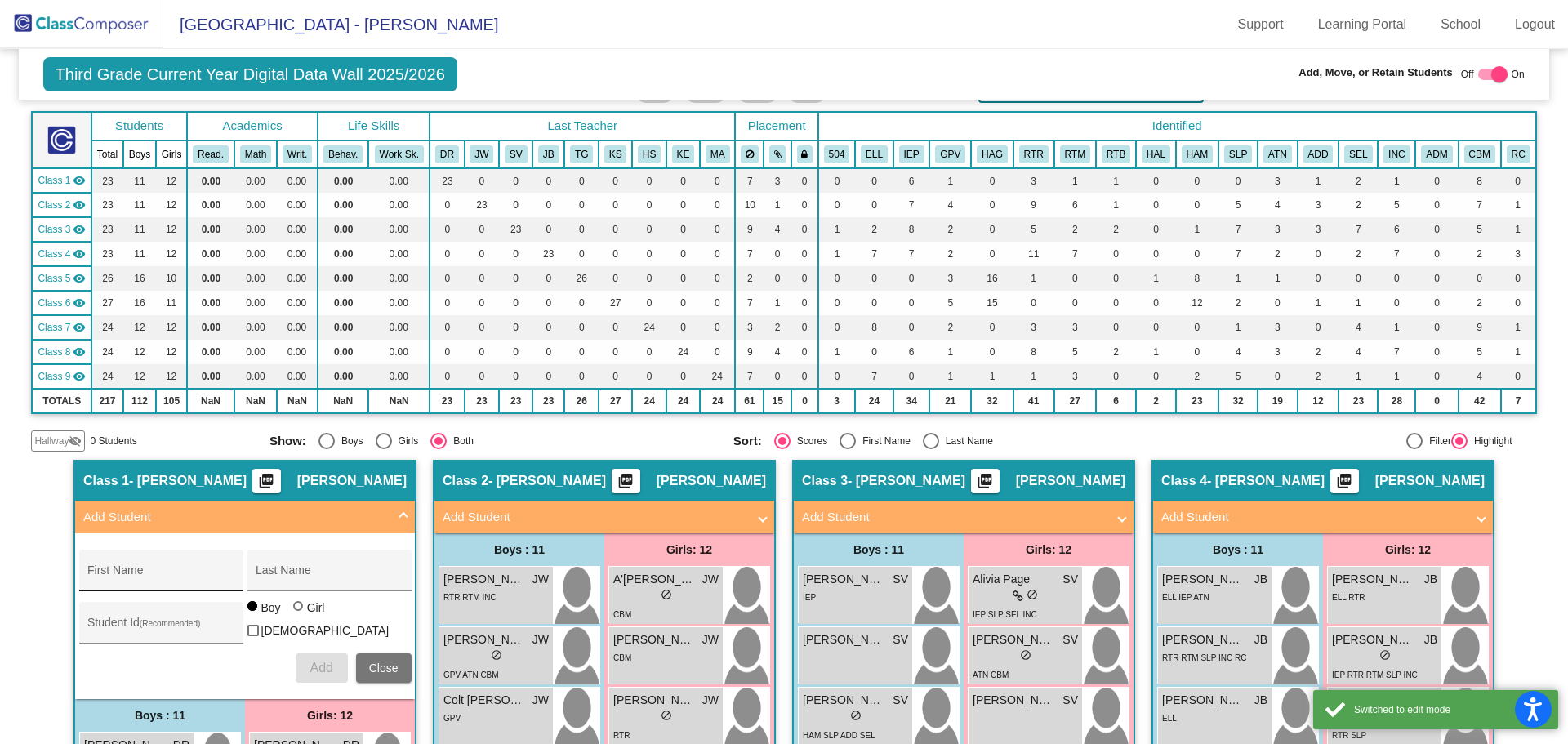 click on "First Name" at bounding box center [161, 575] 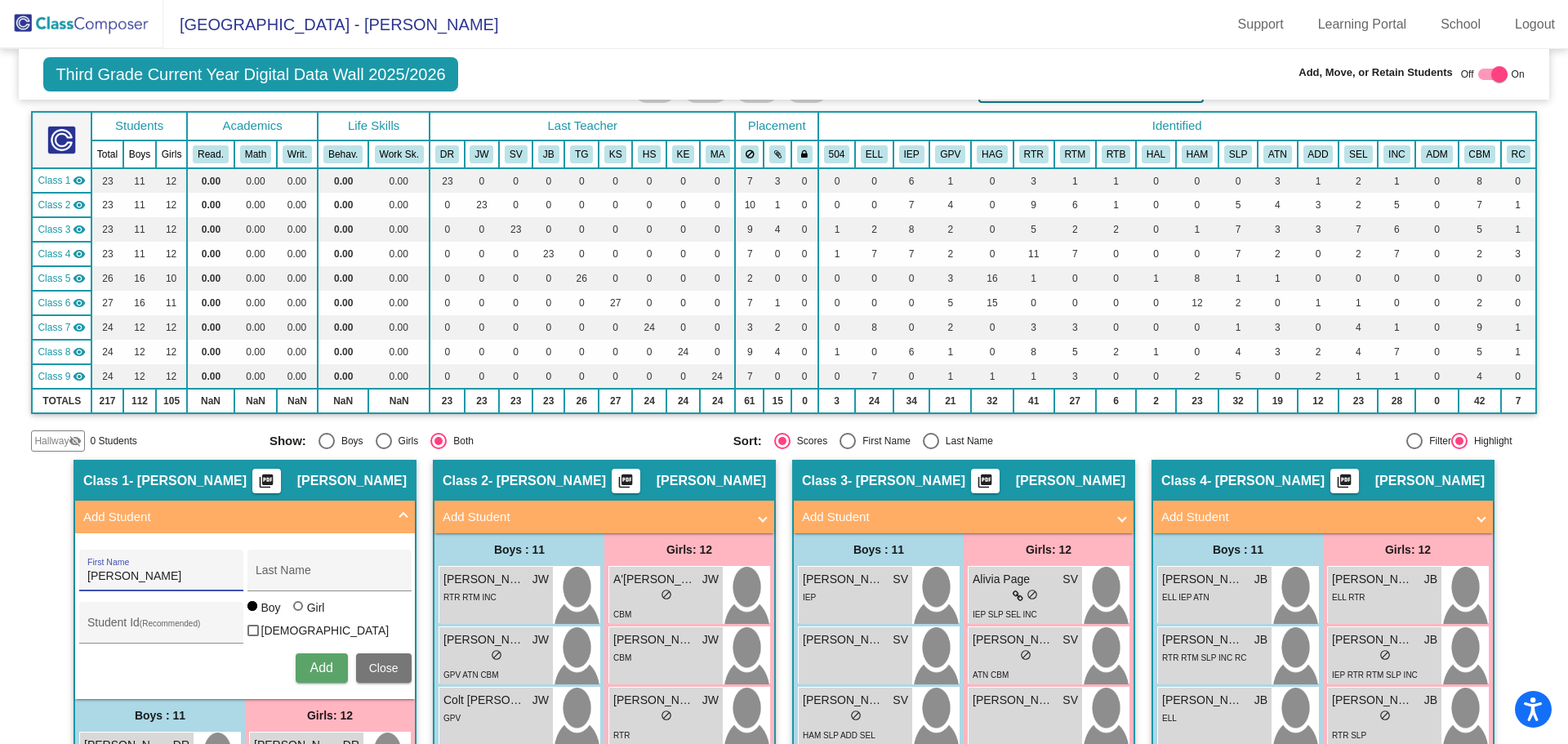 type on "Katrina" 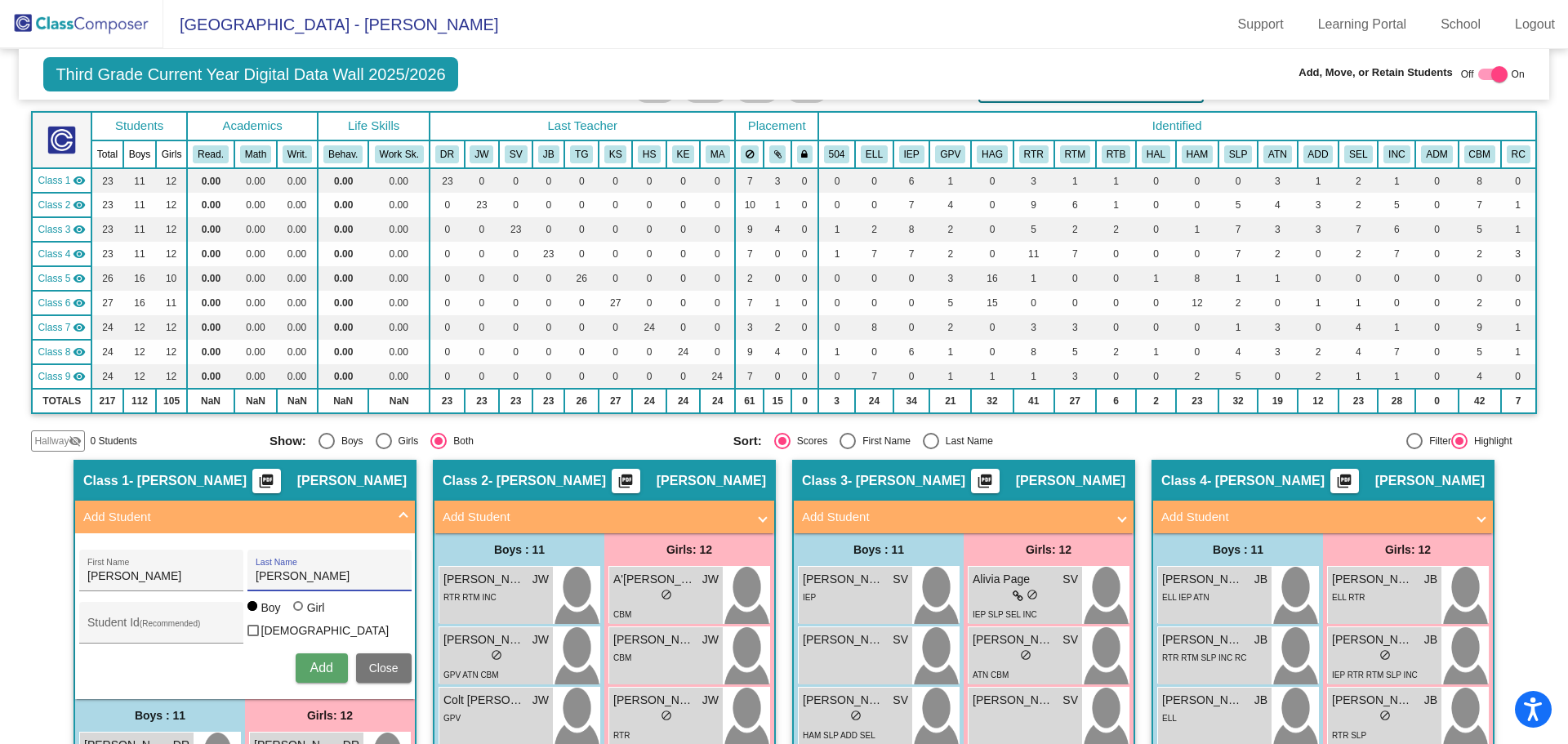 type on "Gilmour" 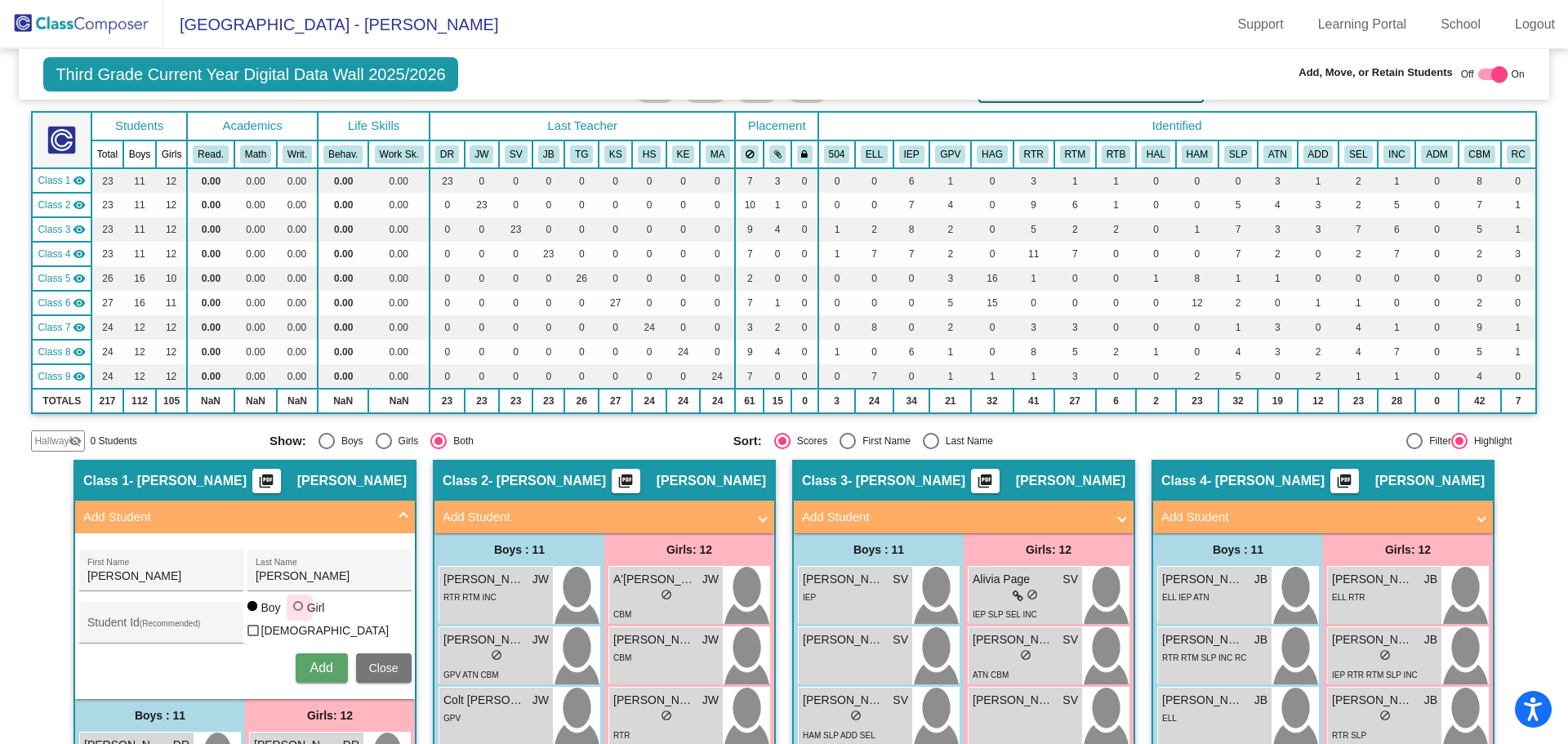 click at bounding box center [298, 606] 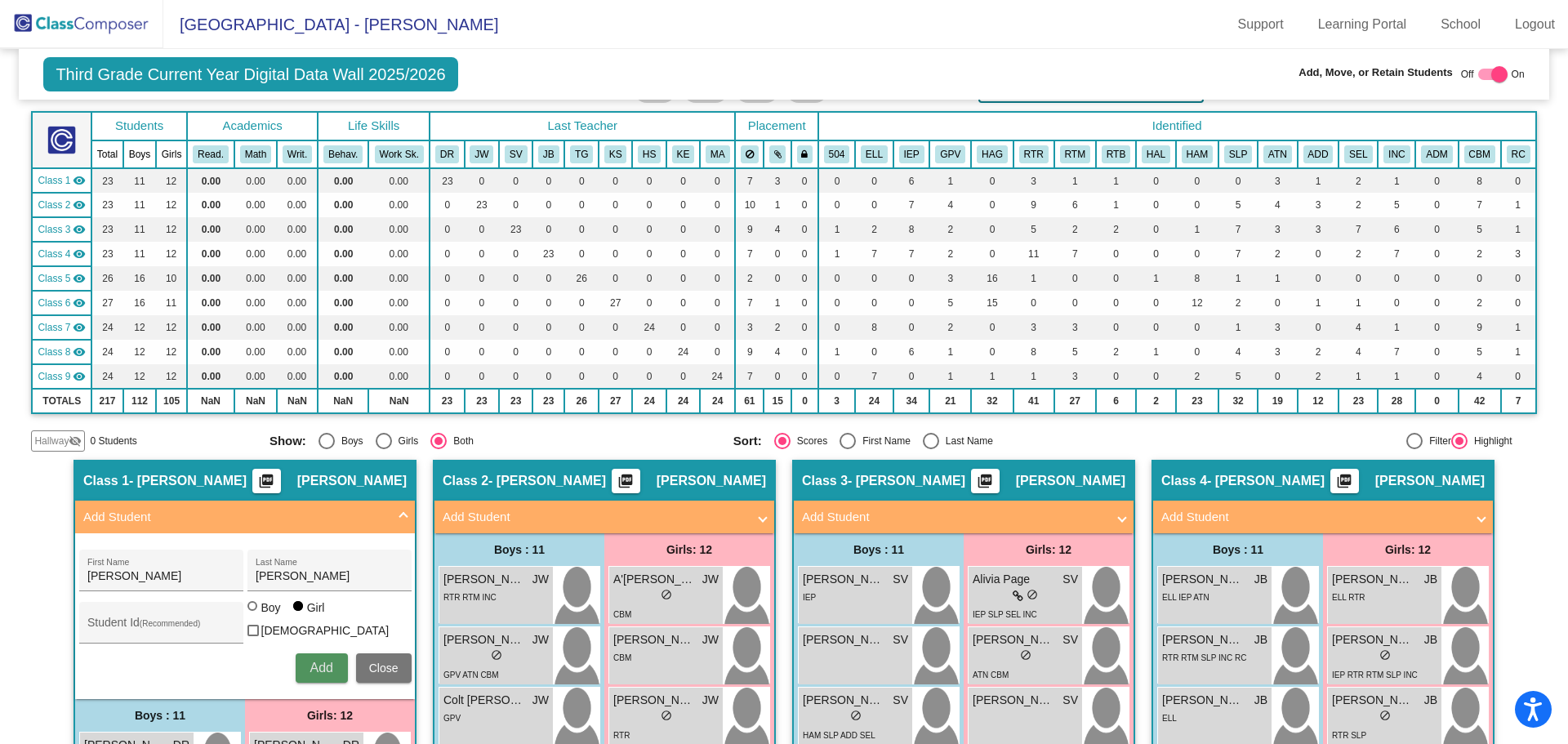 click on "Add" at bounding box center (321, 667) 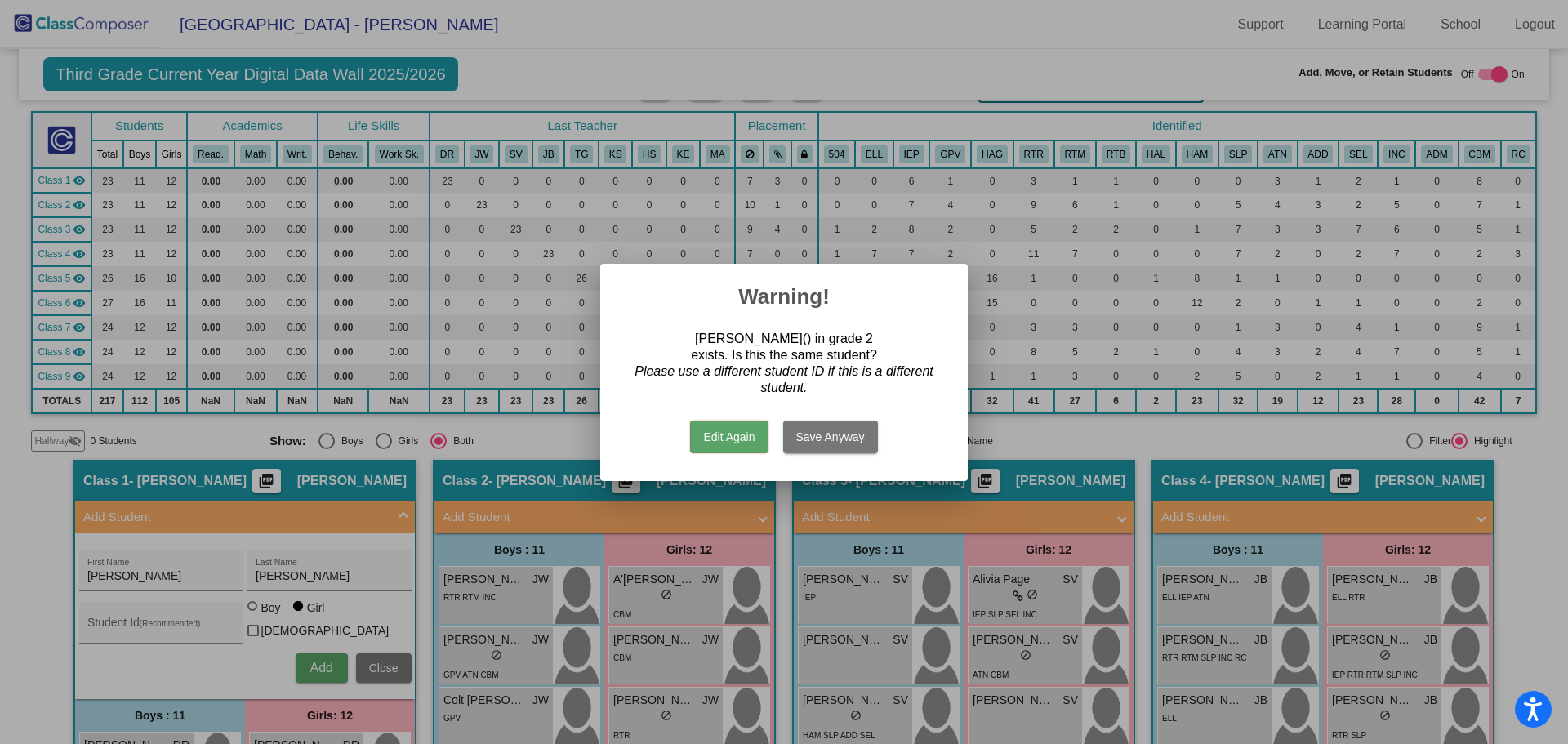 click on "Edit Again" at bounding box center (728, 437) 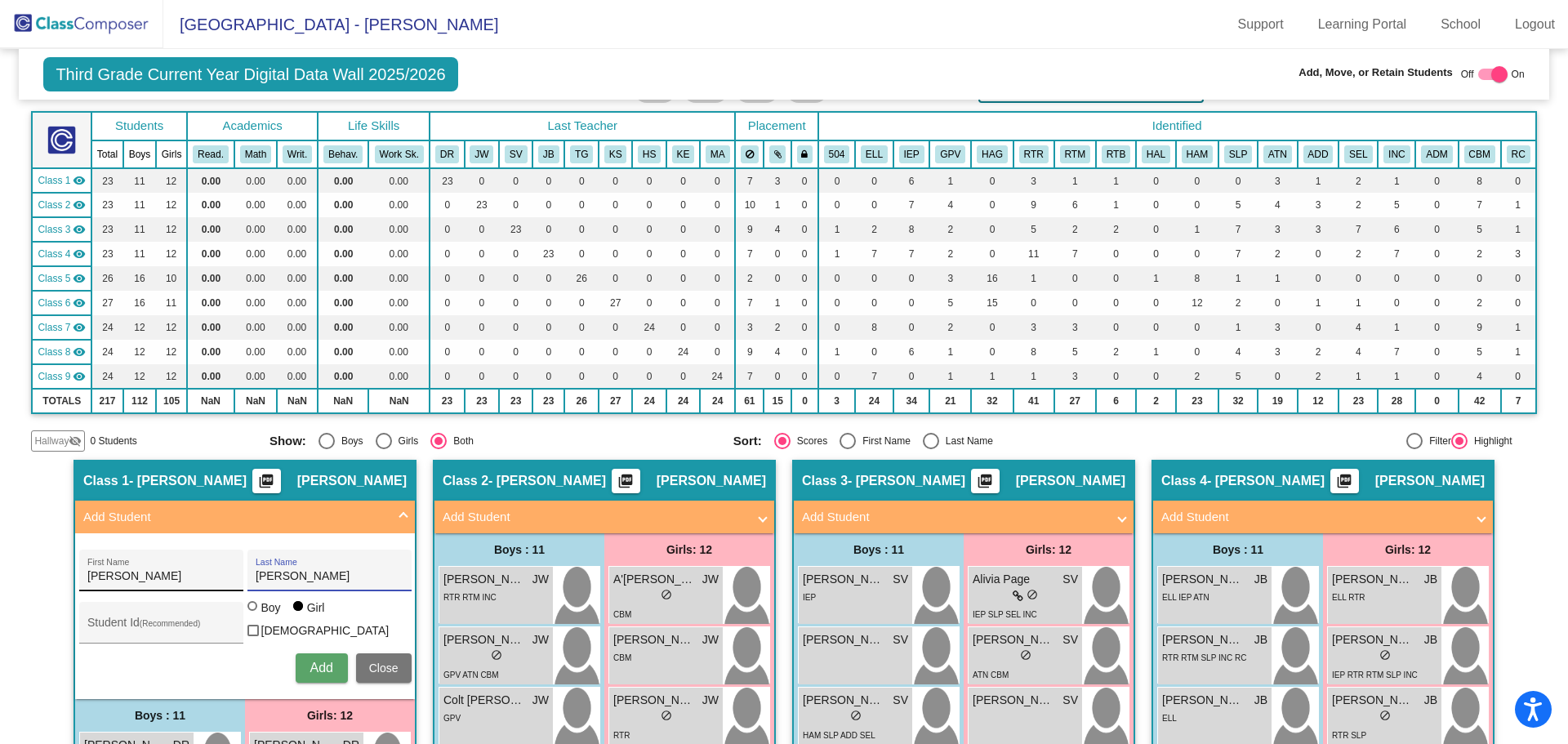 drag, startPoint x: 307, startPoint y: 575, endPoint x: 115, endPoint y: 577, distance: 192.01042 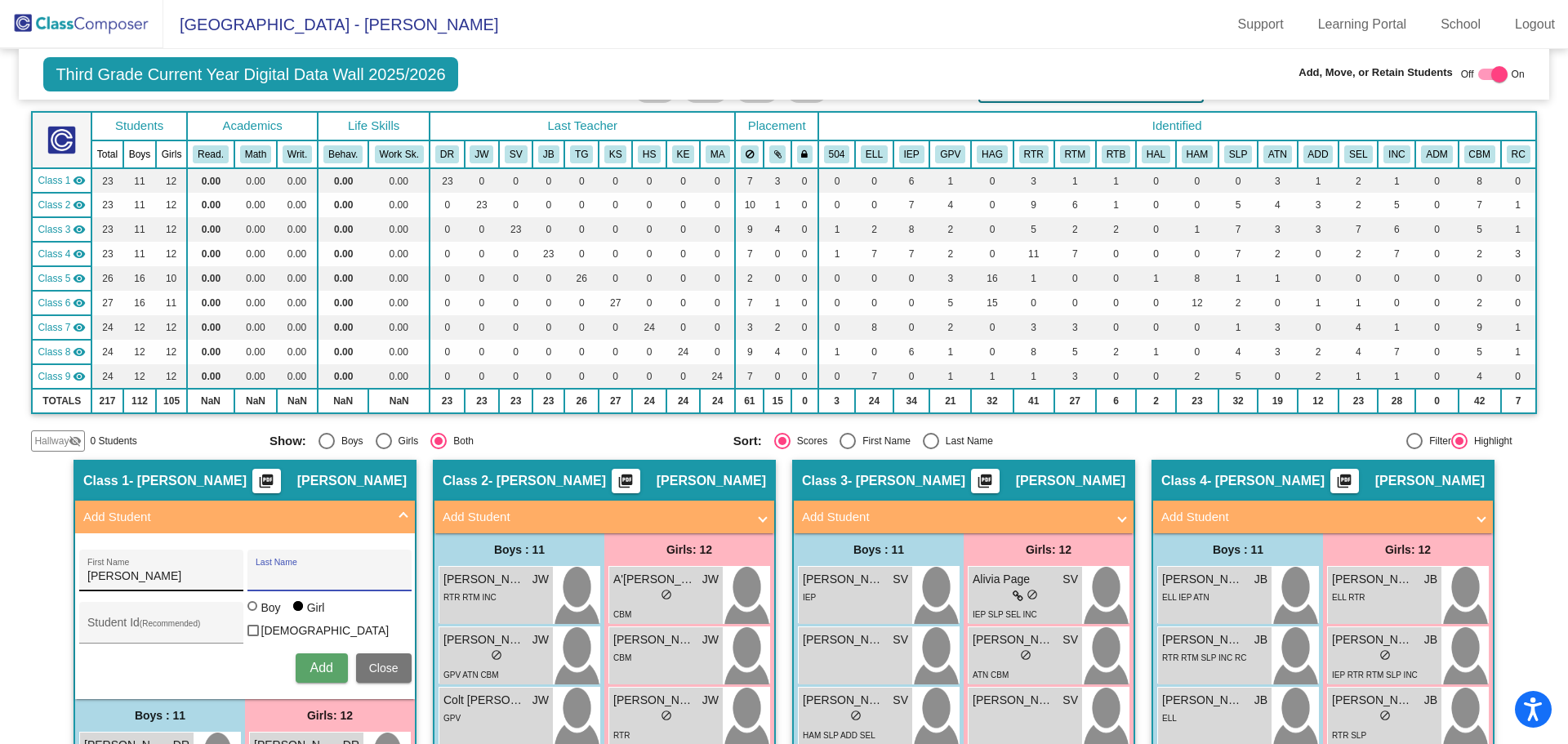 type 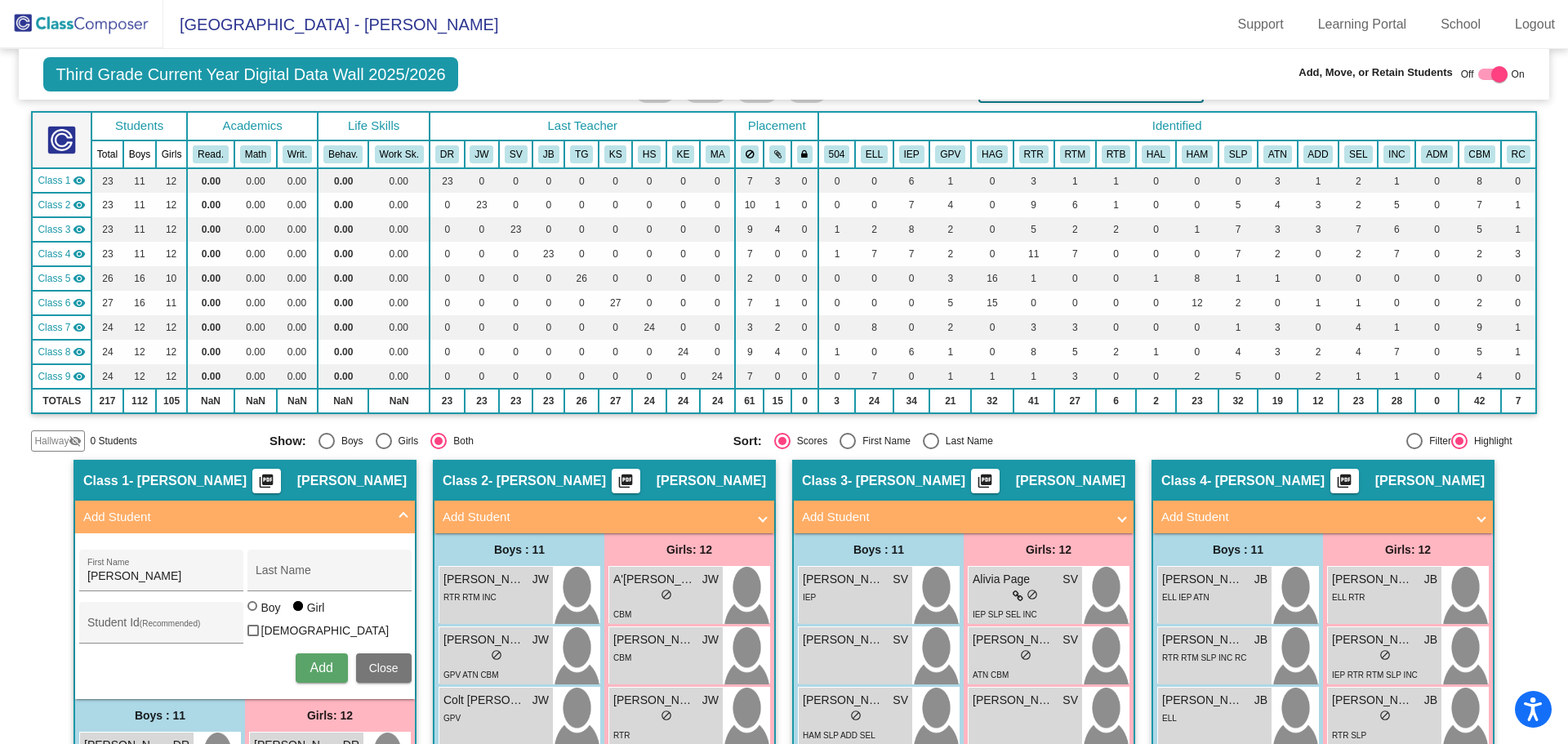 drag, startPoint x: 168, startPoint y: 591, endPoint x: -45, endPoint y: 588, distance: 213.02113 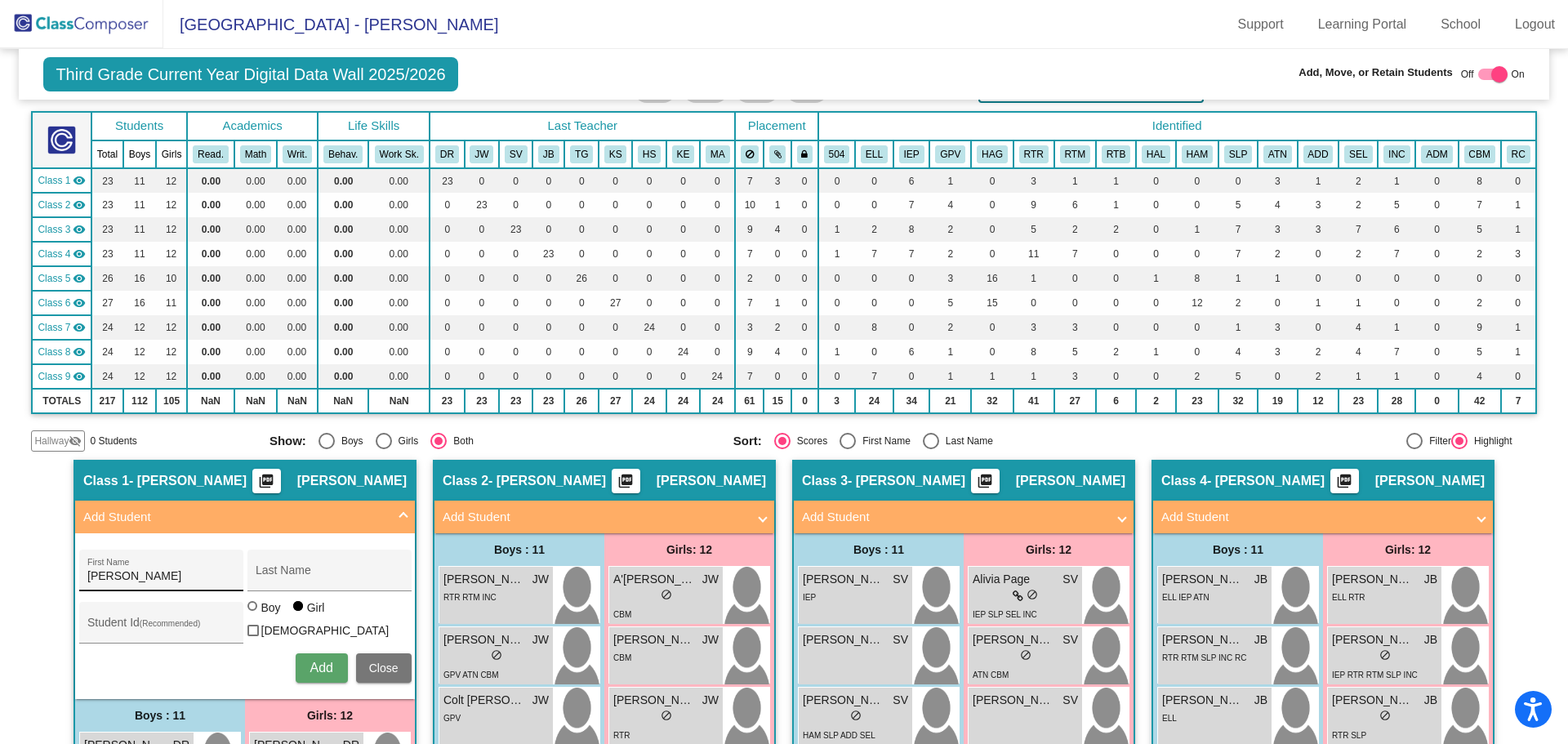 click on "Katrina" at bounding box center [161, 577] 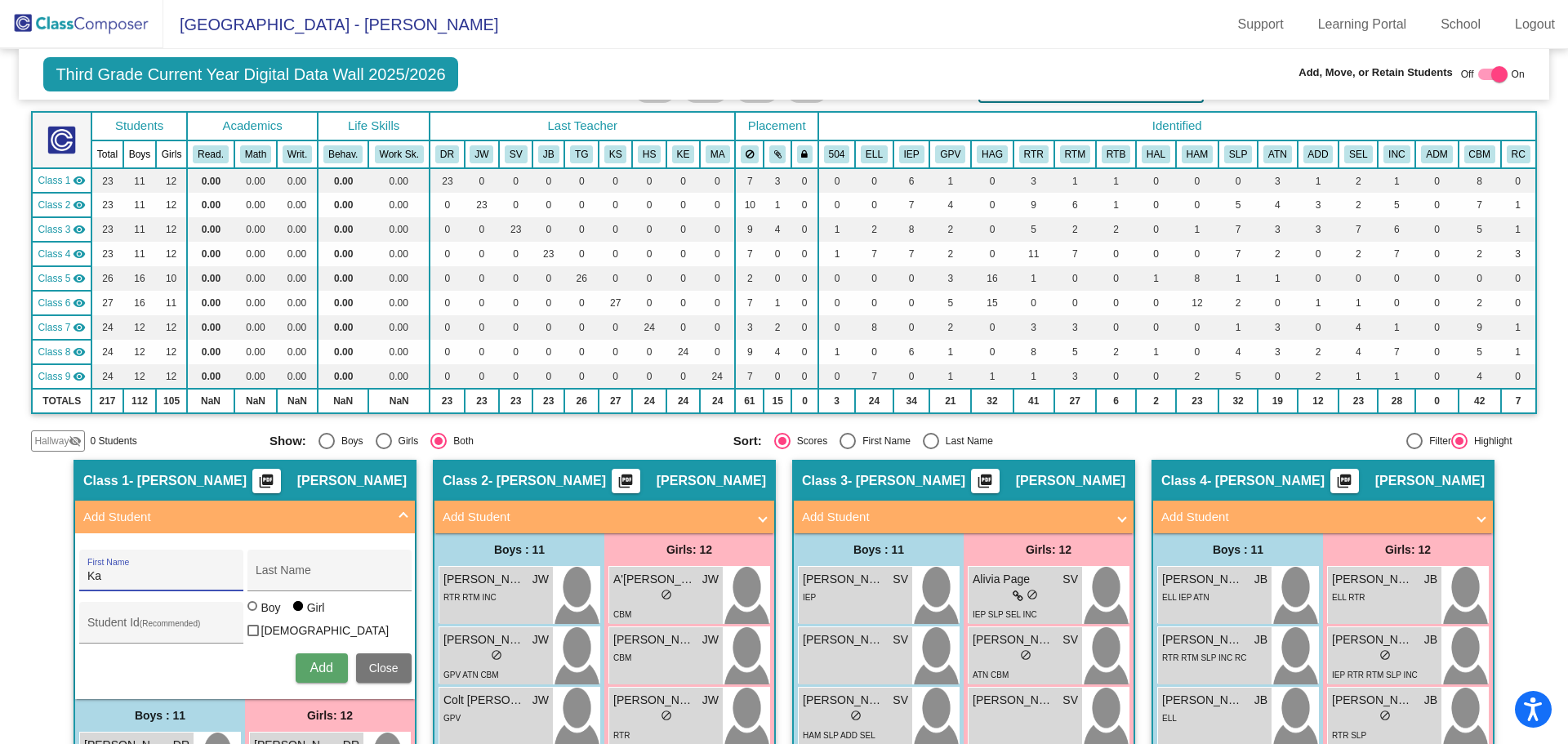 type on "K" 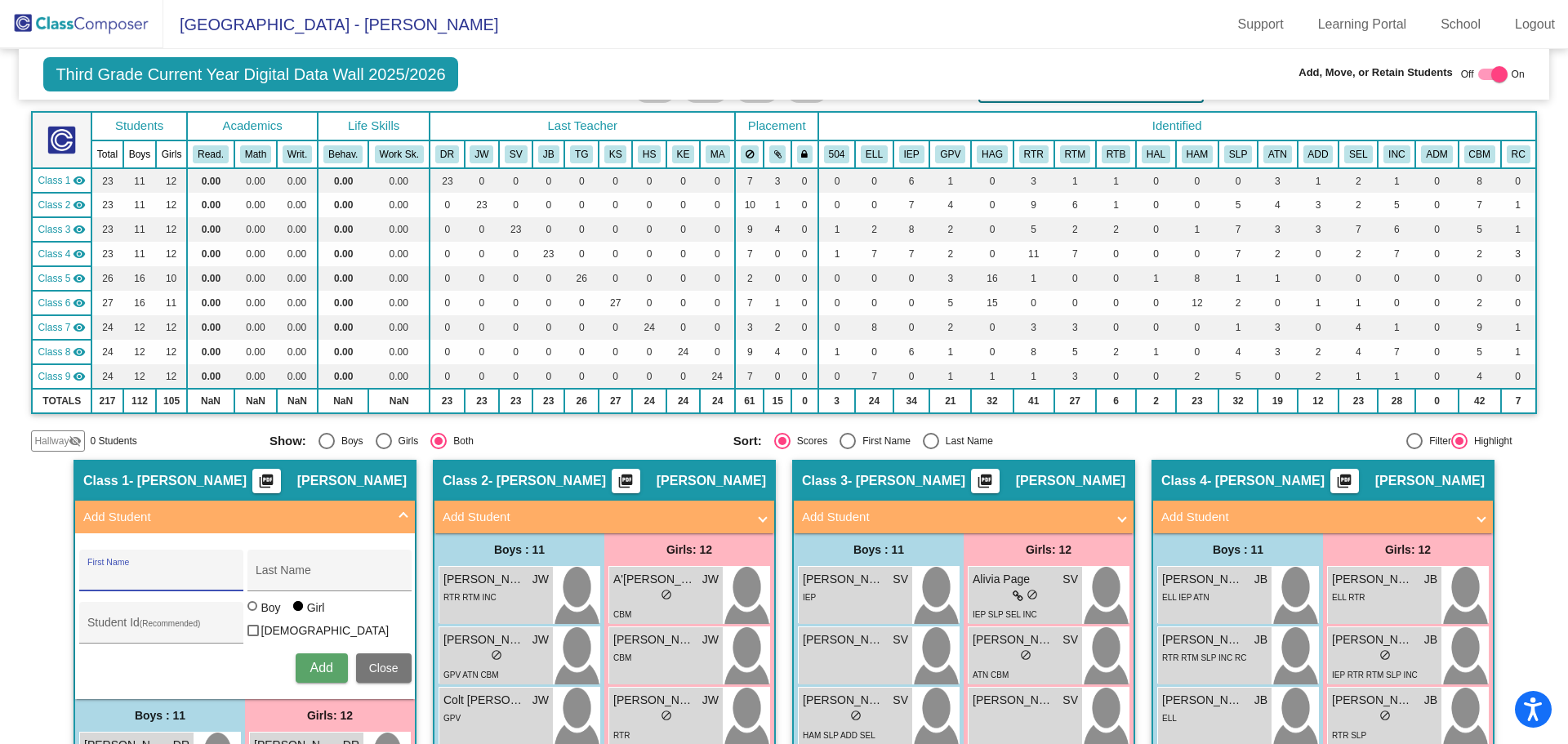 type 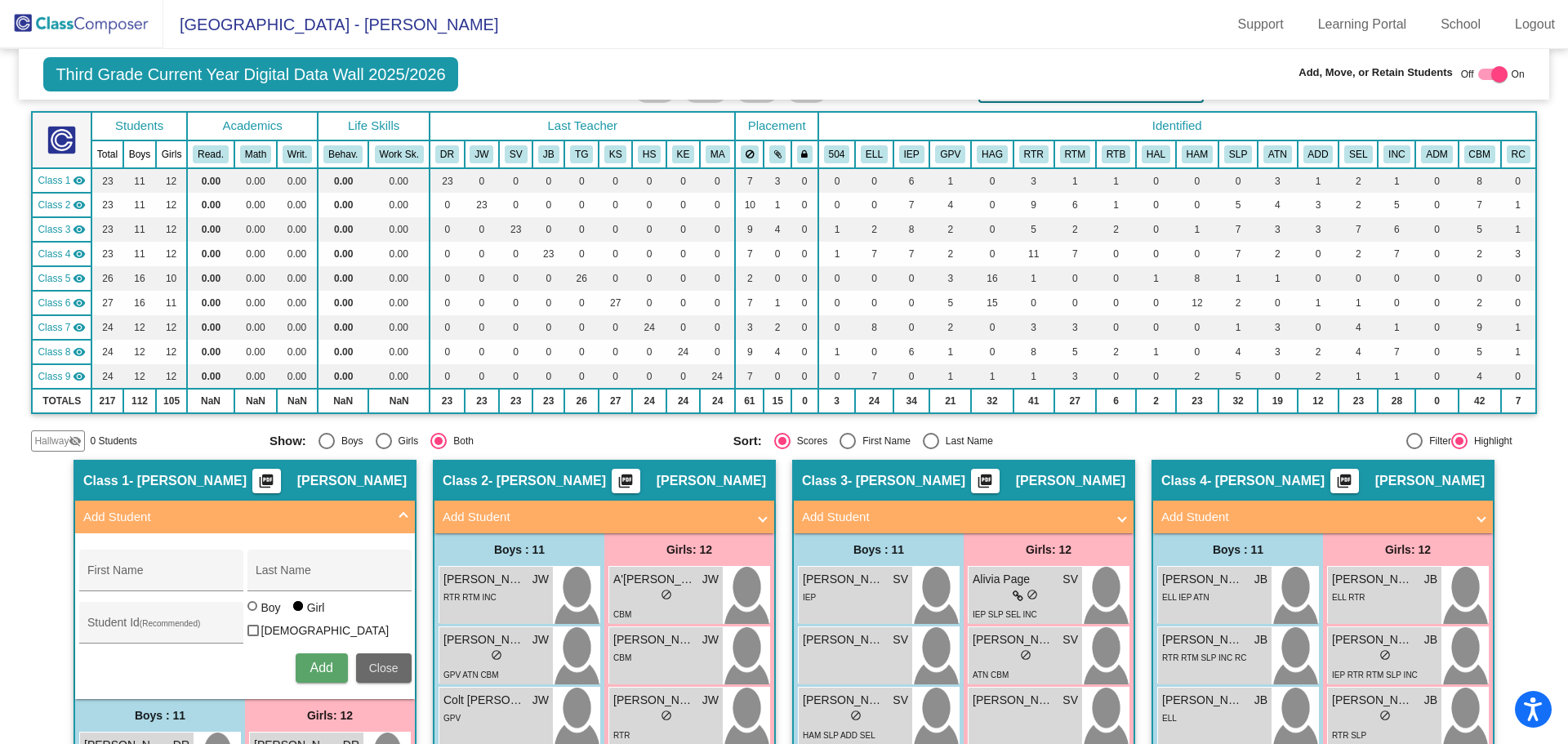 click on "Close" at bounding box center (384, 668) 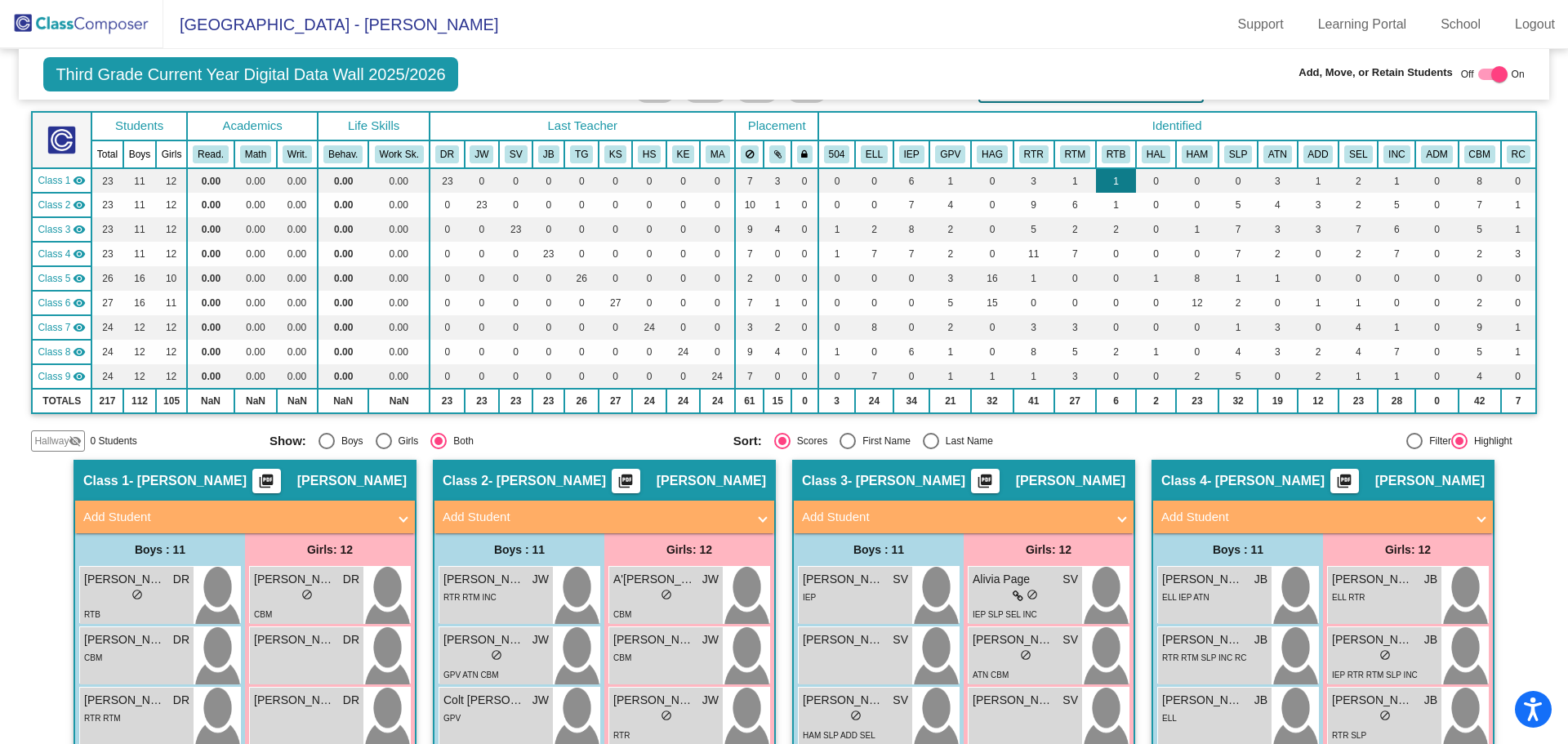 scroll, scrollTop: 0, scrollLeft: 0, axis: both 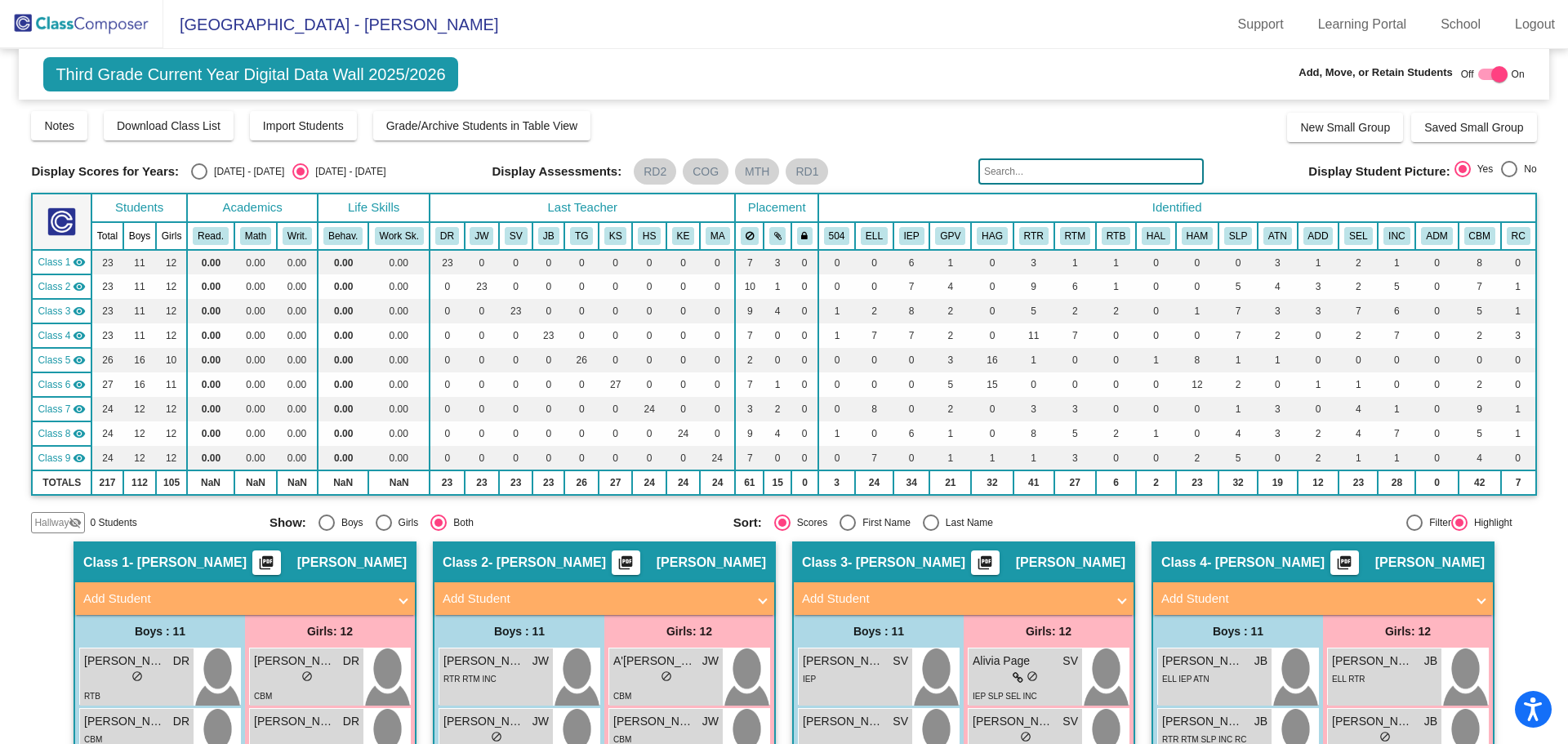 click 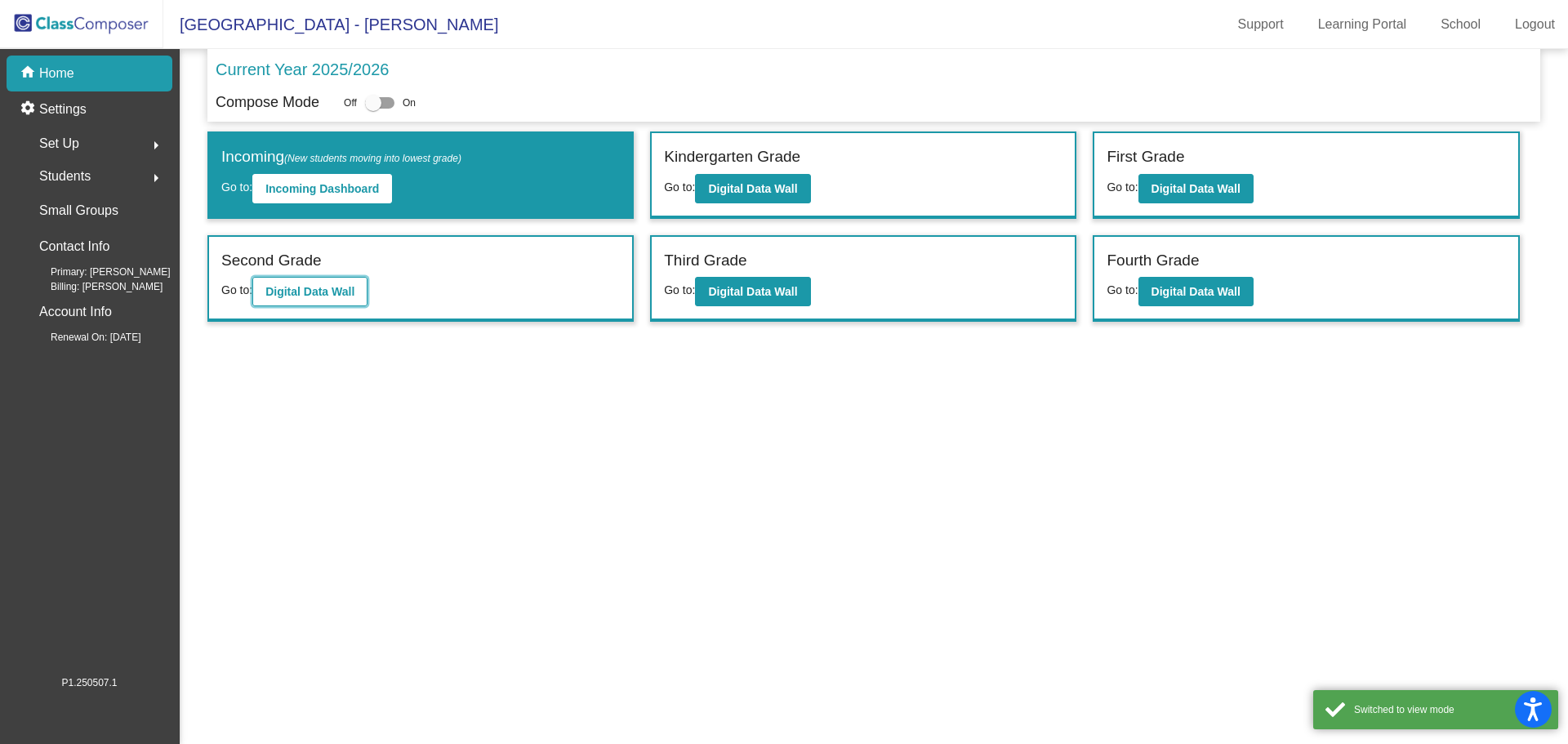 click on "Digital Data Wall" 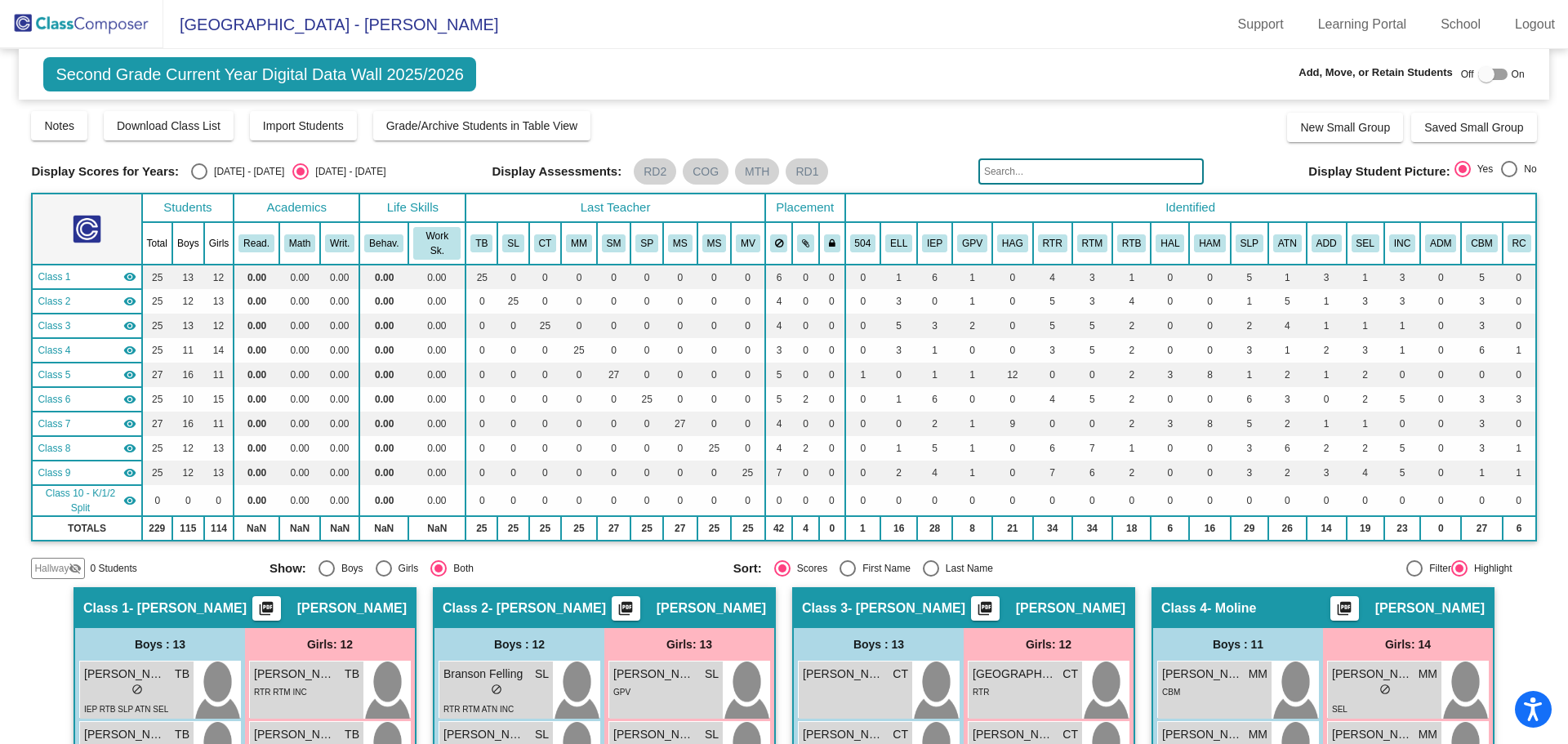 click 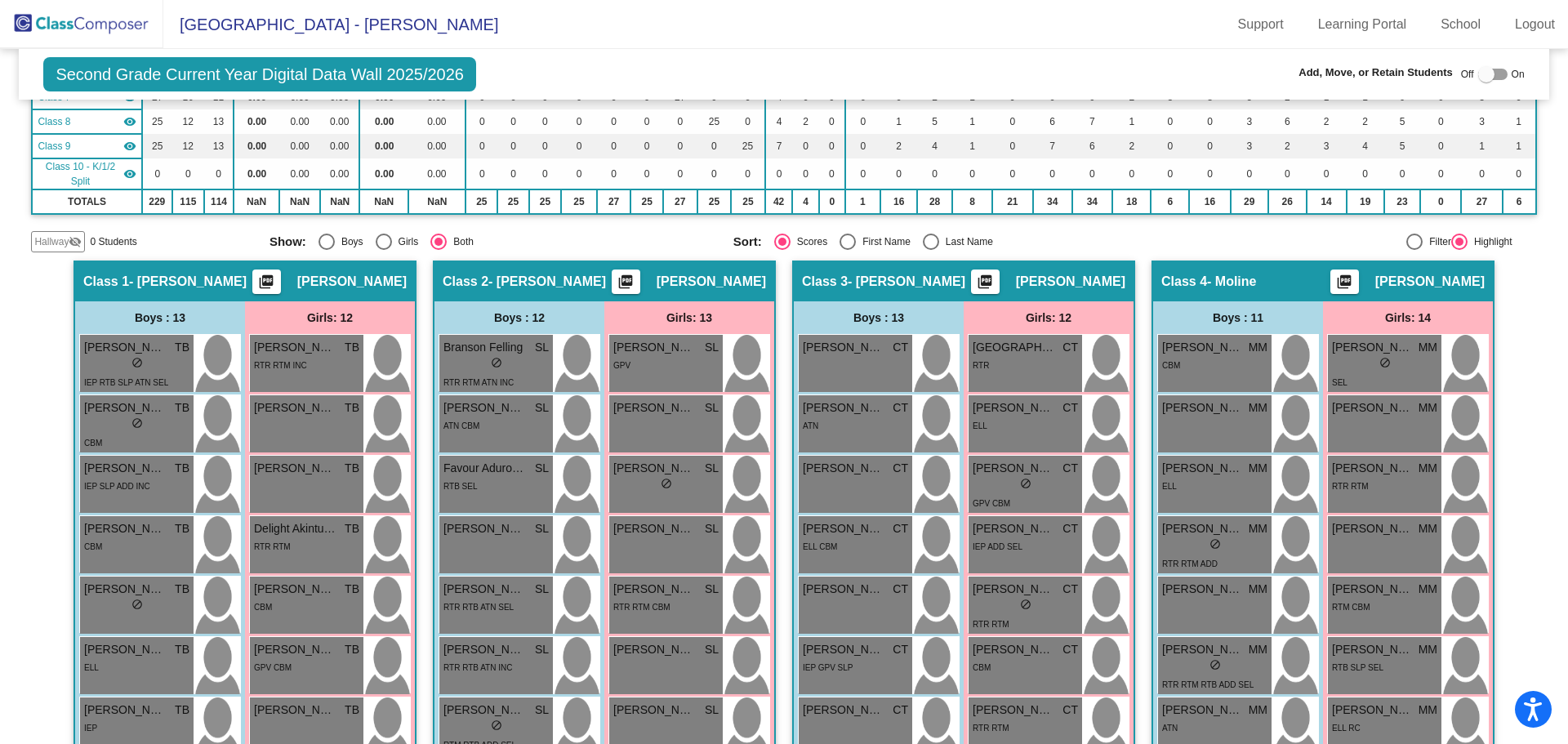 scroll, scrollTop: 0, scrollLeft: 0, axis: both 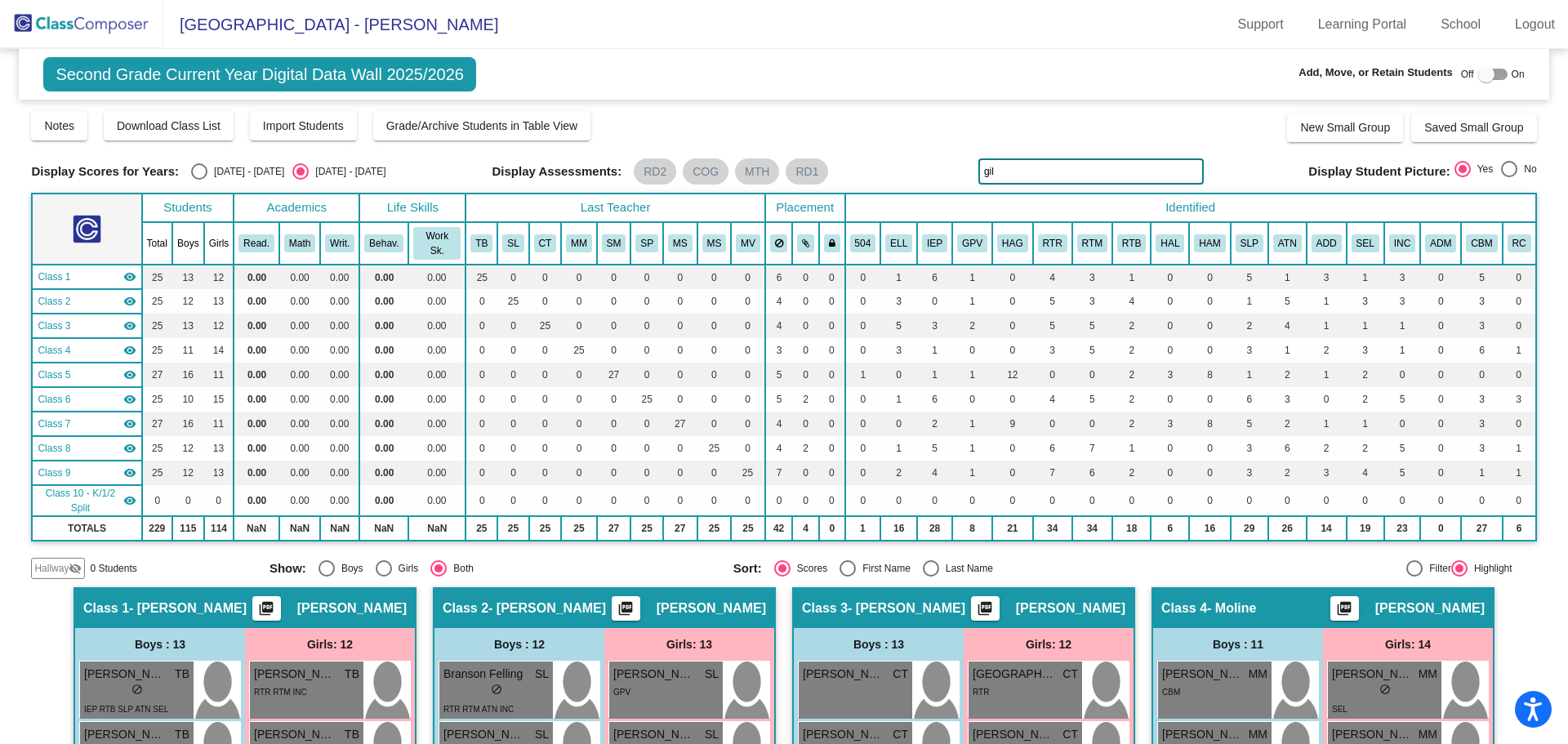 type on "gil" 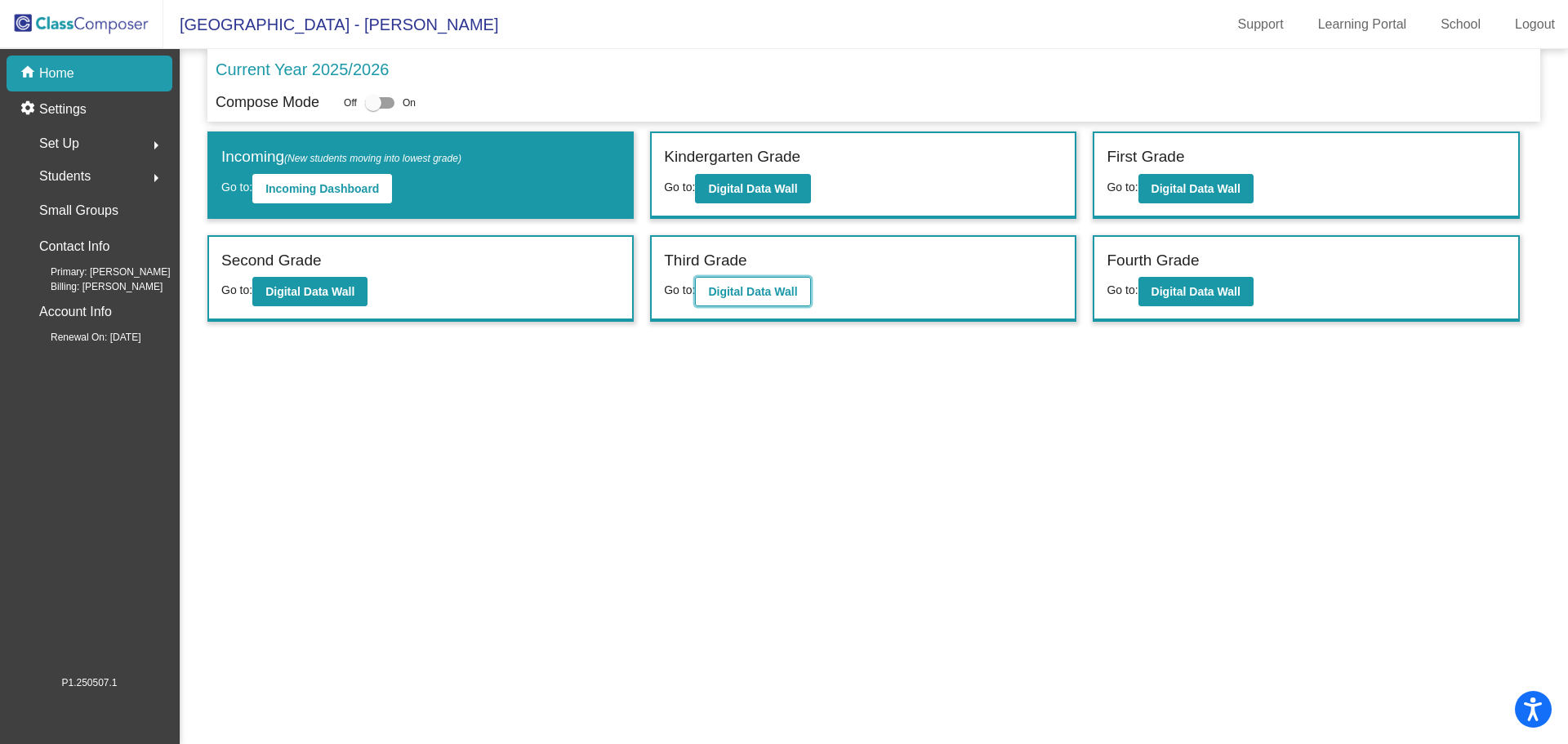 click on "Digital Data Wall" 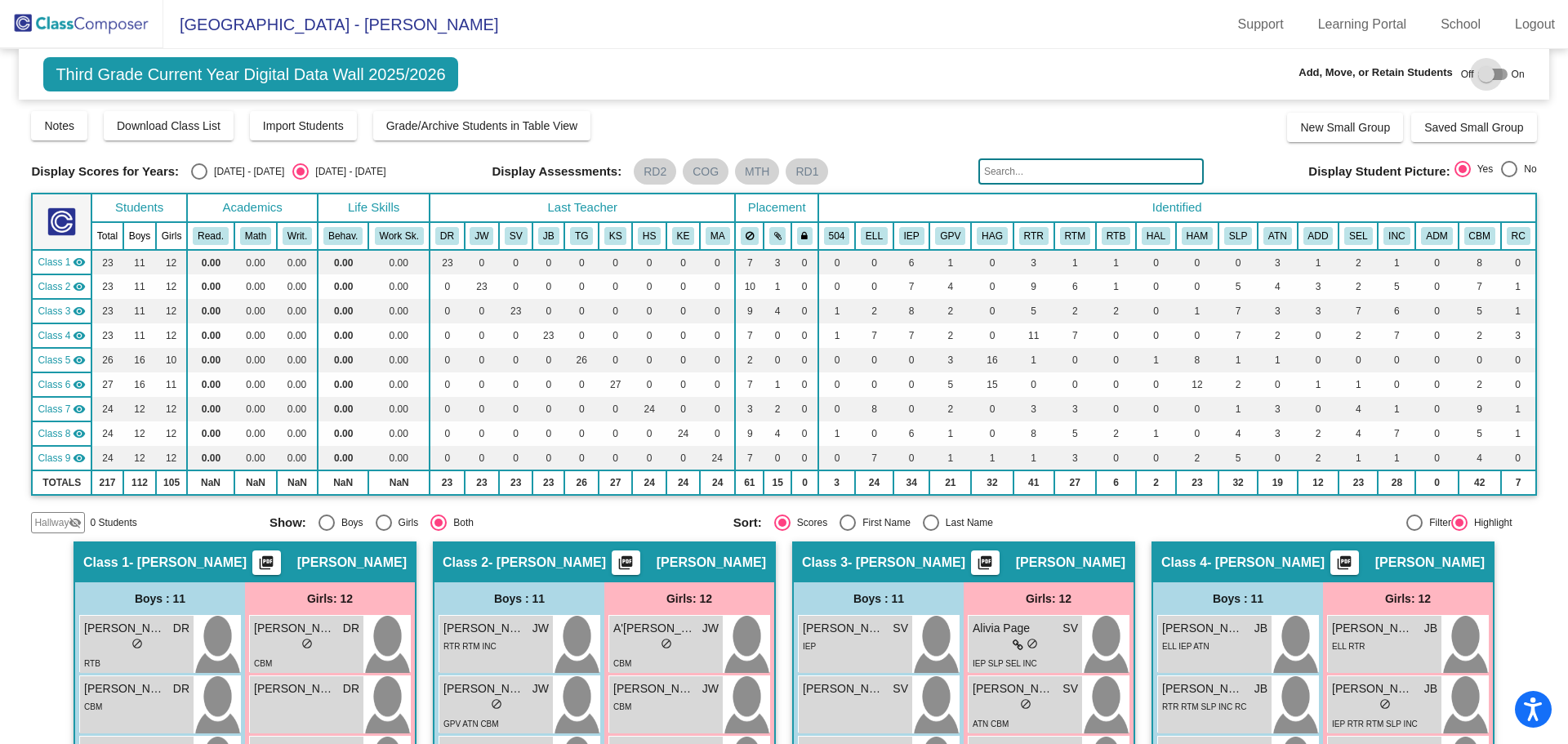 click at bounding box center [1486, 74] 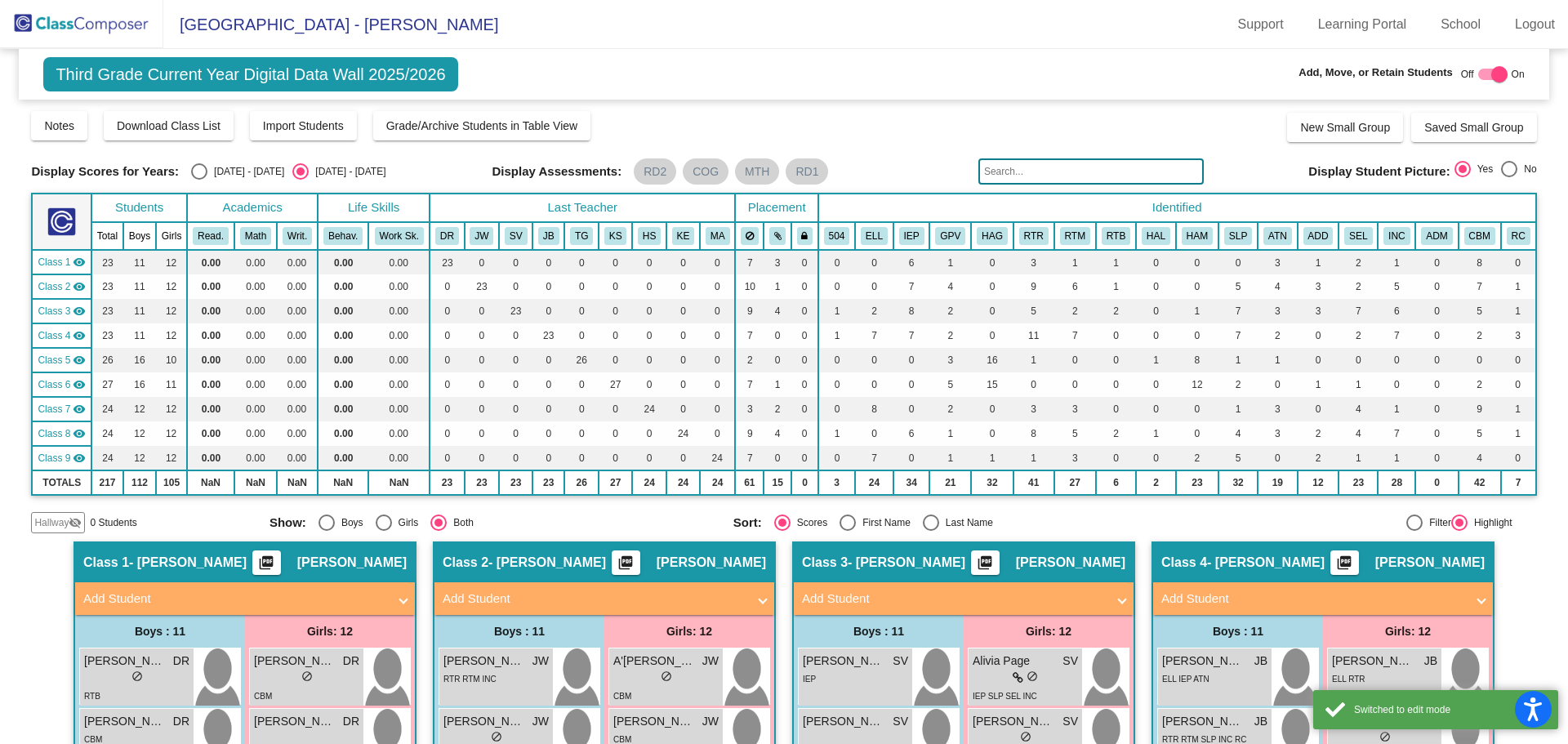 click on "Add Student" at bounding box center [245, 599] 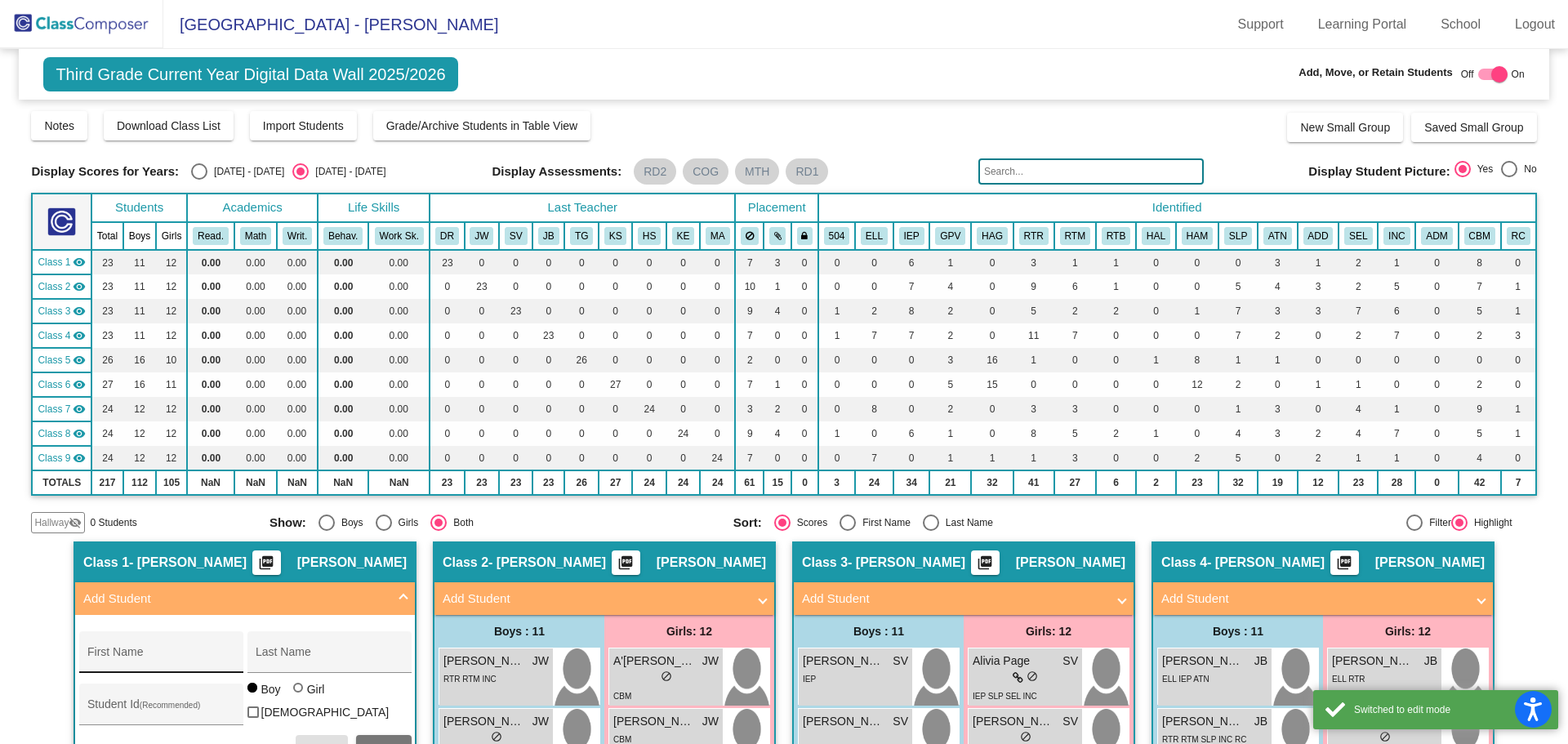 click on "First Name" at bounding box center (161, 657) 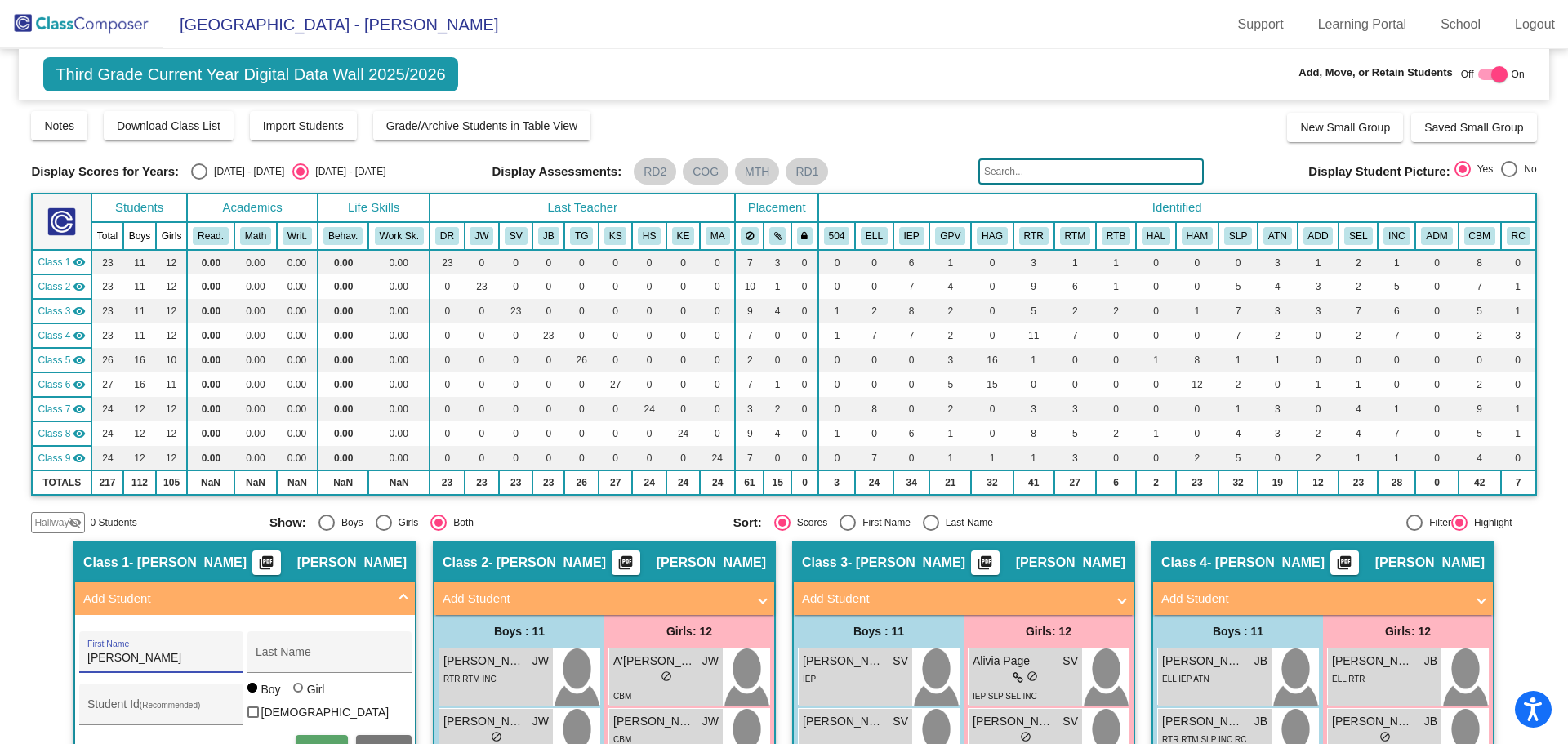 type on "Katrina" 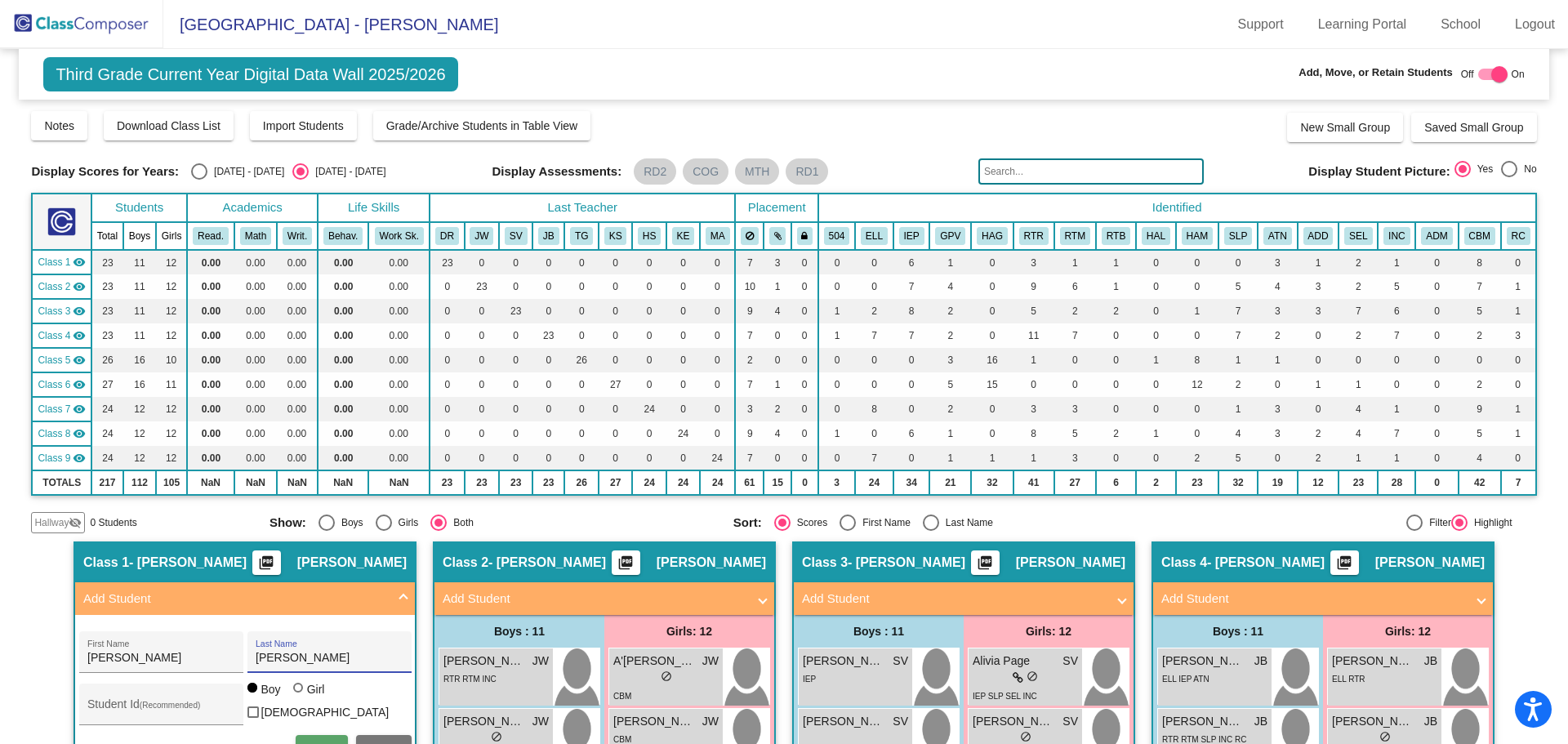 type on "Gilmour" 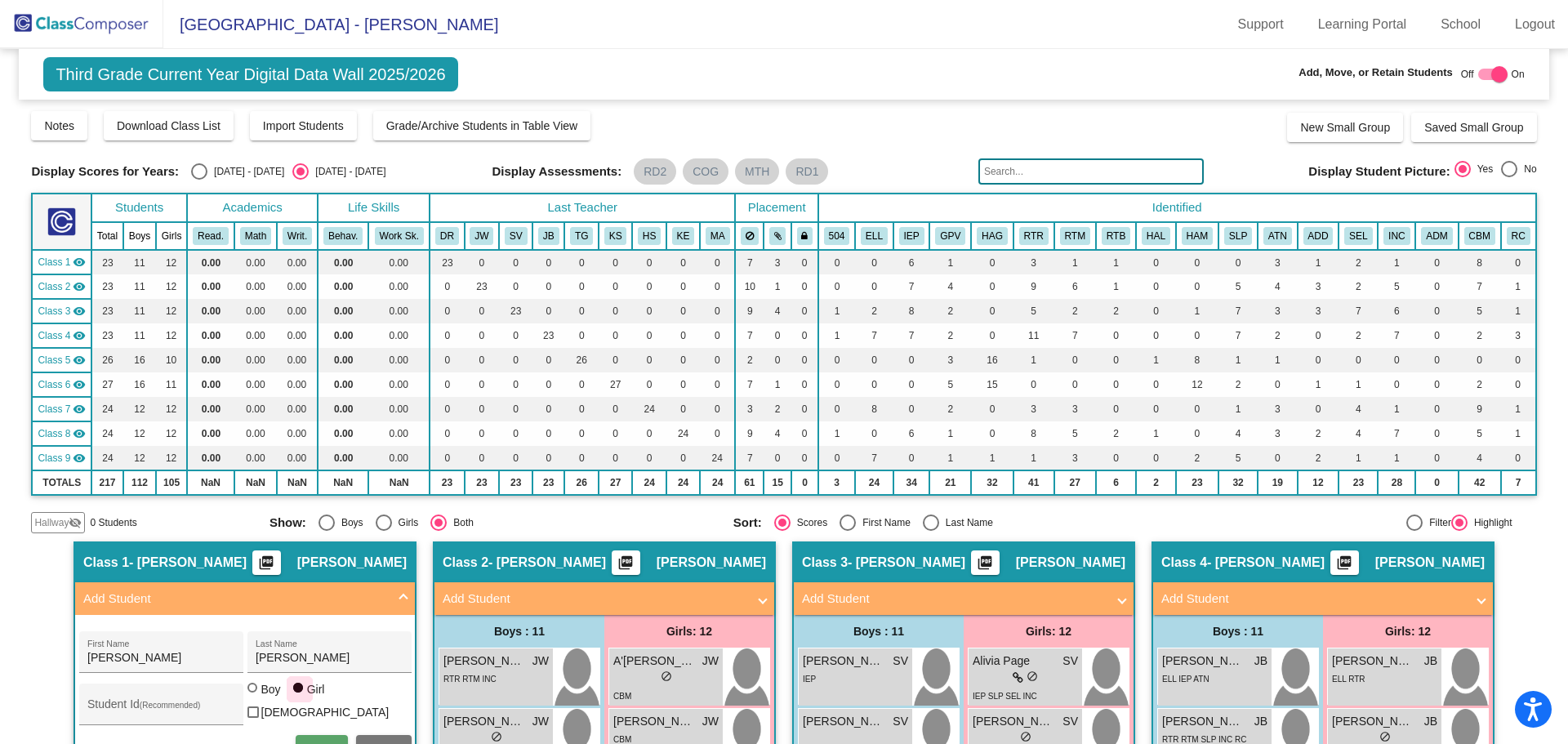 scroll, scrollTop: 82, scrollLeft: 0, axis: vertical 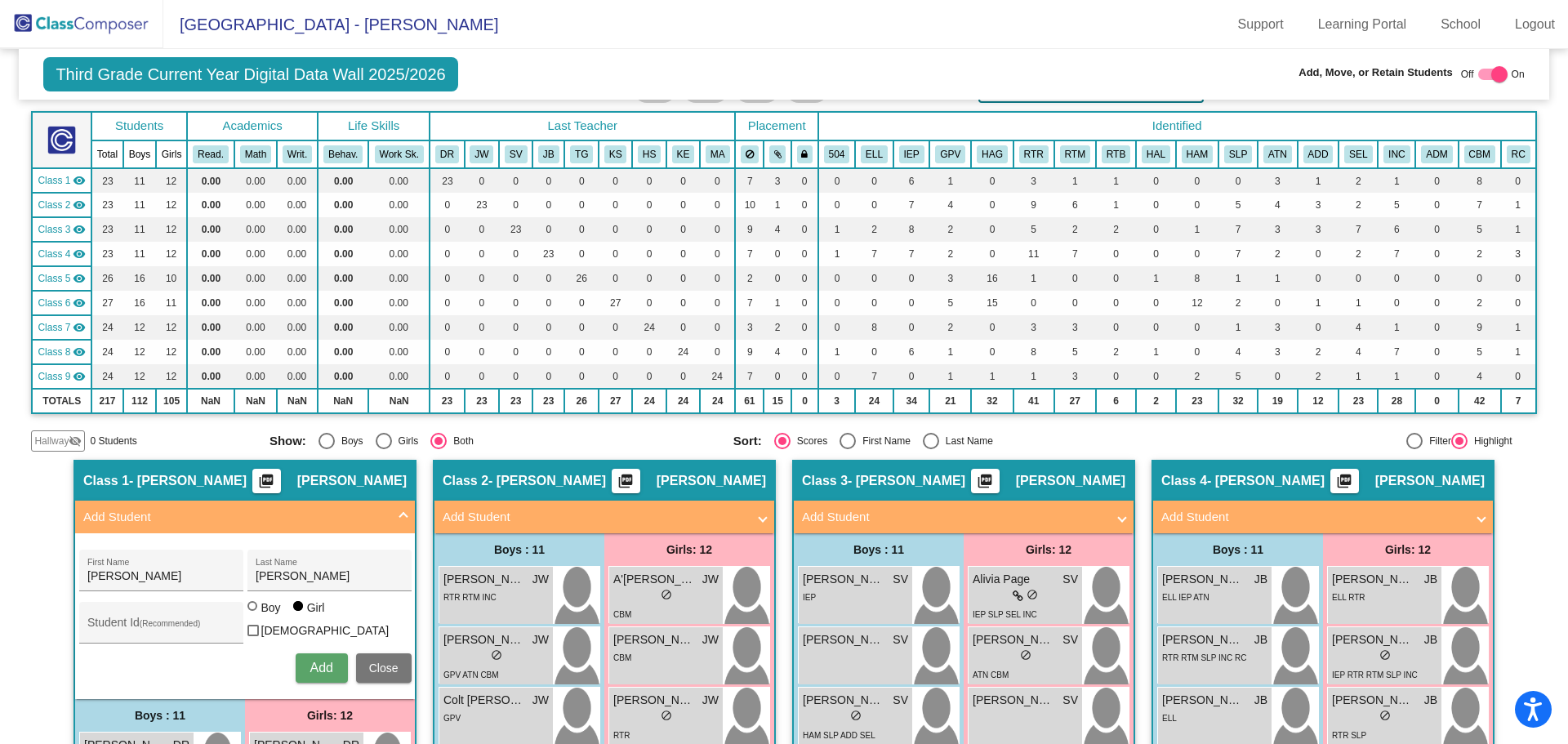 click on "Katrina First Name Gilmour Last Name Student Id  (Recommended)   Boy   Girl   Non Binary Add Close" at bounding box center (245, 616) 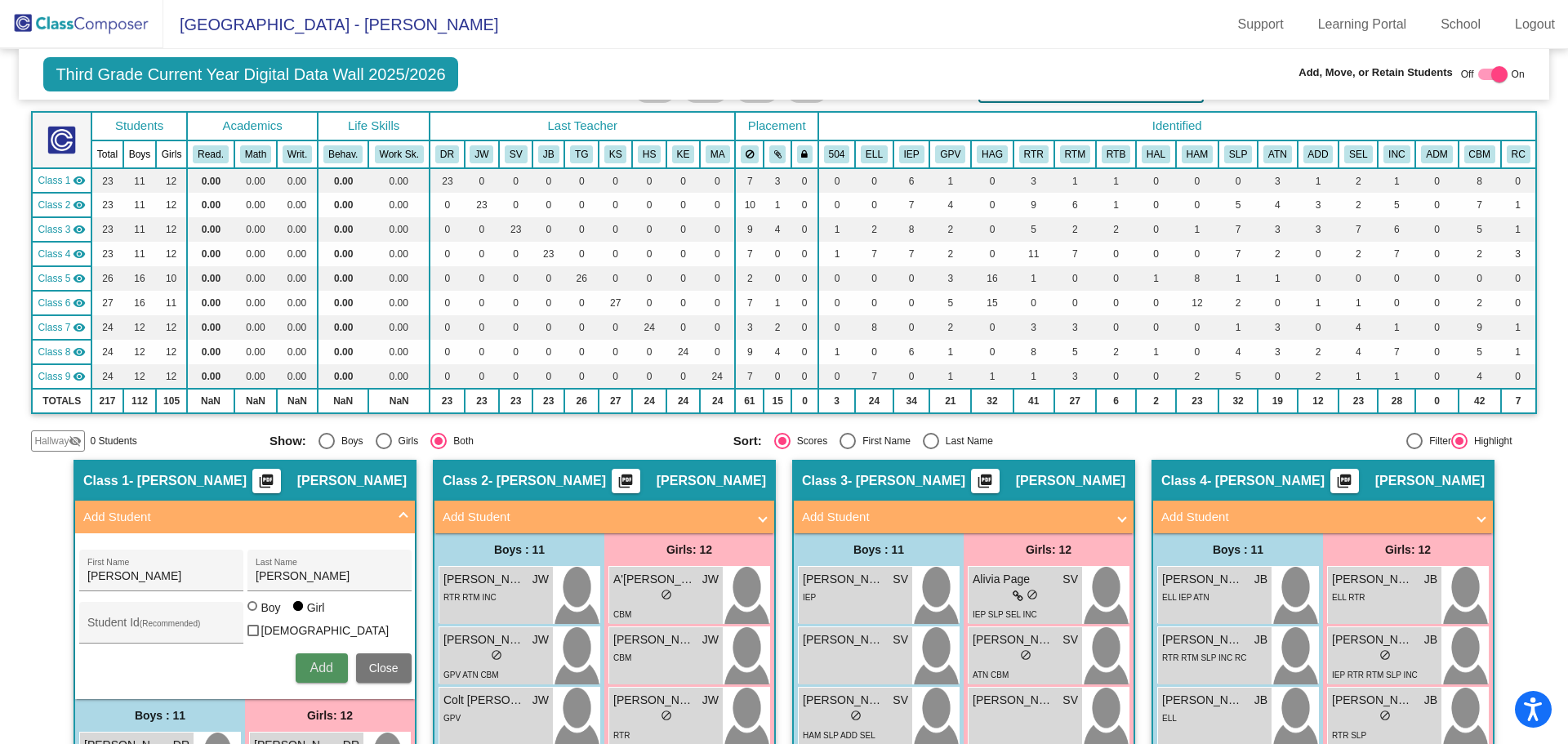 click on "Add" at bounding box center [321, 667] 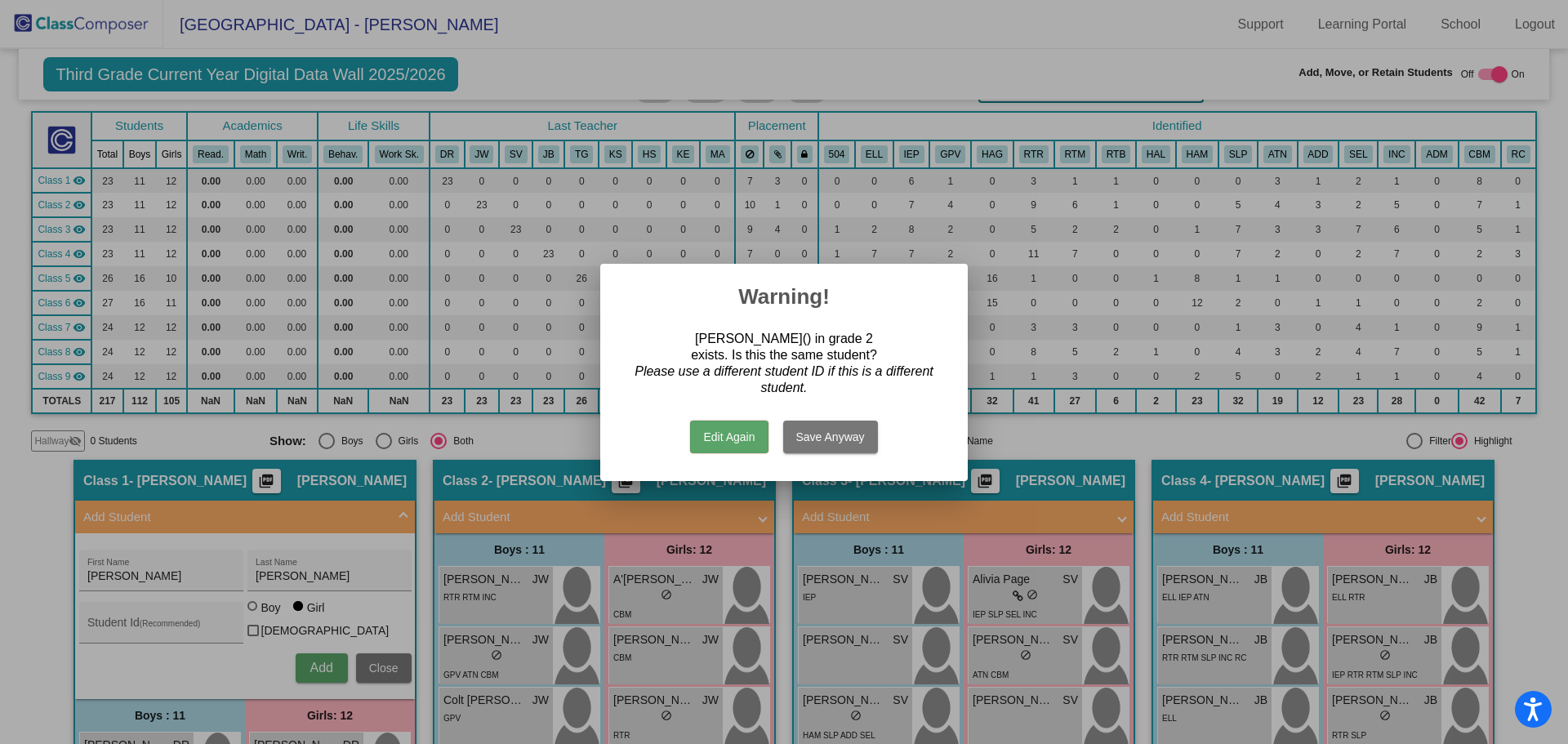 click on "Save Anyway" at bounding box center (831, 437) 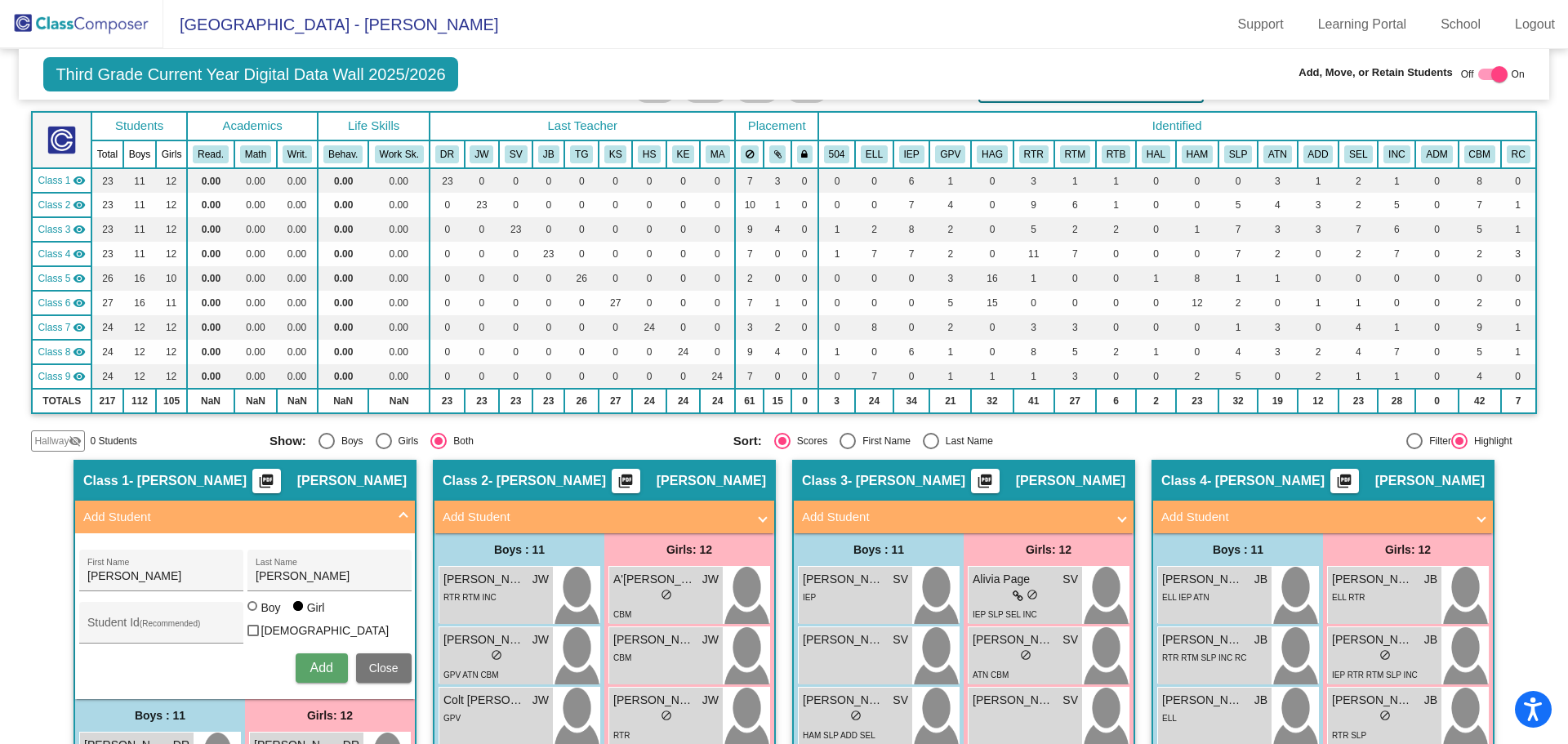 type 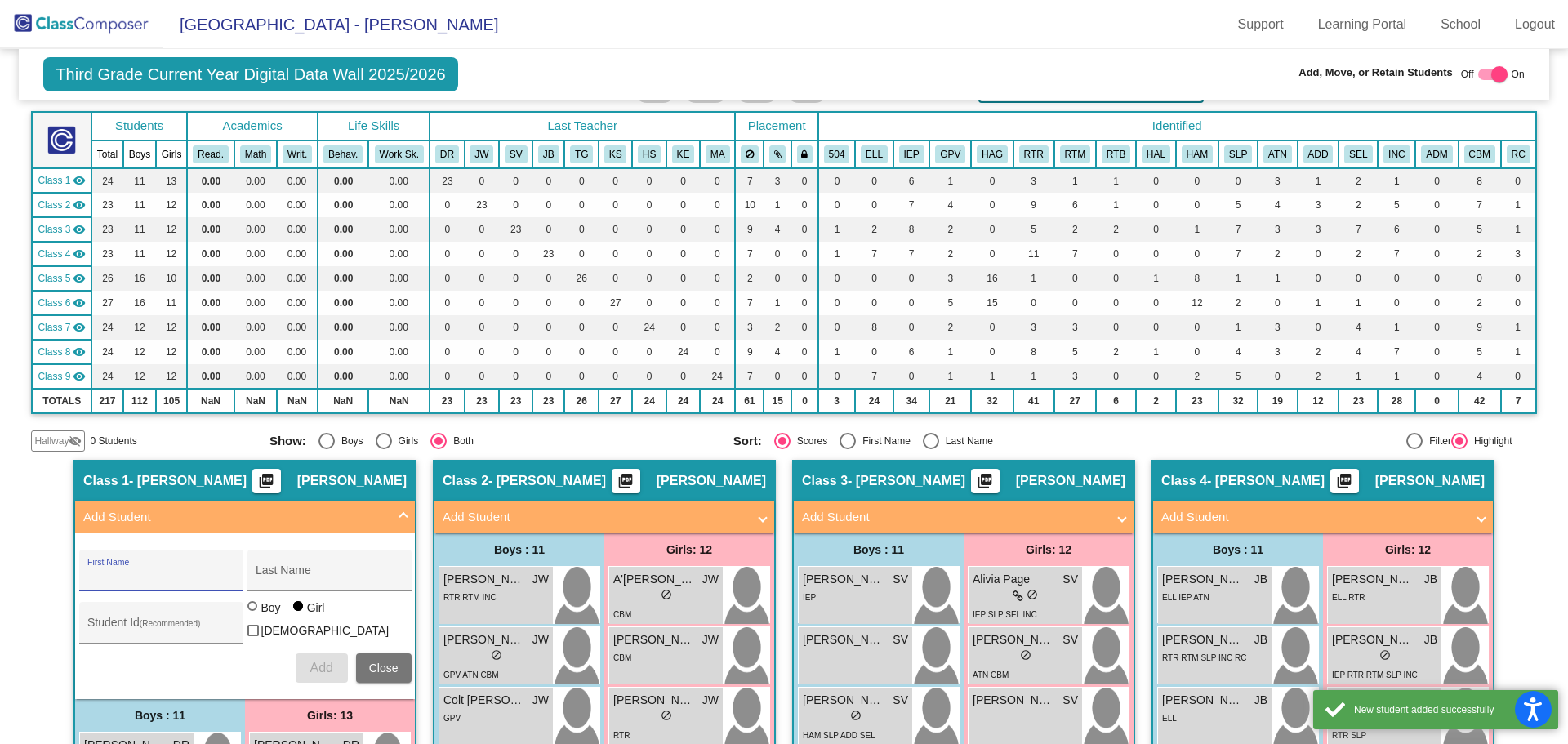 click on "Close" at bounding box center (384, 668) 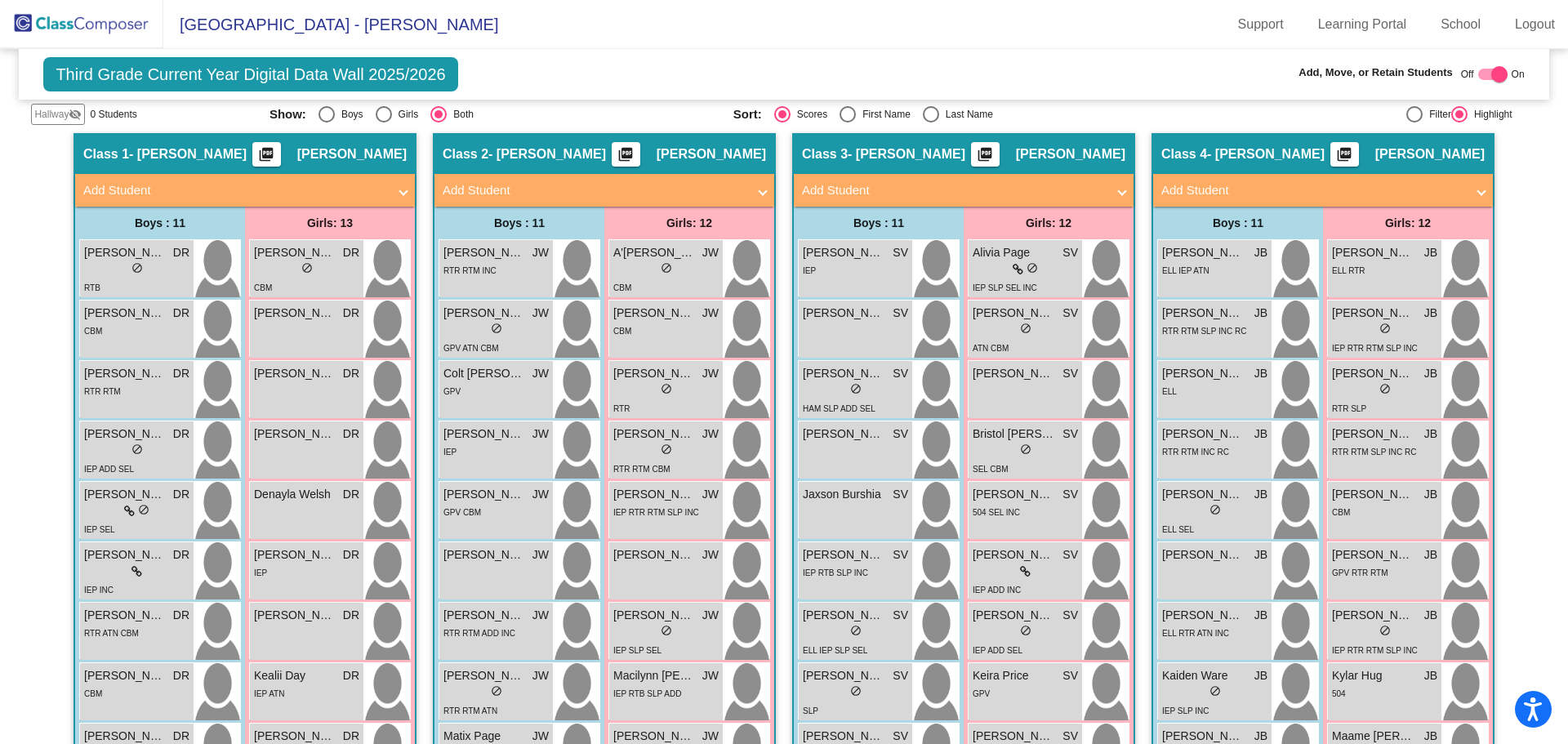 scroll, scrollTop: 0, scrollLeft: 0, axis: both 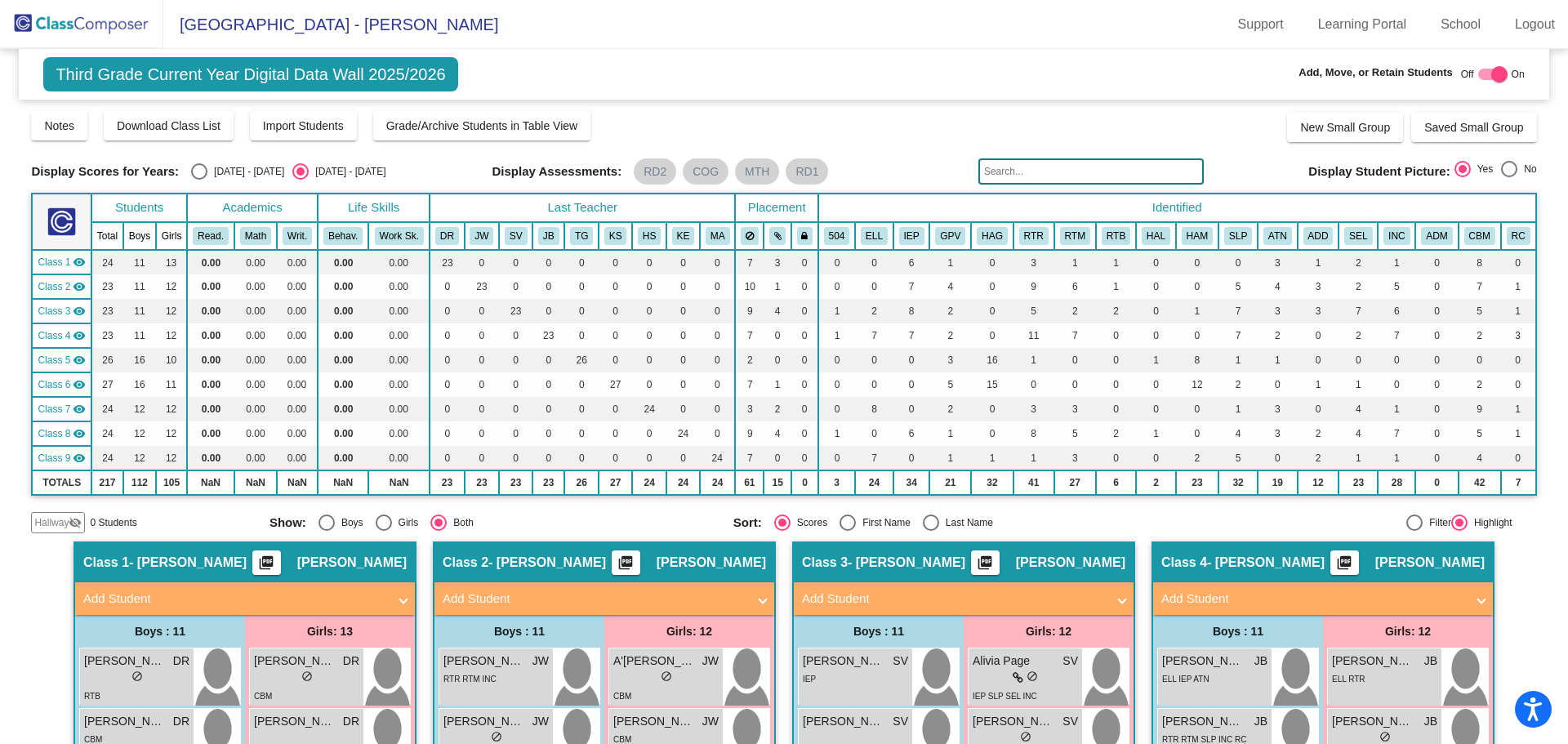 click 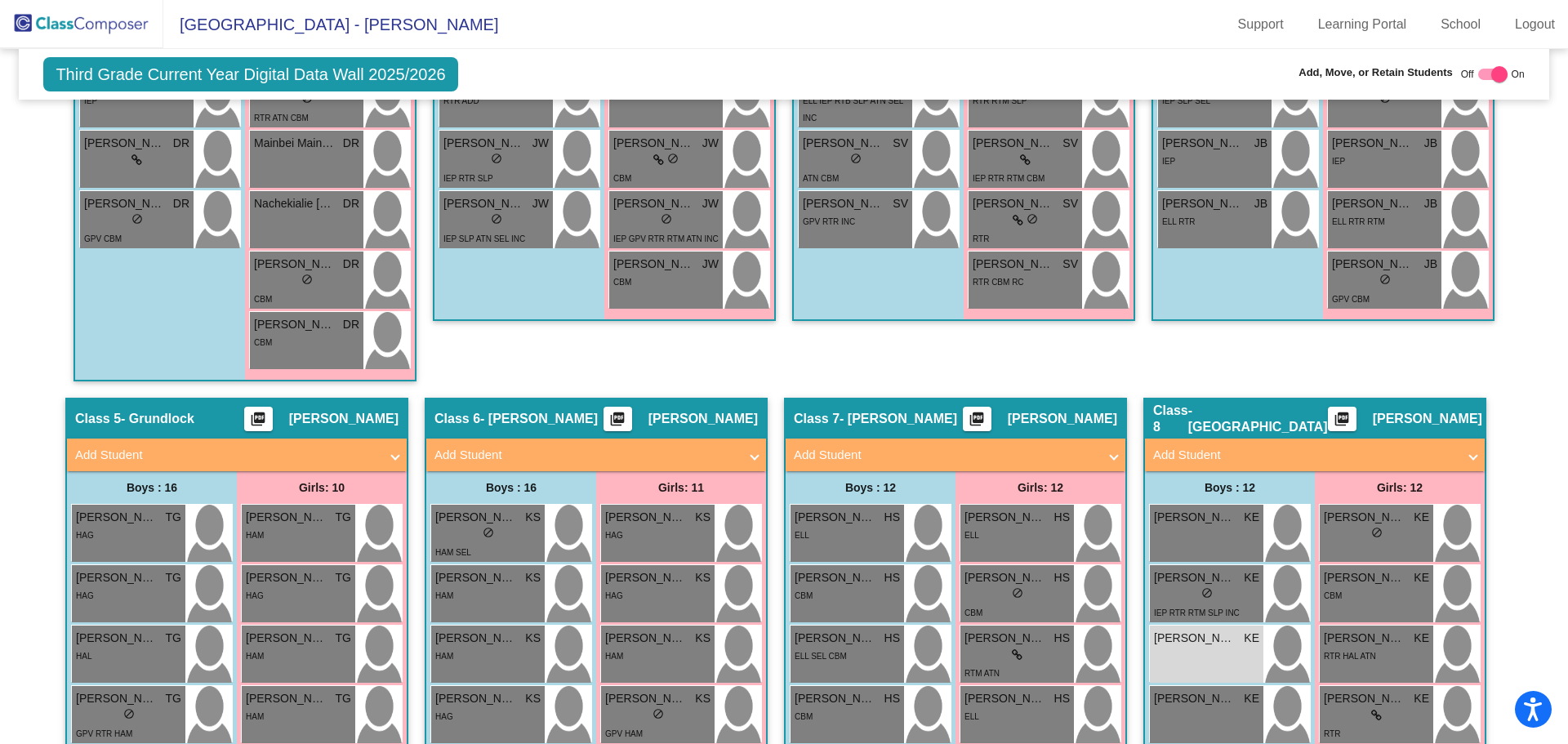 scroll, scrollTop: 1143, scrollLeft: 0, axis: vertical 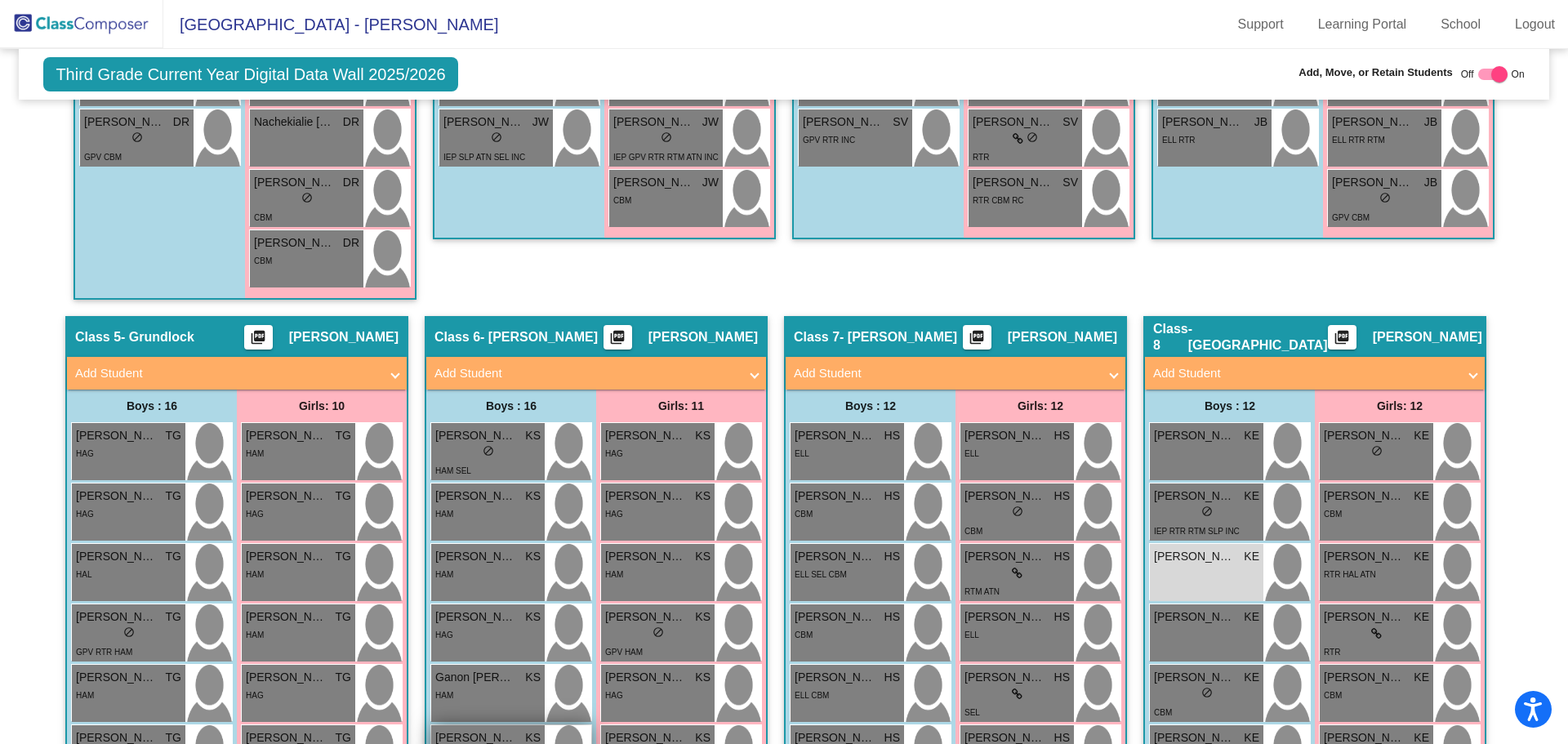 type on "hess" 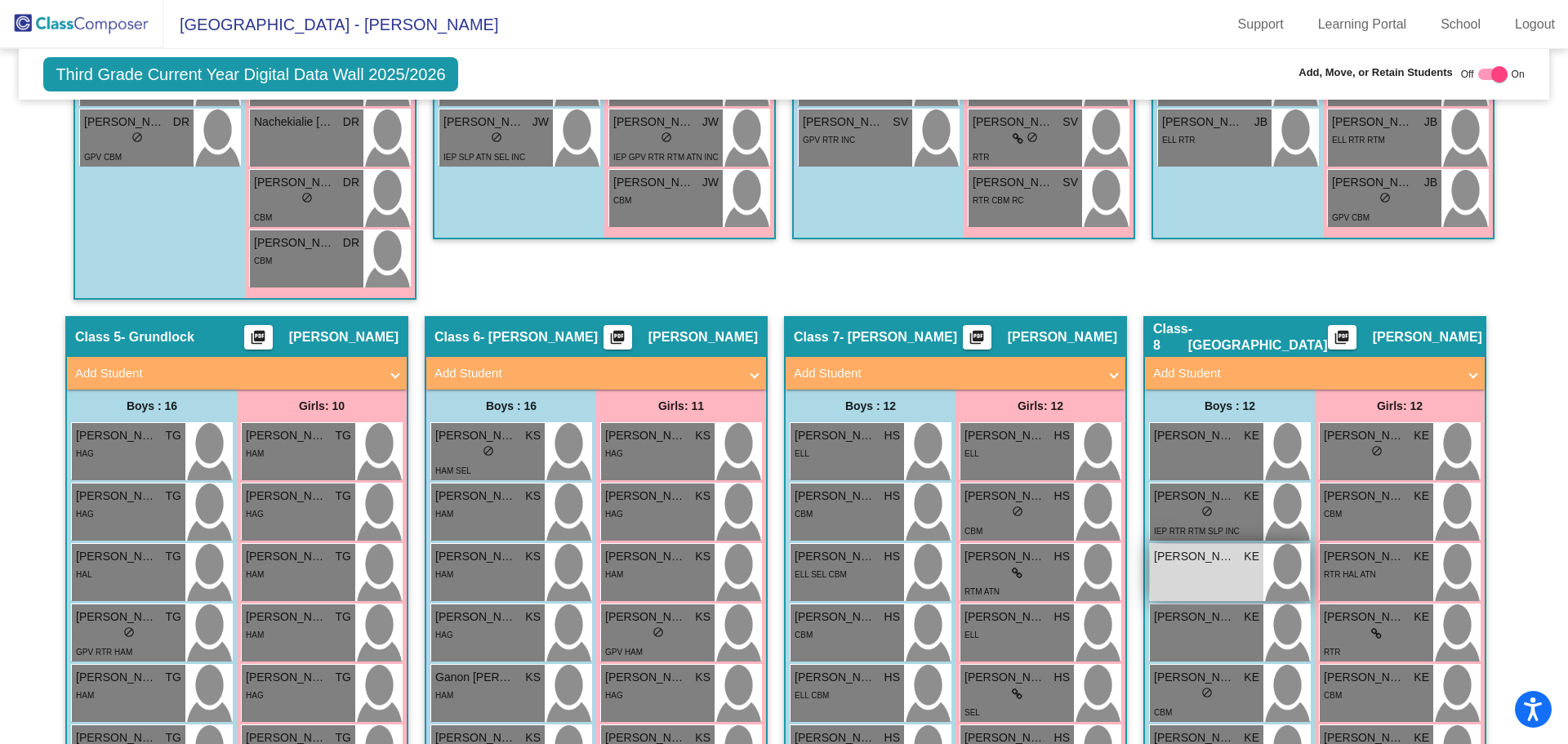 click on "Gavin Hess KE lock do_not_disturb_alt" at bounding box center [1206, 572] 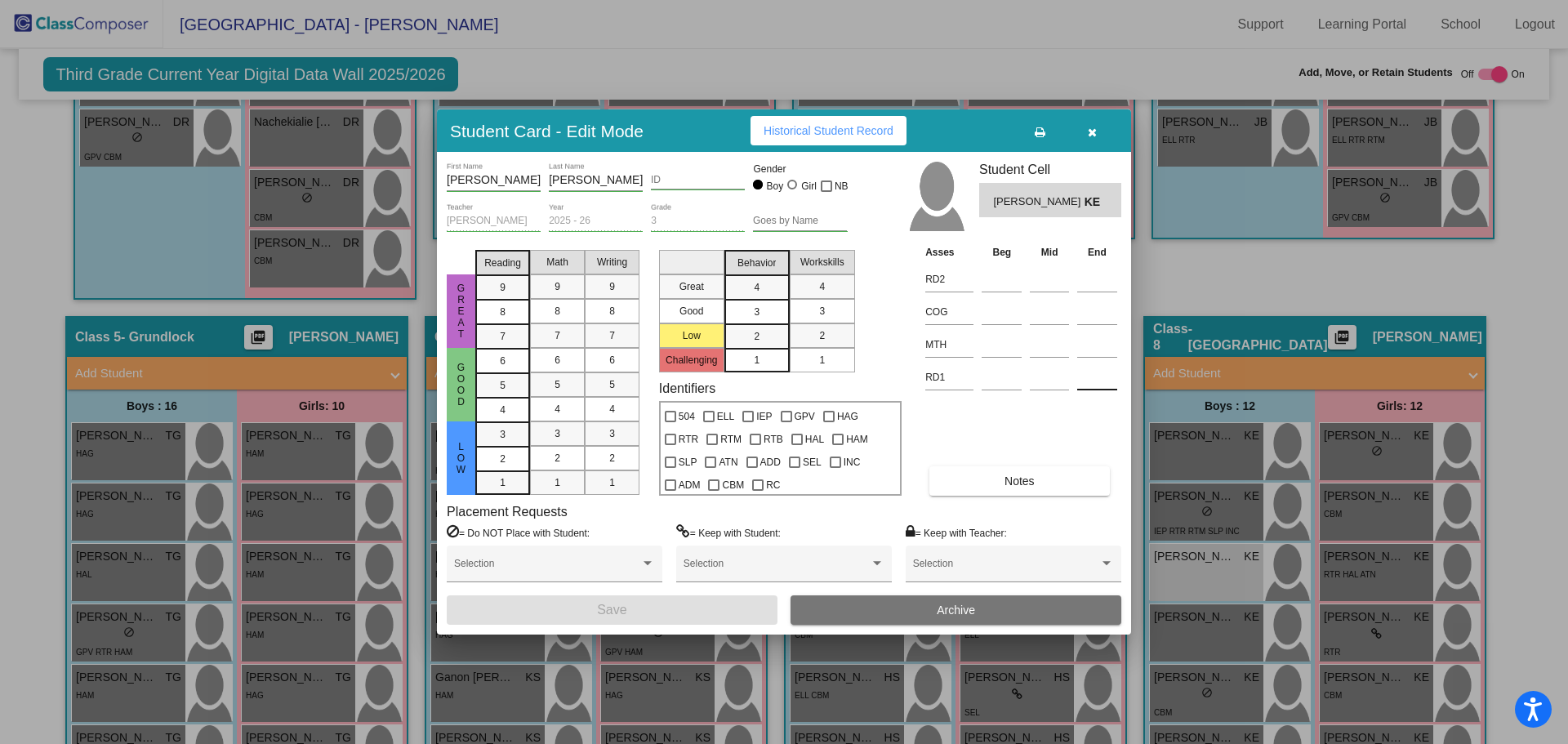 click at bounding box center [1097, 377] 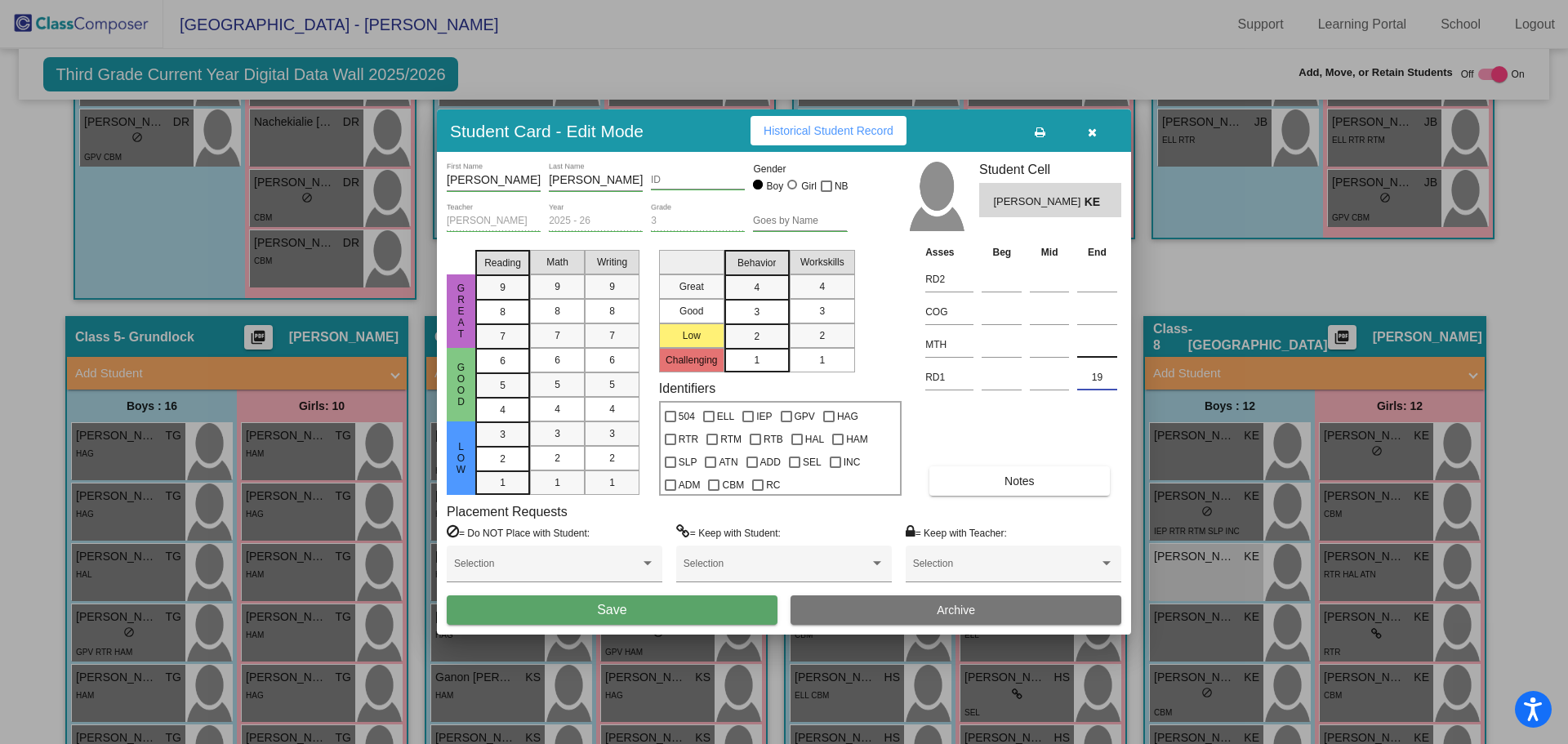 type on "19" 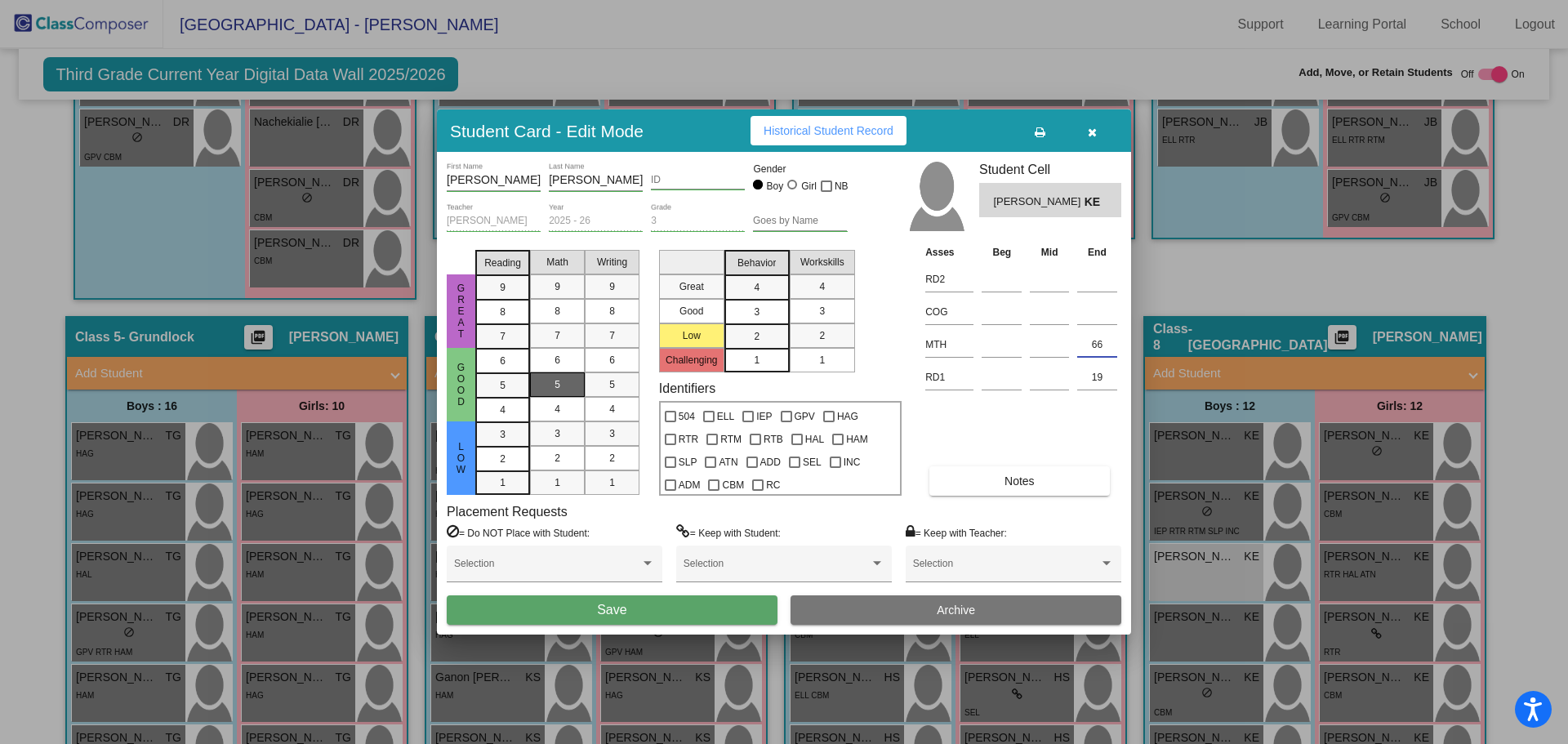 type on "66" 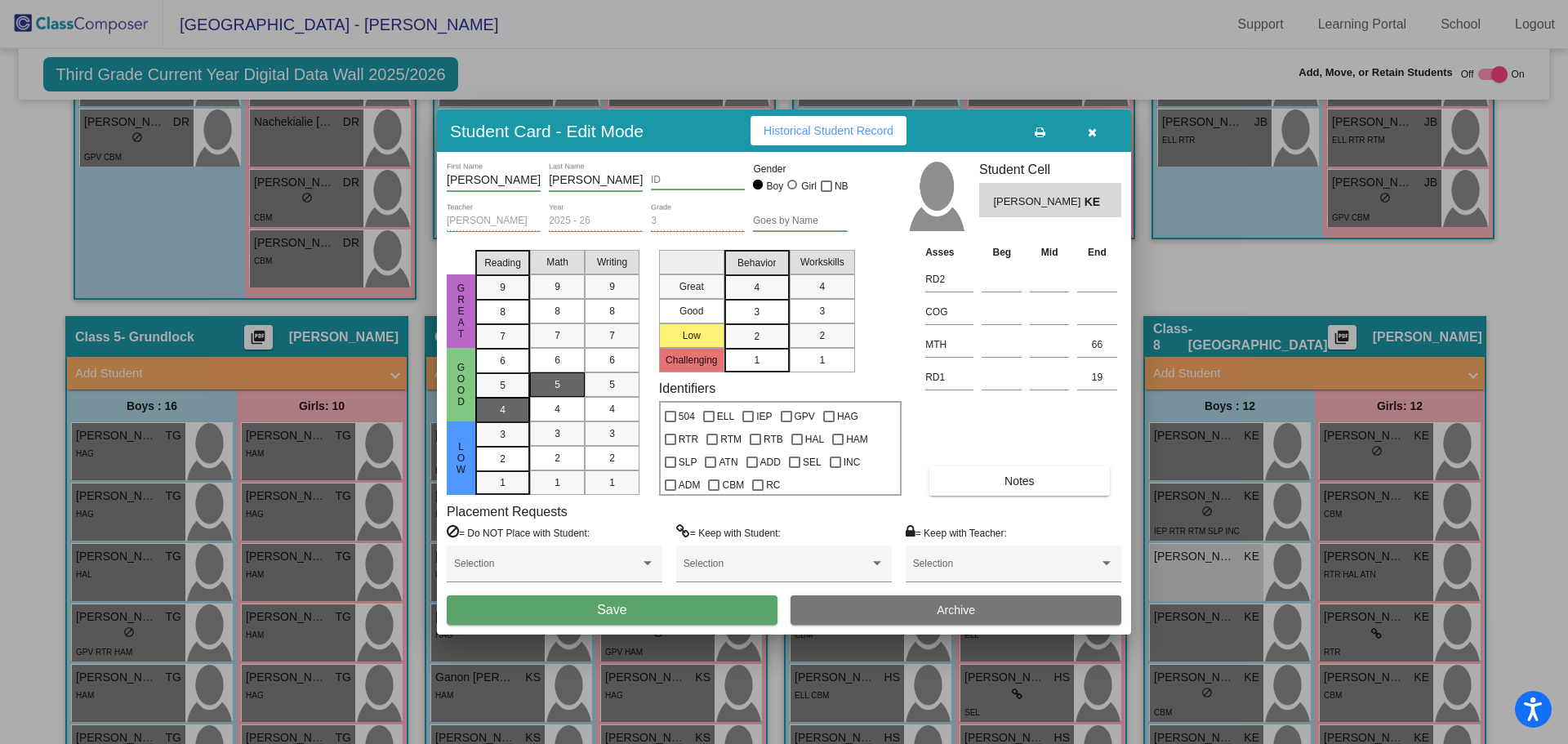 click on "4" at bounding box center [502, 361] 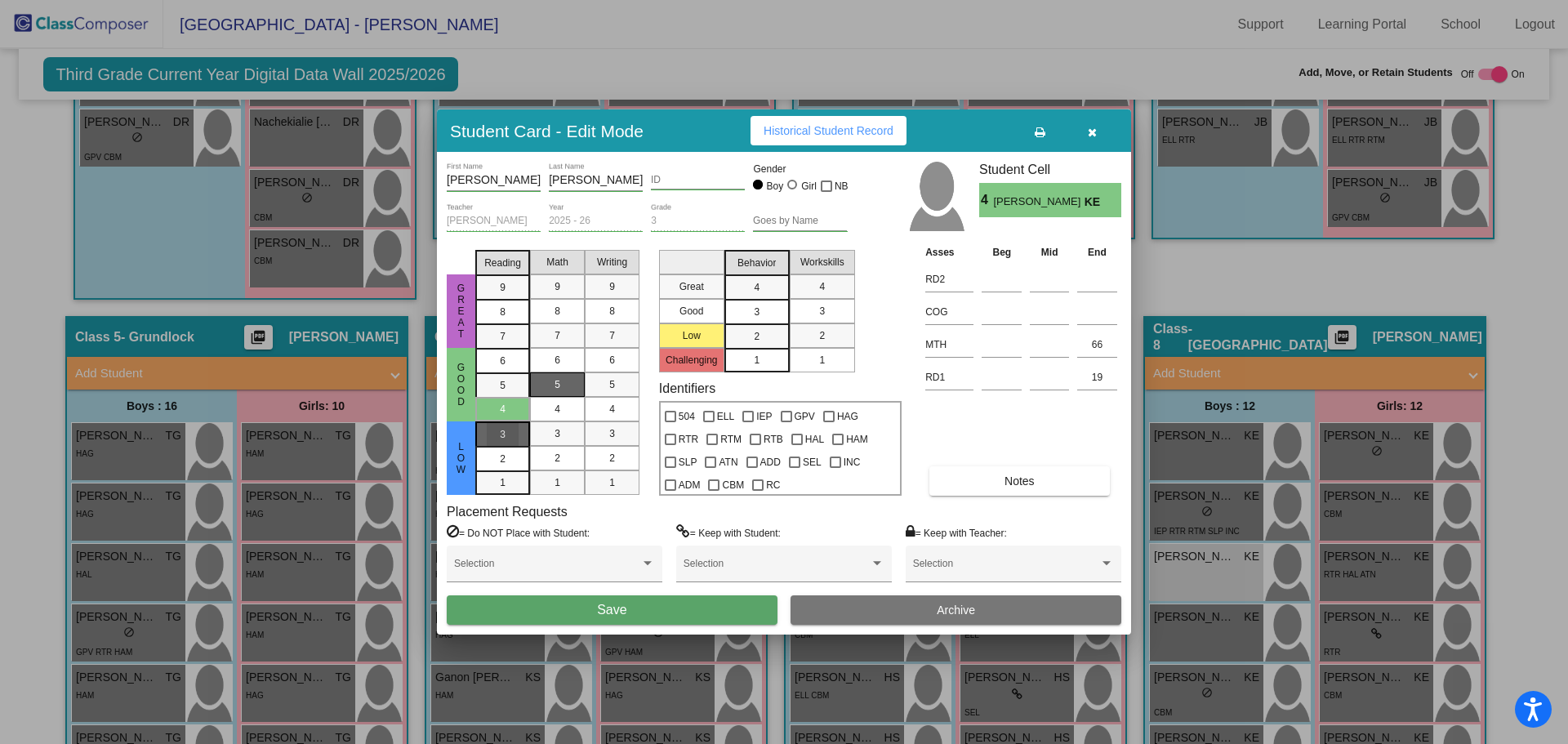 click on "3" at bounding box center (502, 434) 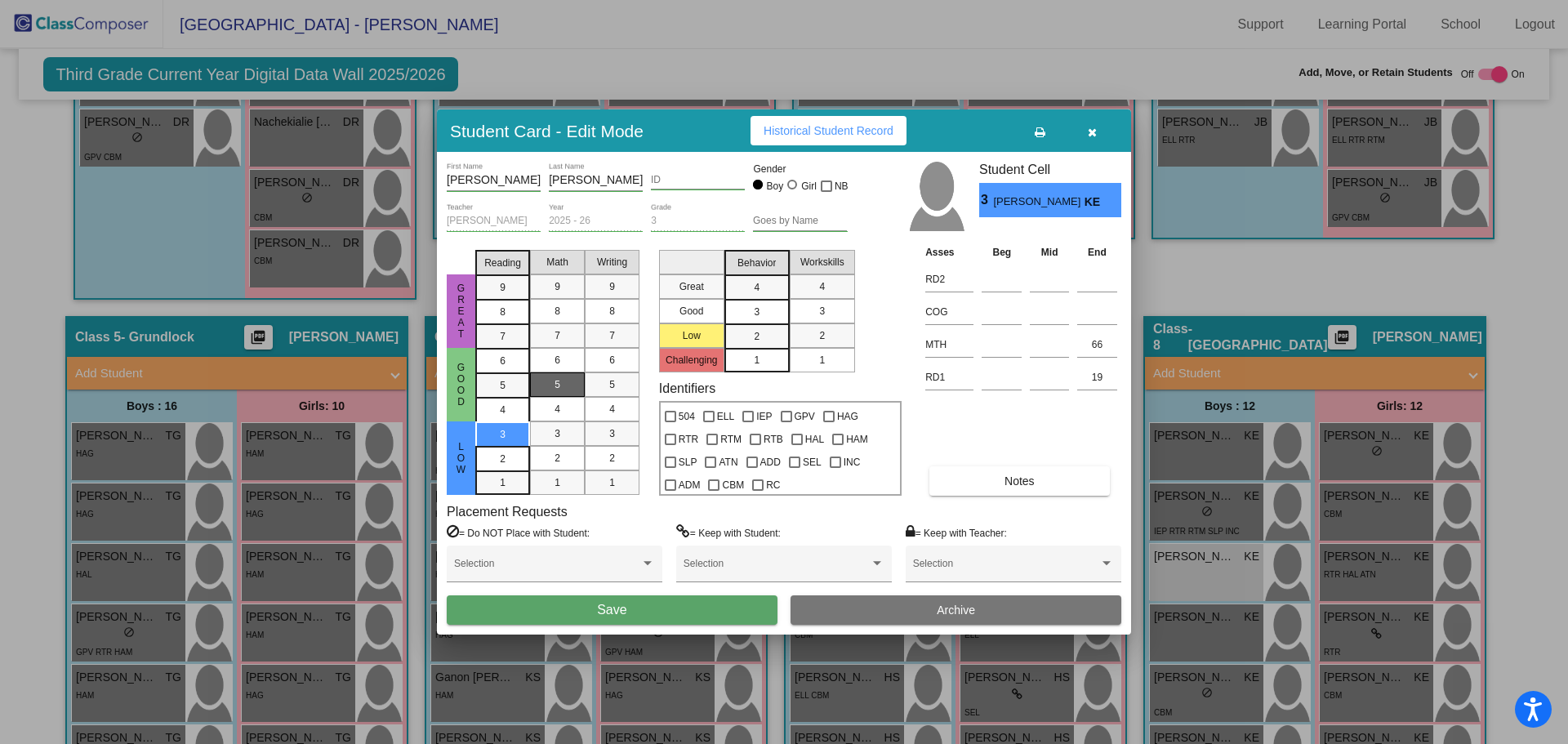 click on "3" at bounding box center [756, 287] 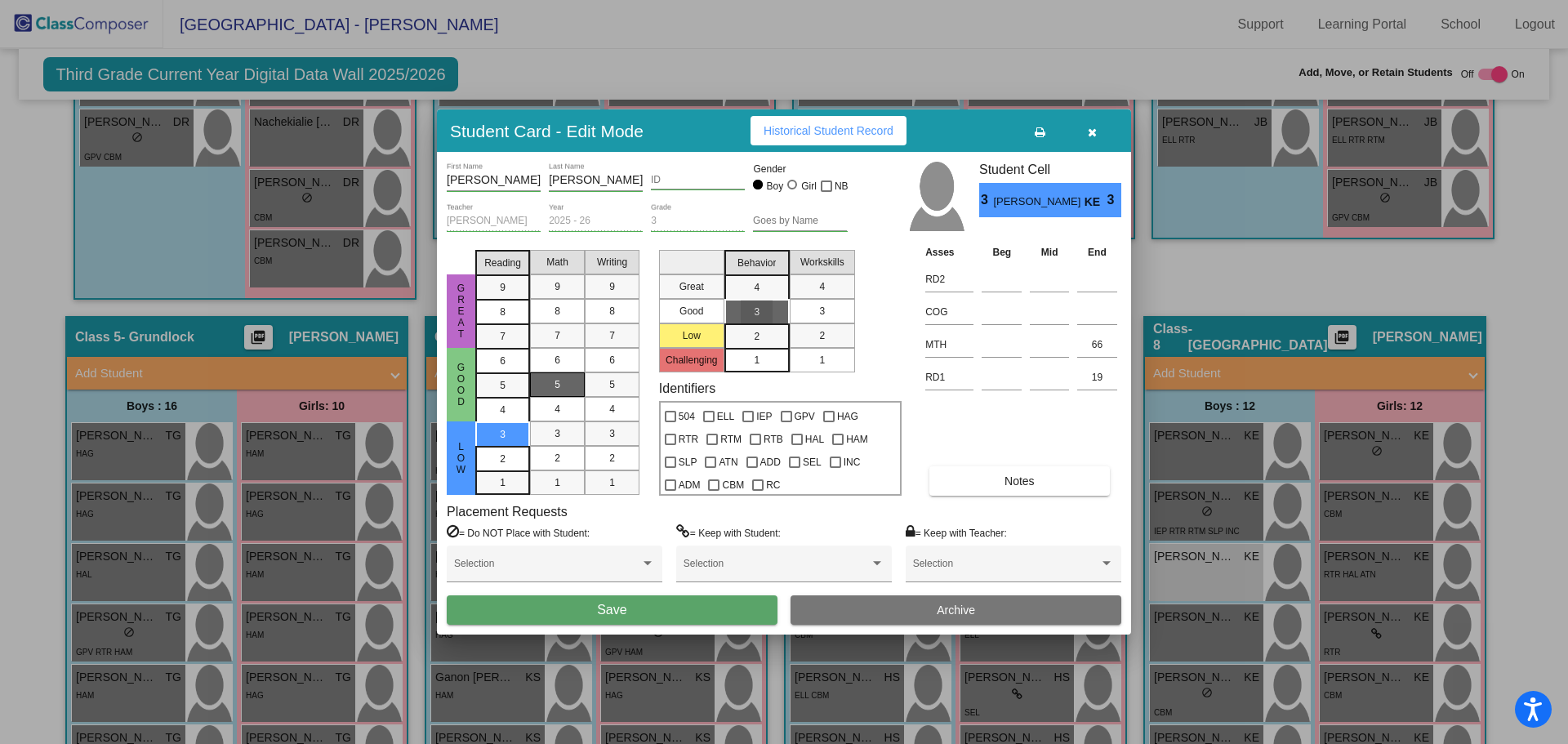 click on "3" at bounding box center [822, 311] 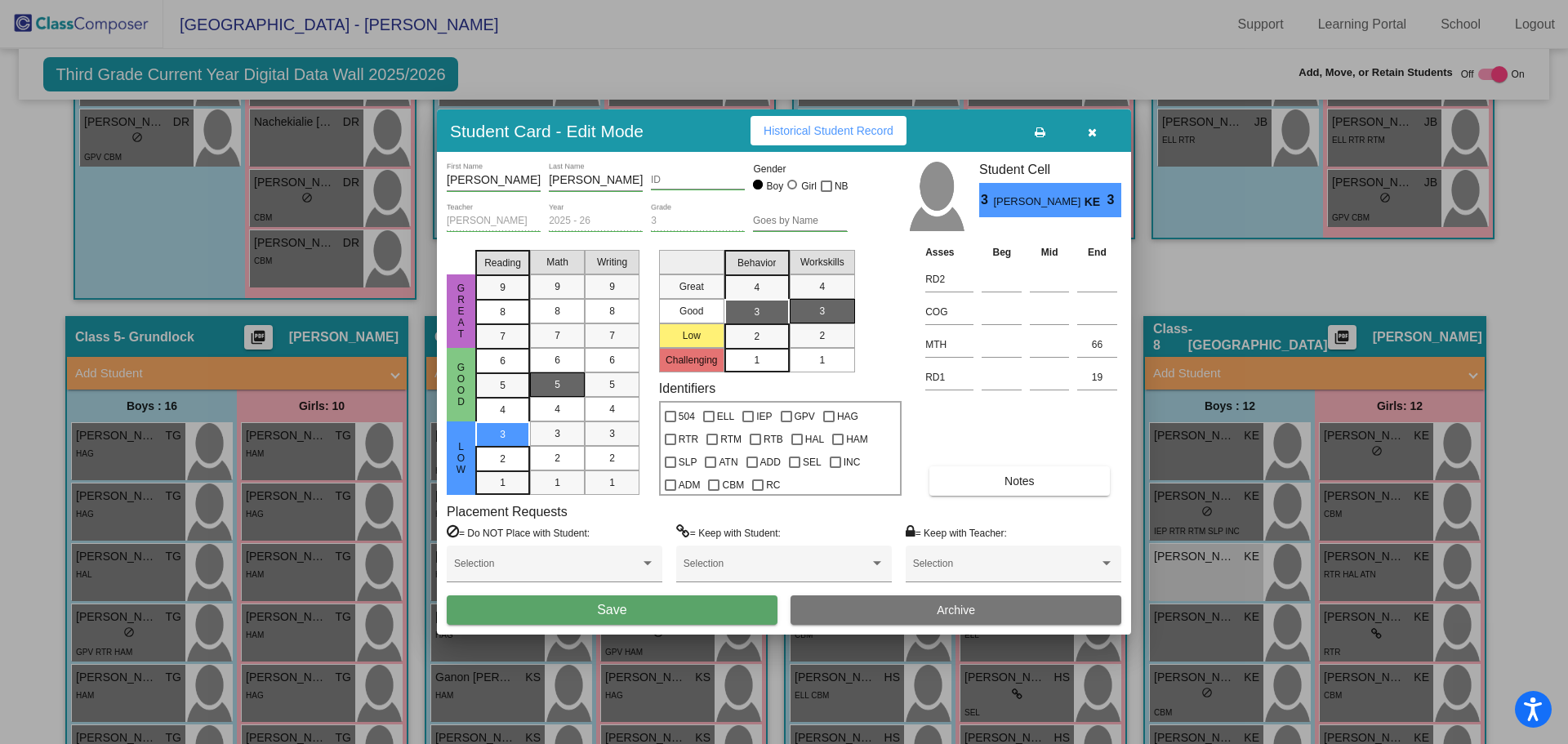 click on "Save" at bounding box center (612, 610) 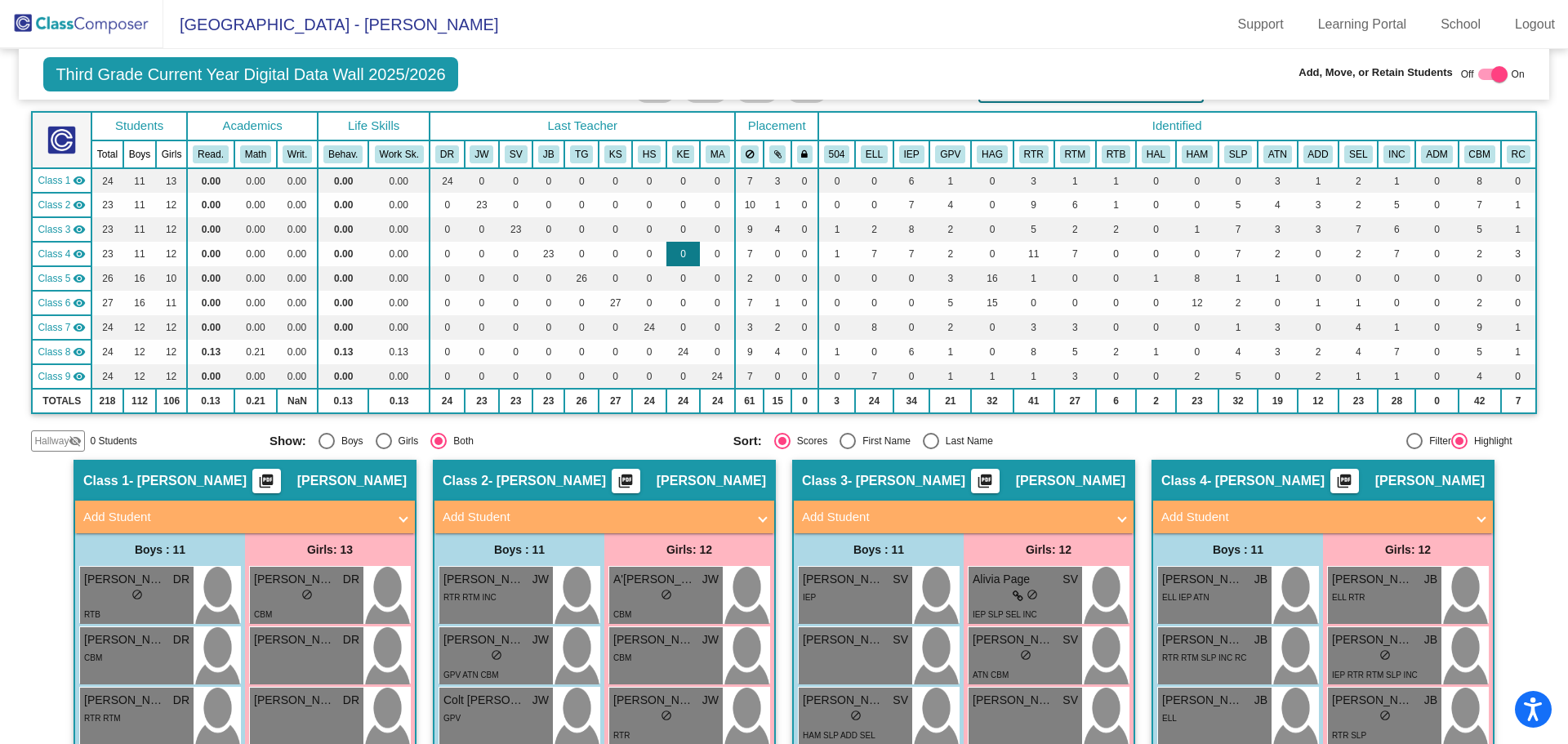 scroll, scrollTop: 0, scrollLeft: 0, axis: both 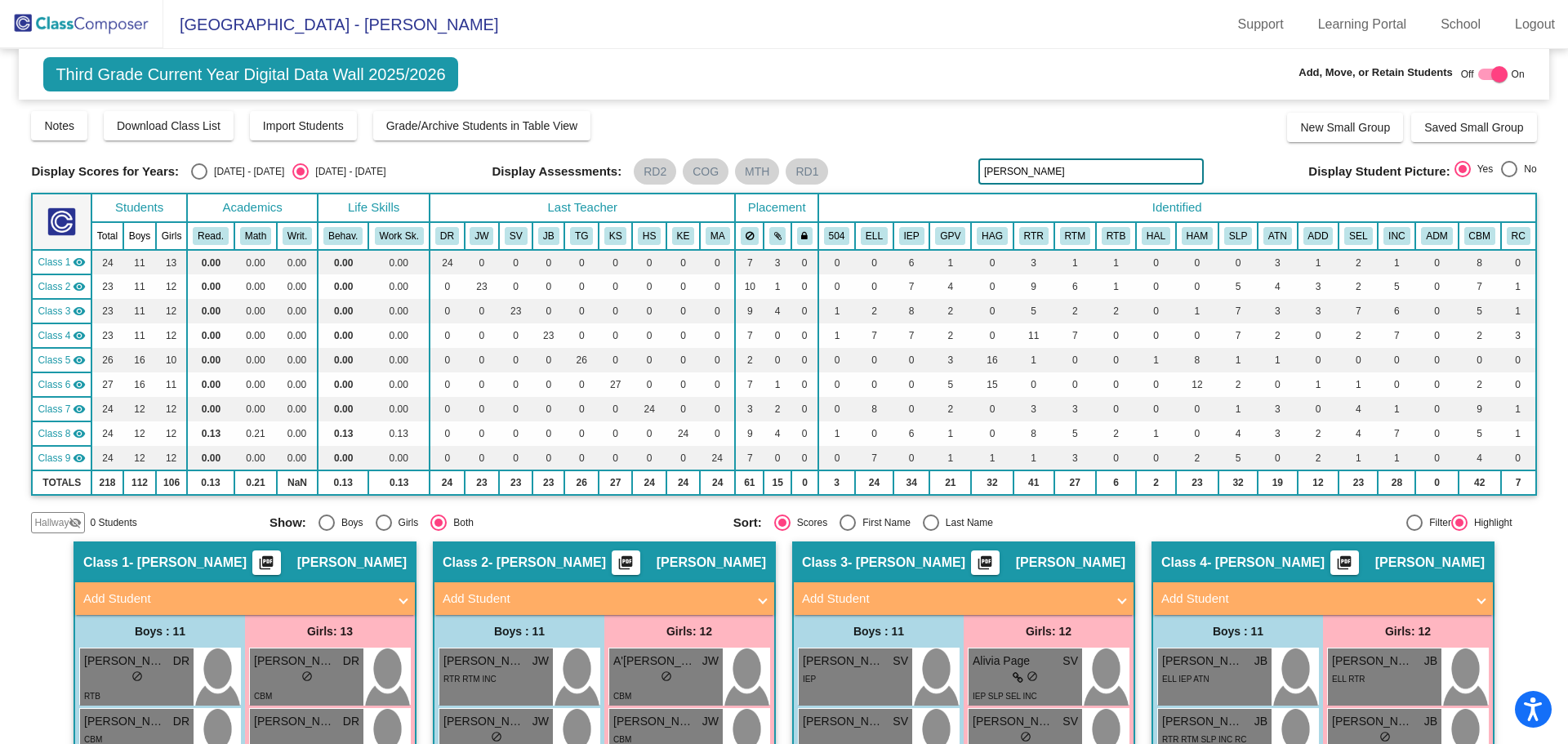 click 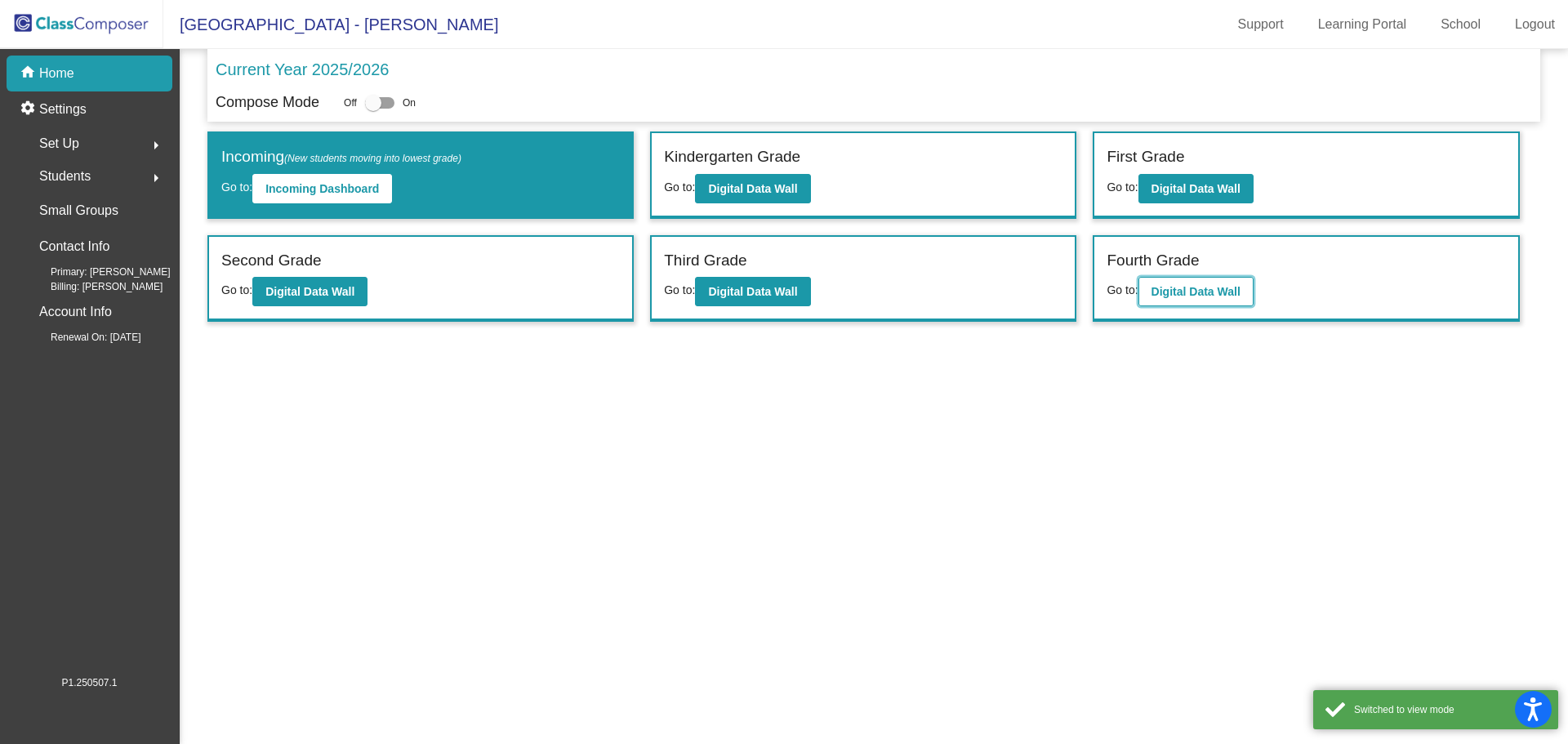 click on "Digital Data Wall" 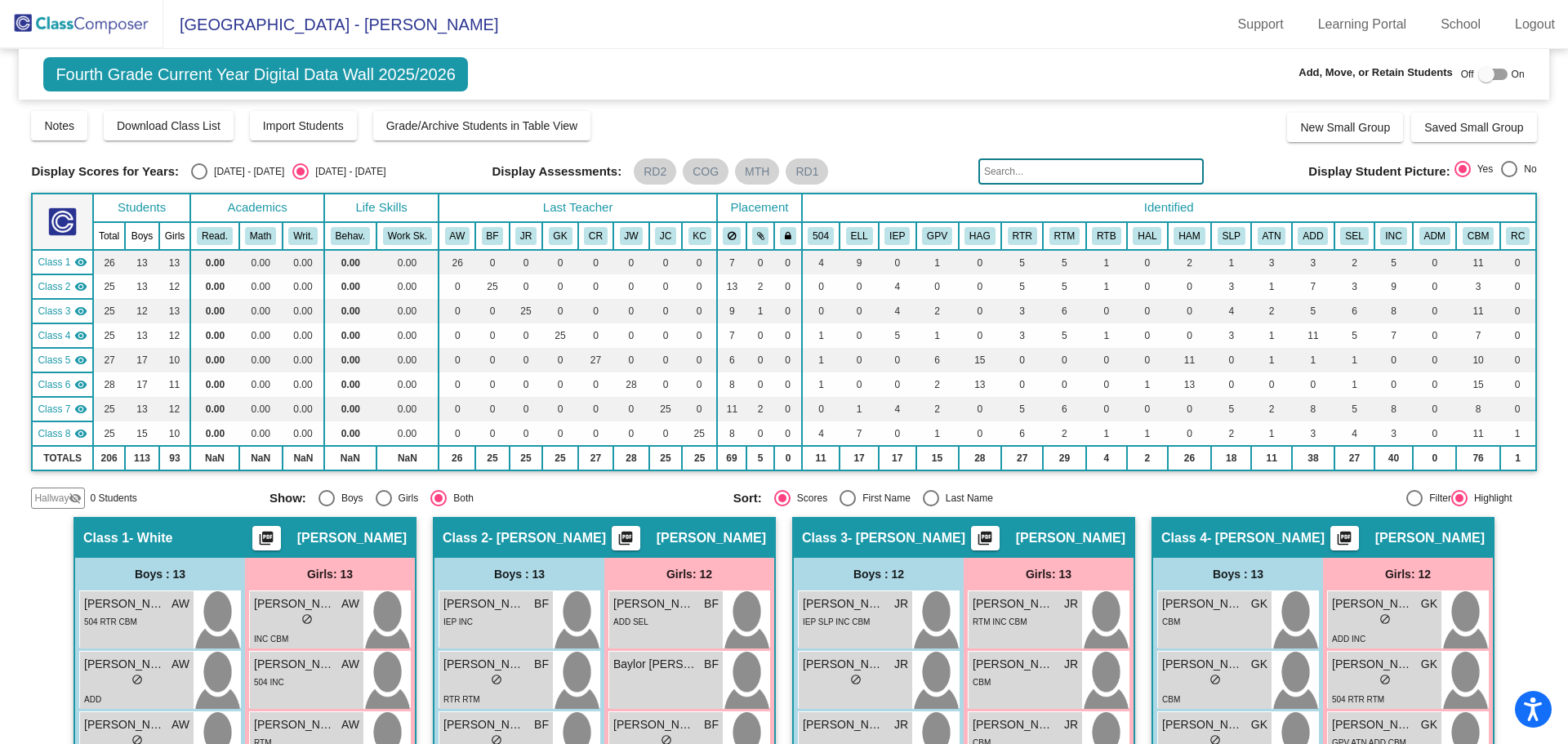 click 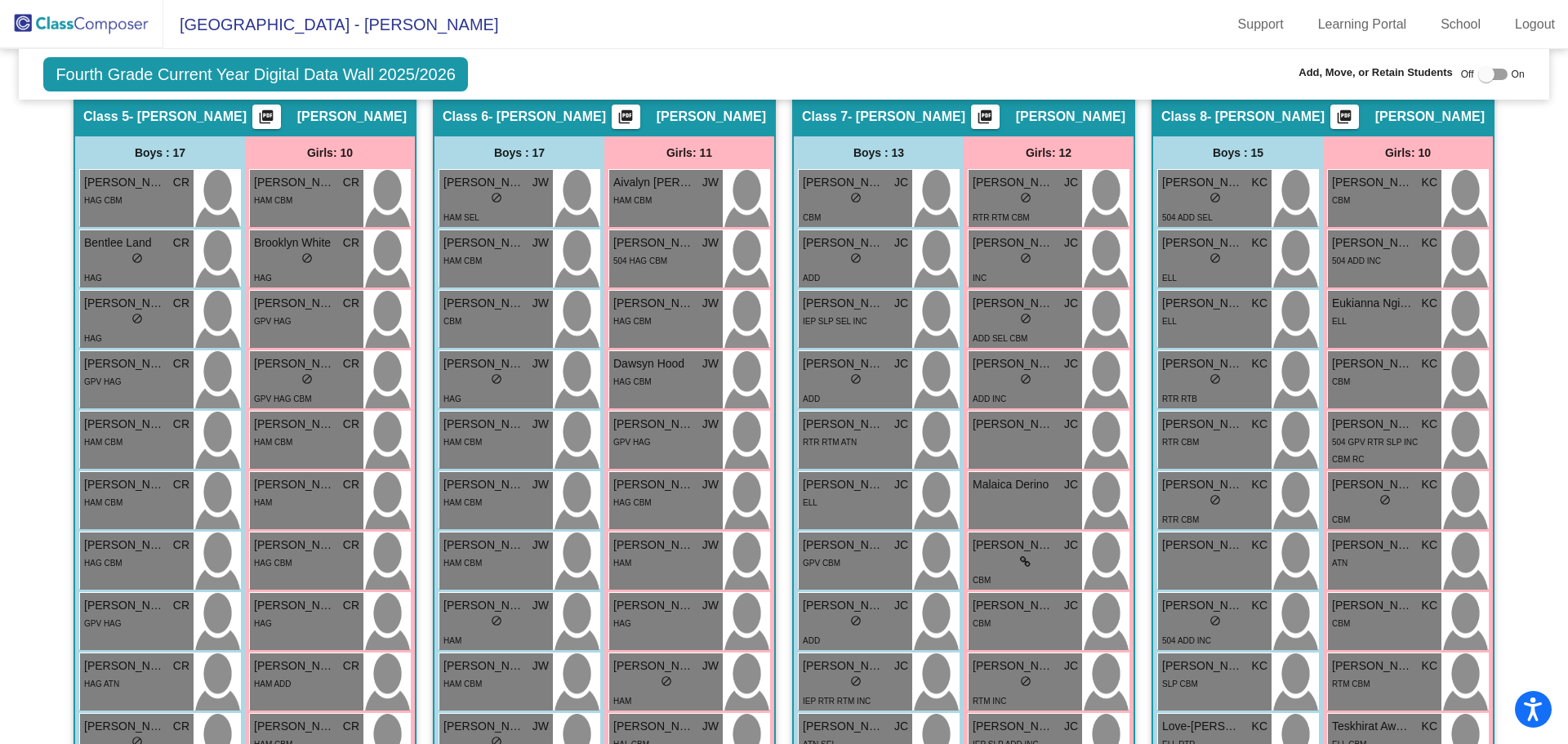 scroll, scrollTop: 898, scrollLeft: 0, axis: vertical 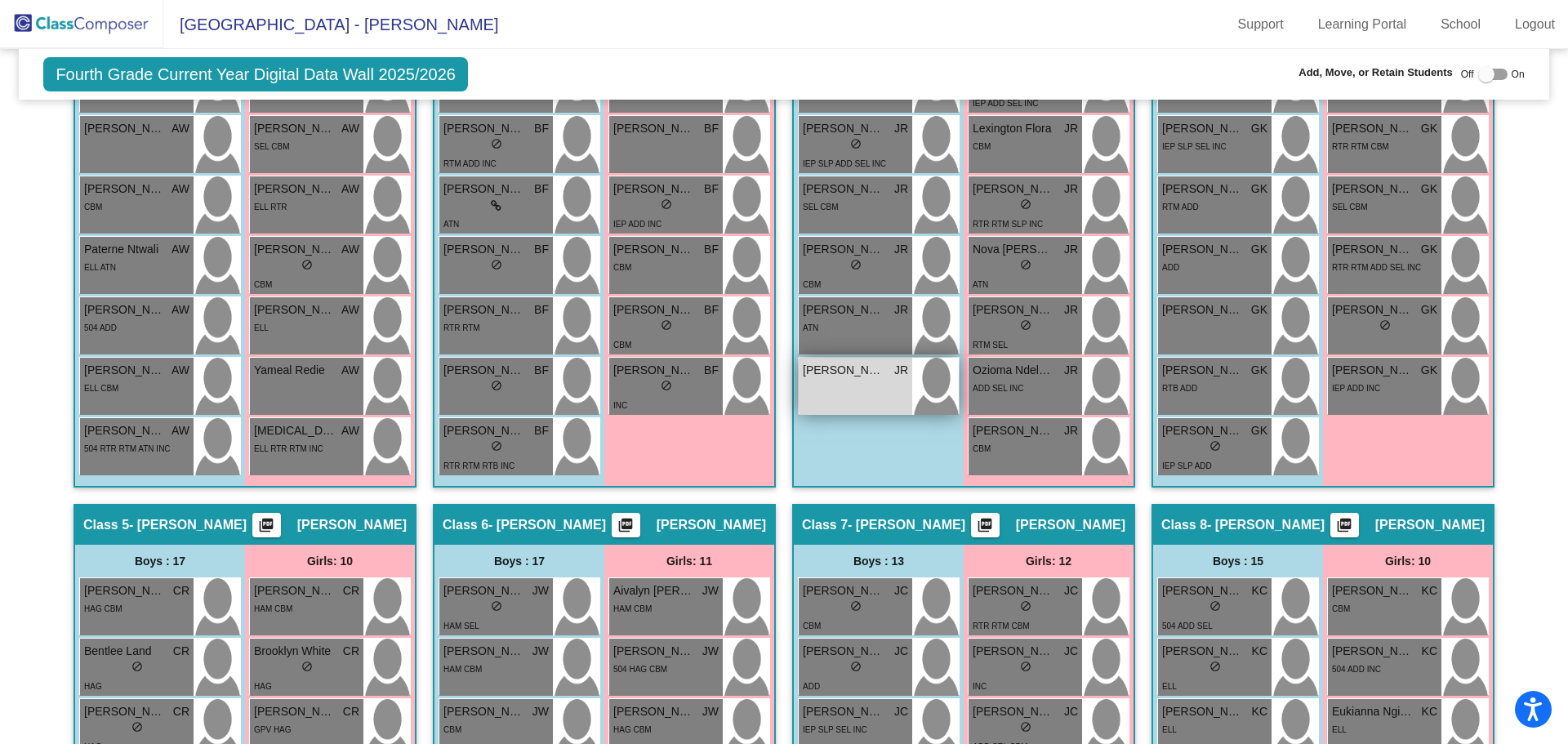type on "hess" 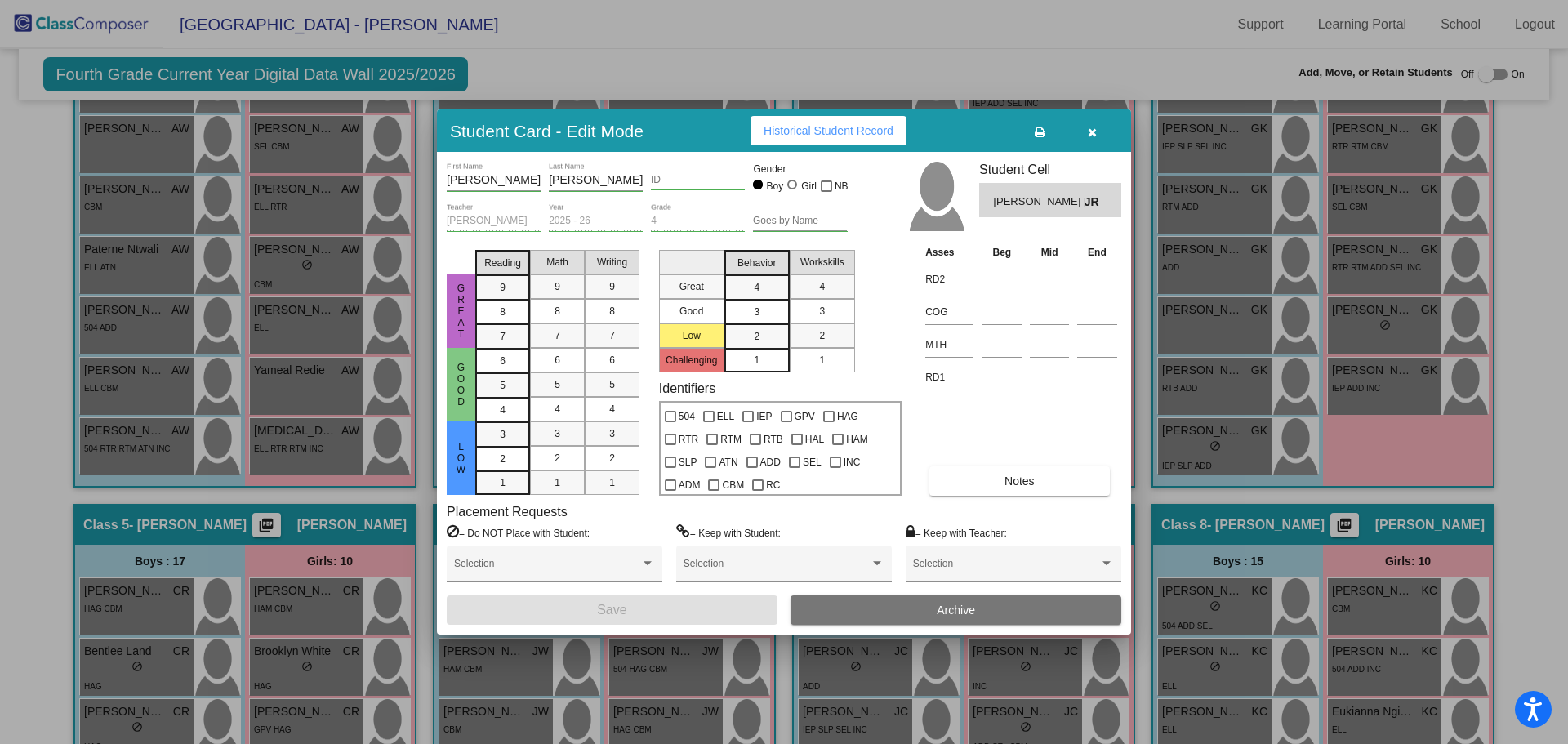 click at bounding box center [1092, 131] 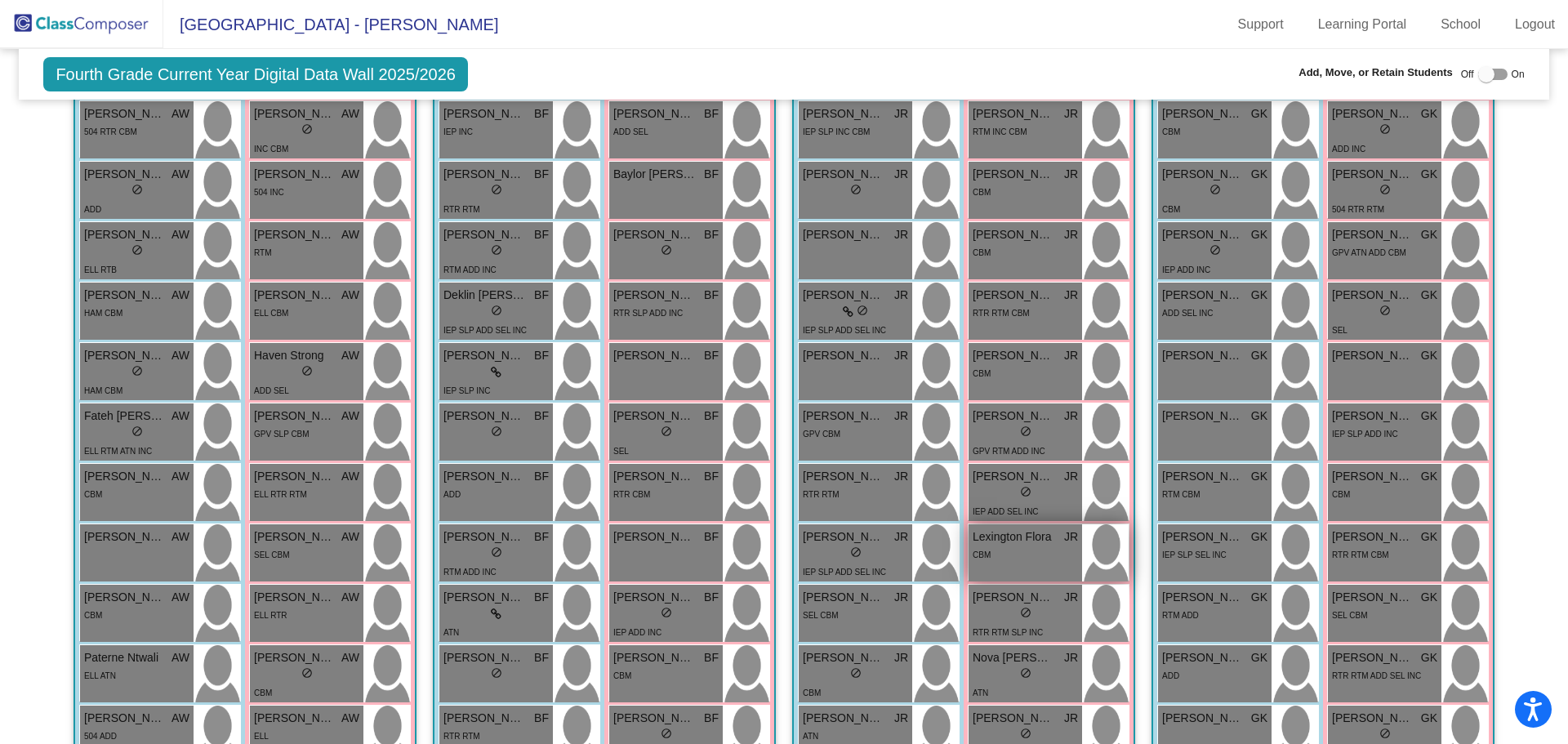 scroll, scrollTop: 653, scrollLeft: 0, axis: vertical 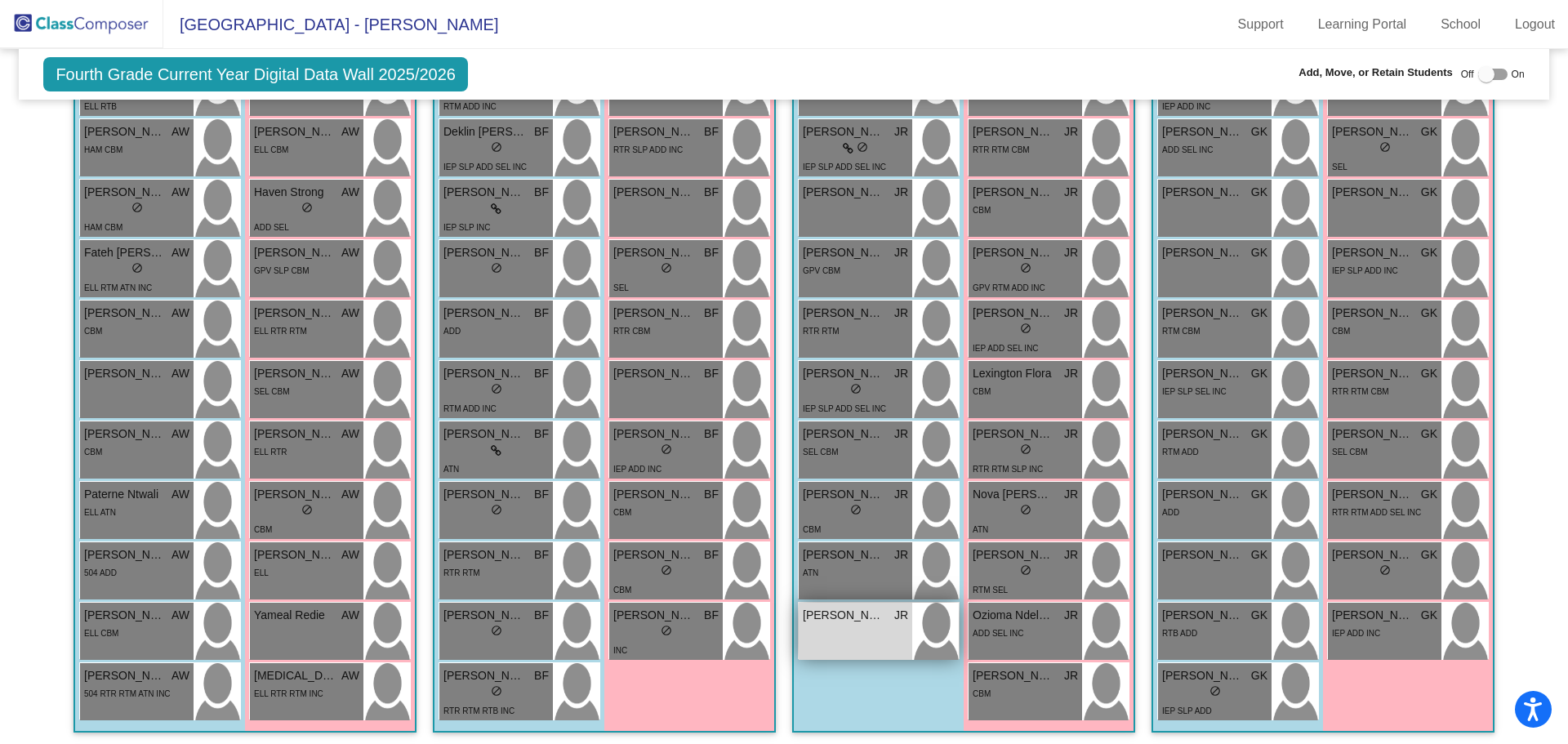 click at bounding box center (935, 631) 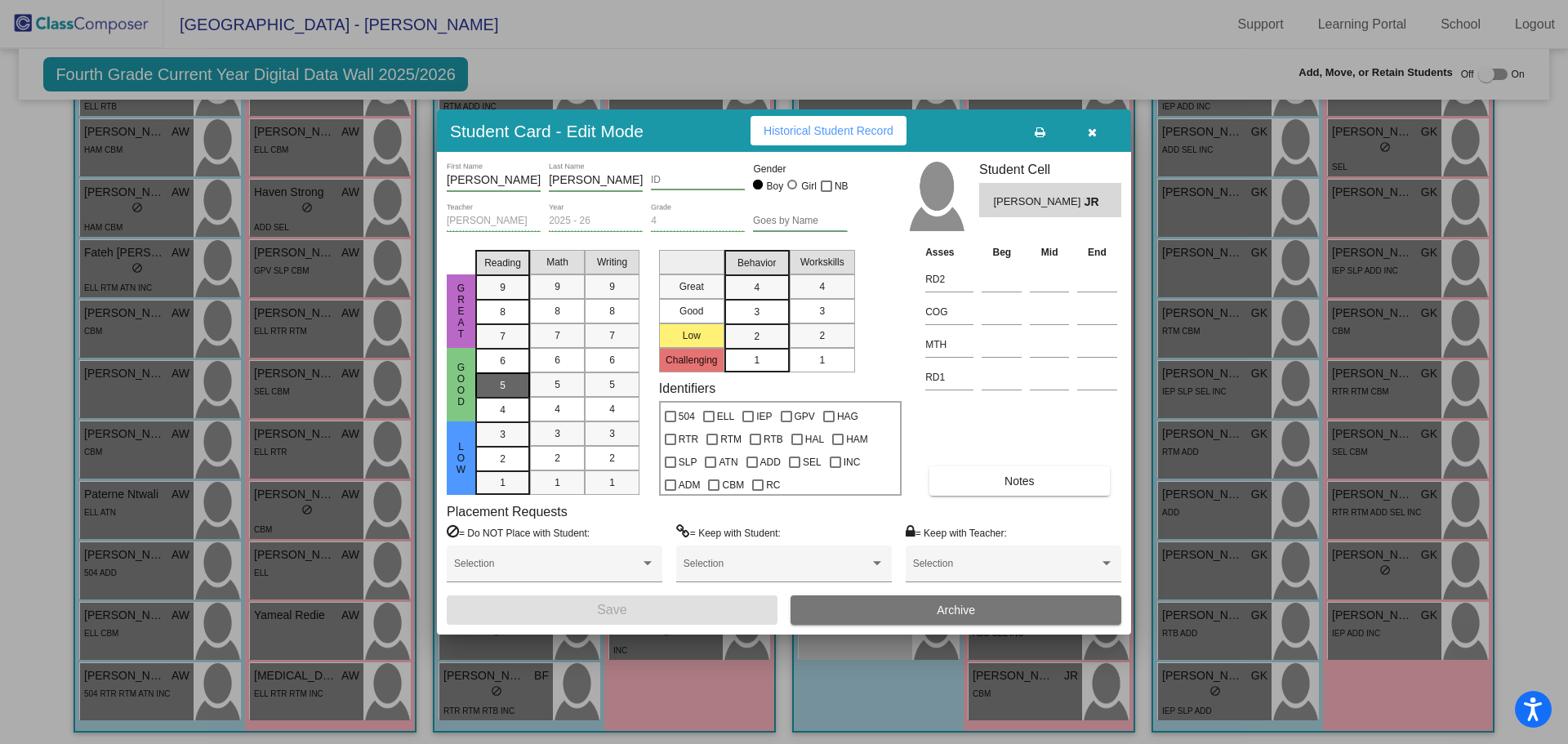 click on "5" at bounding box center [502, 361] 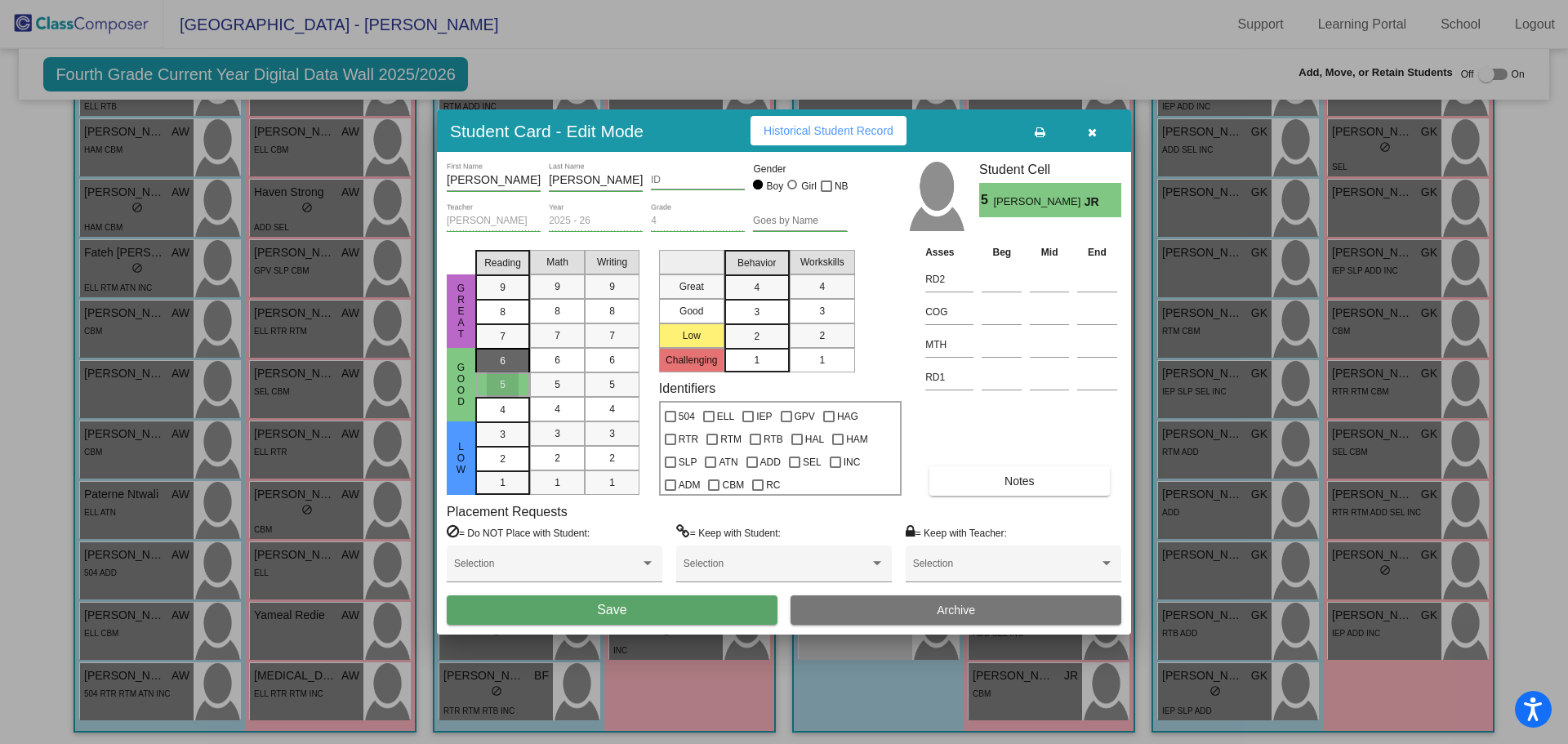 click on "6" at bounding box center (502, 361) 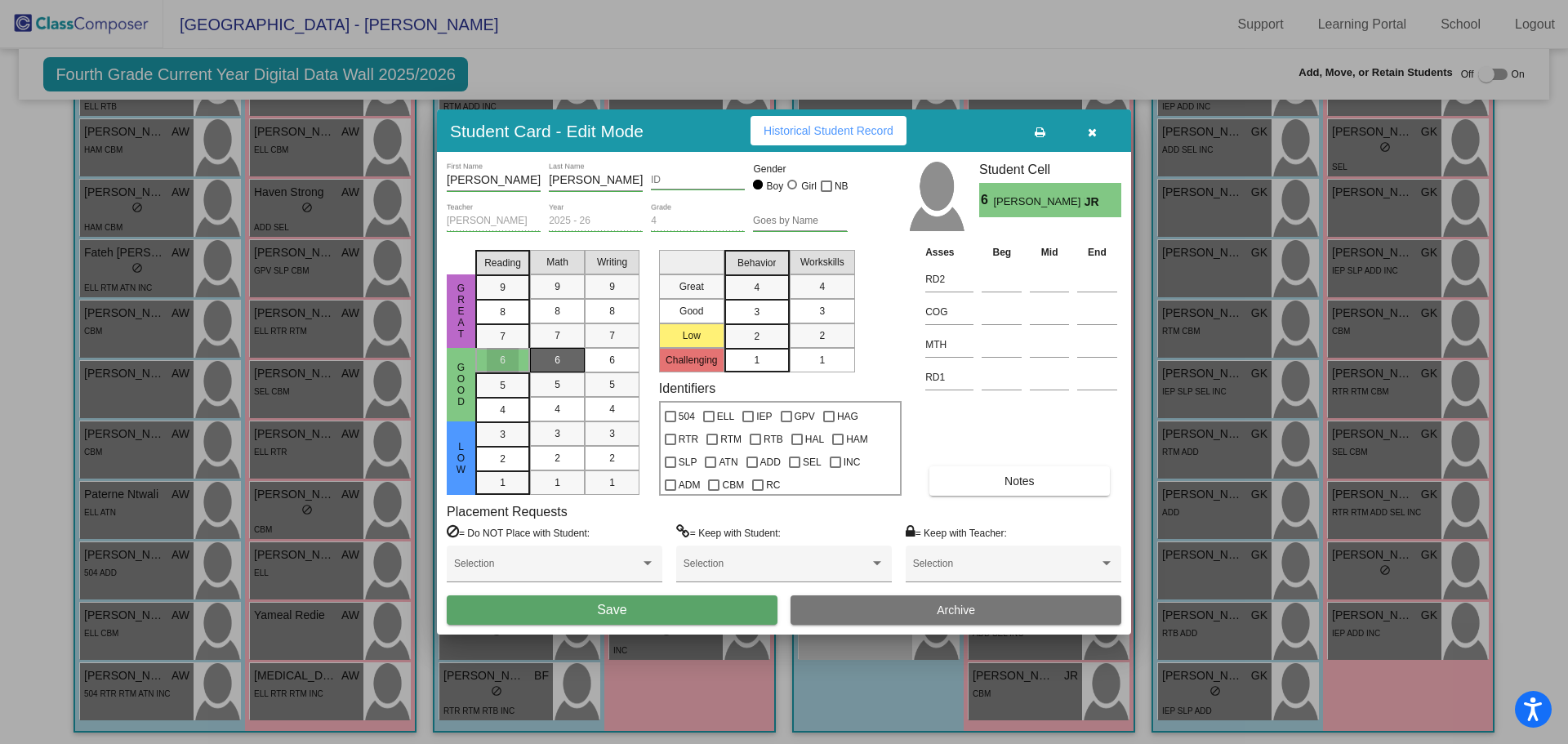 click on "6" at bounding box center [557, 360] 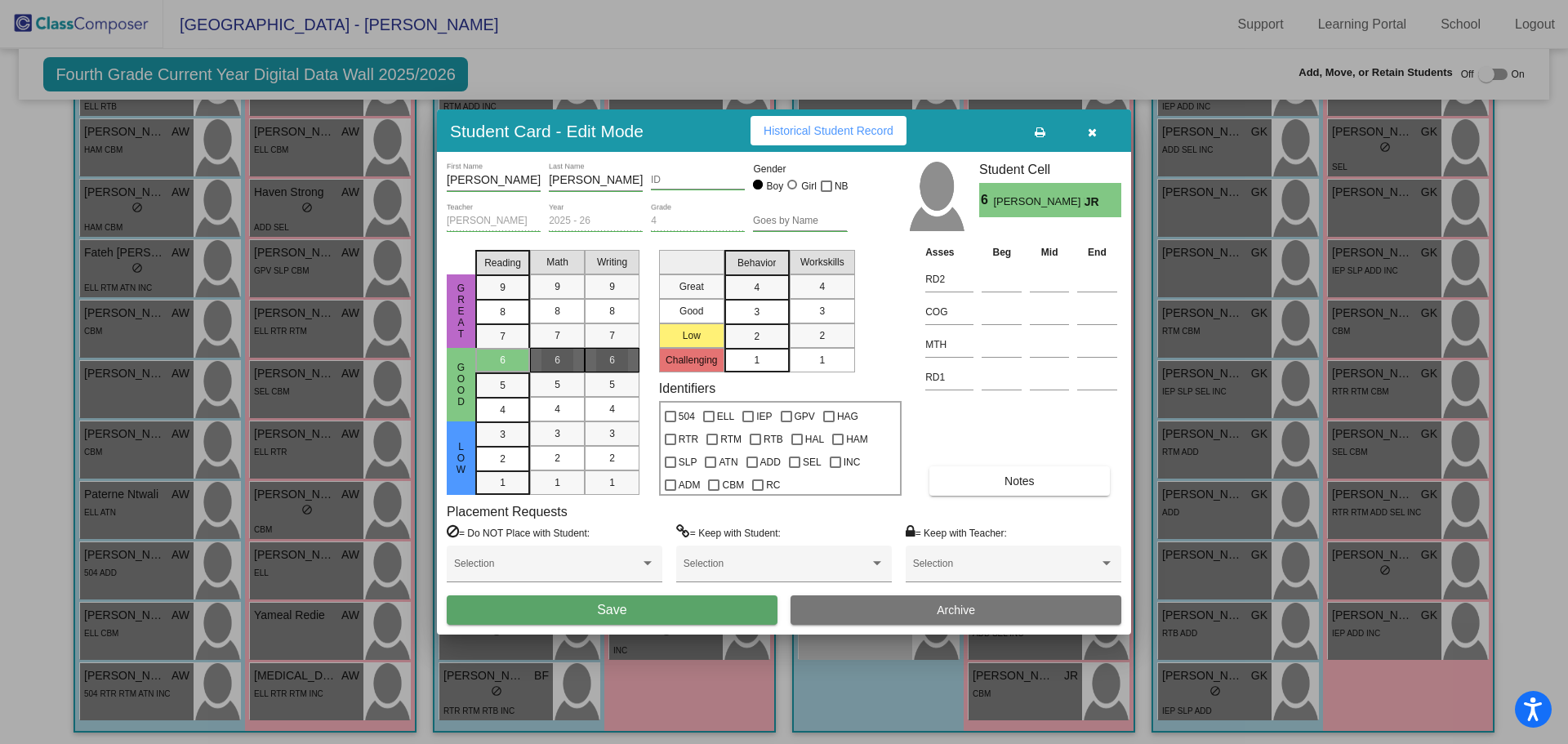 click on "6" at bounding box center [612, 360] 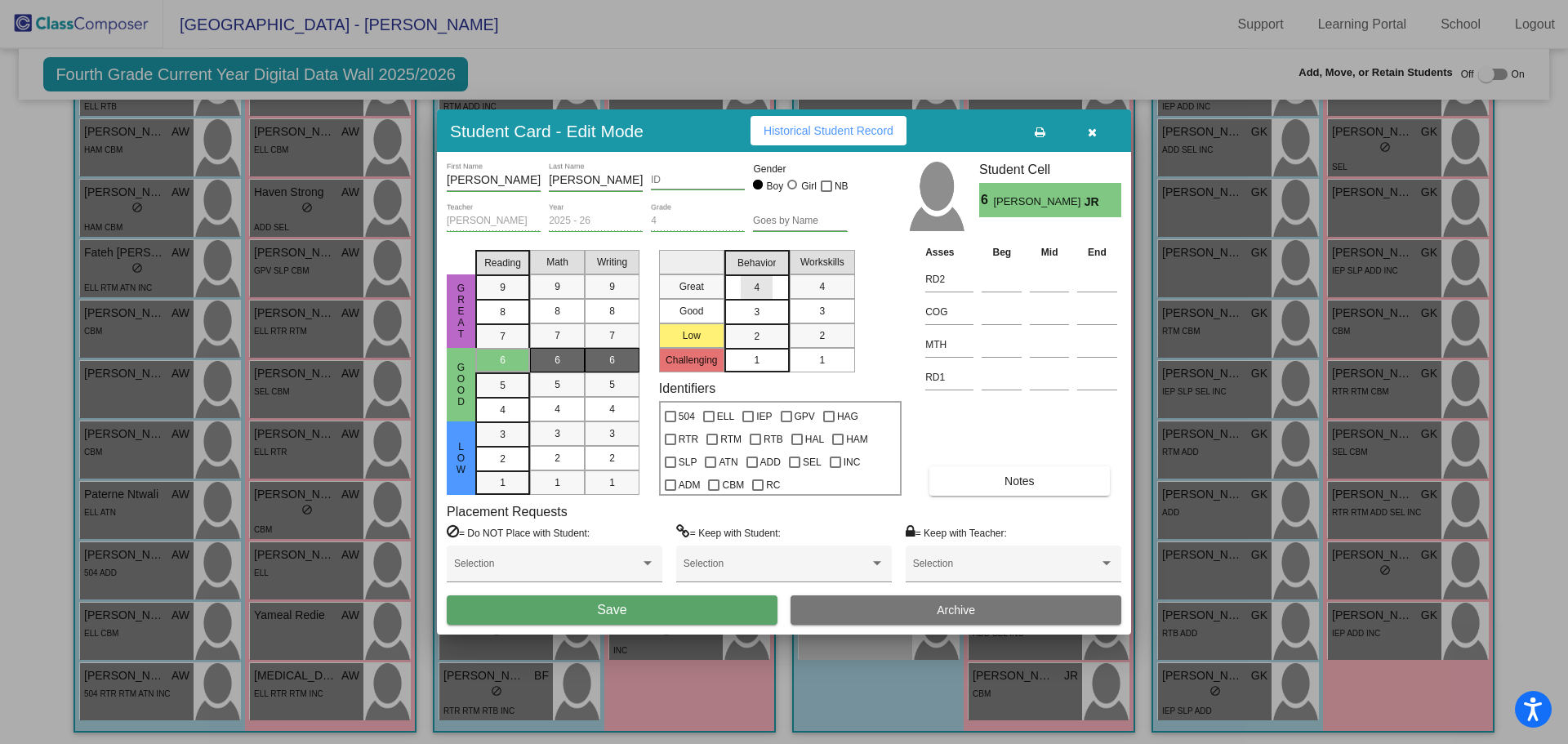 click on "4" at bounding box center (756, 287) 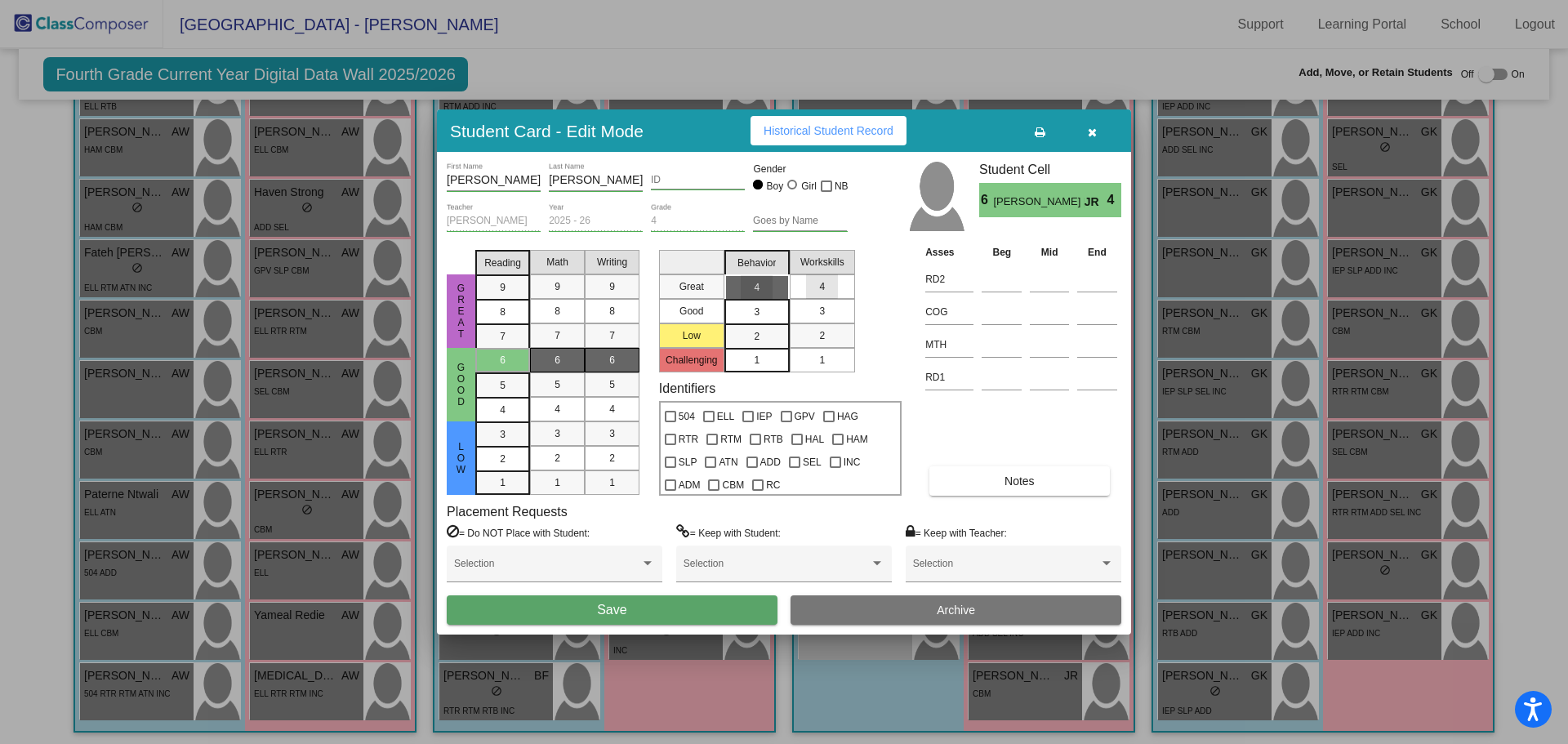 click on "4" at bounding box center [822, 287] 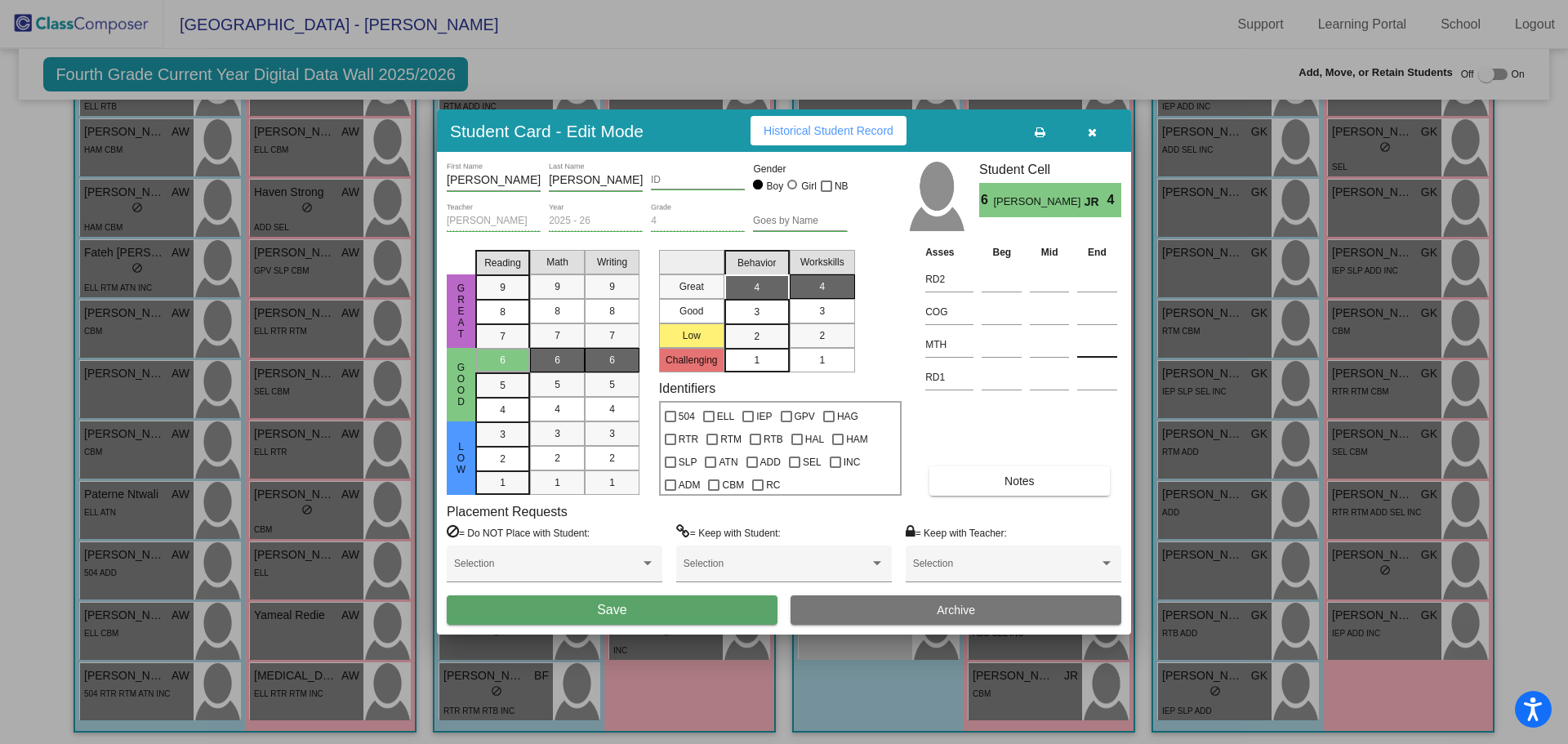 click at bounding box center [1097, 345] 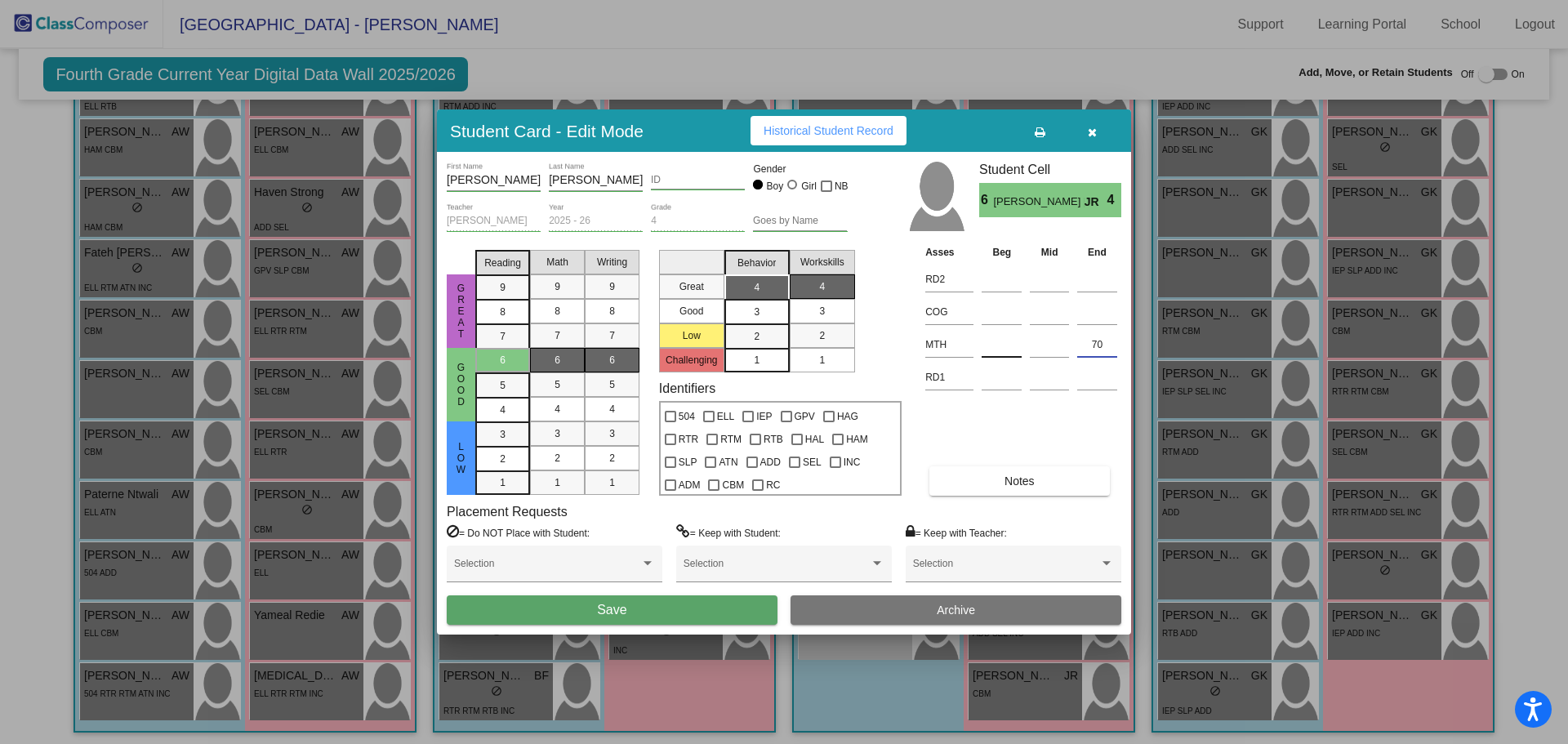 drag, startPoint x: 1104, startPoint y: 346, endPoint x: 1018, endPoint y: 337, distance: 86.46965 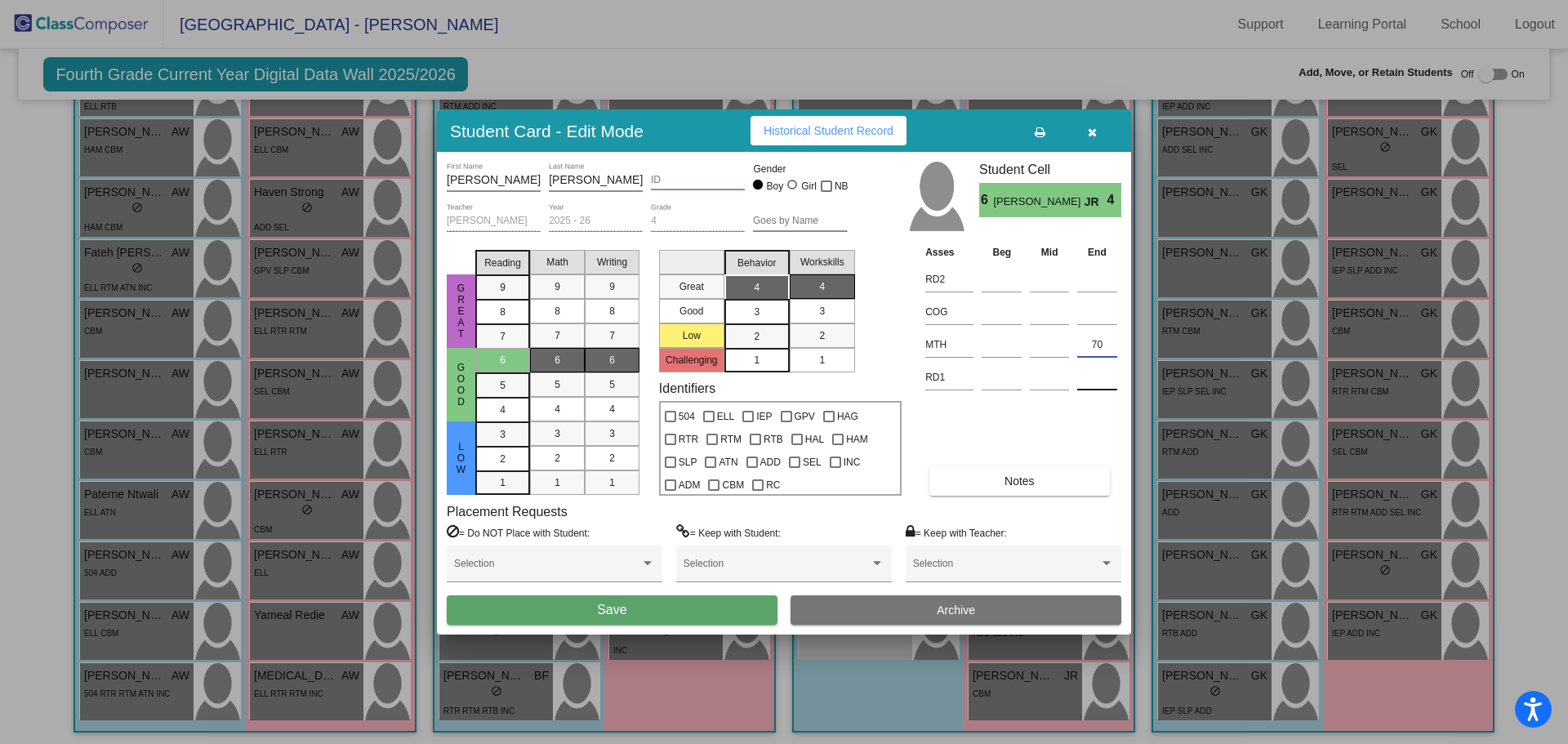 type on "70" 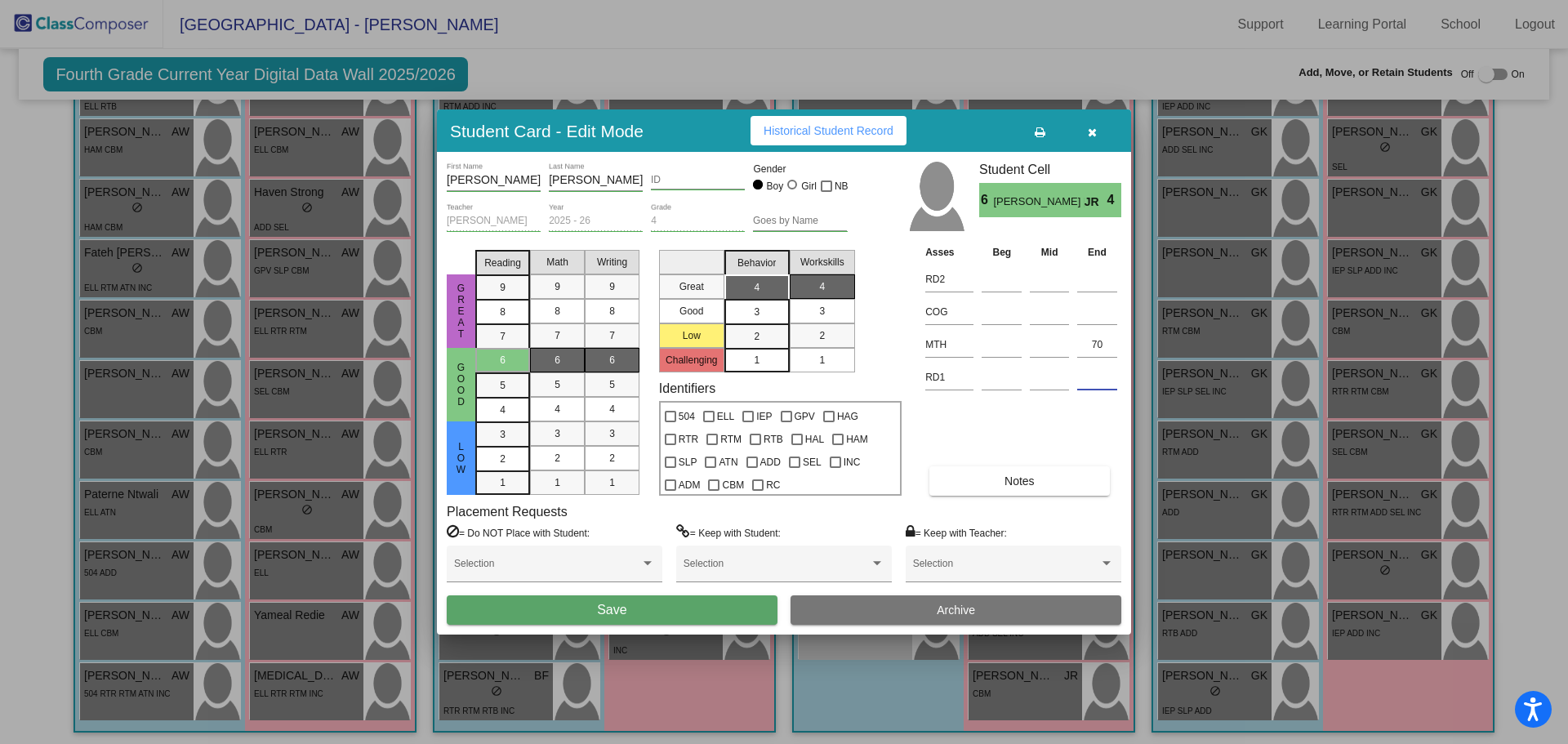 click at bounding box center (1097, 377) 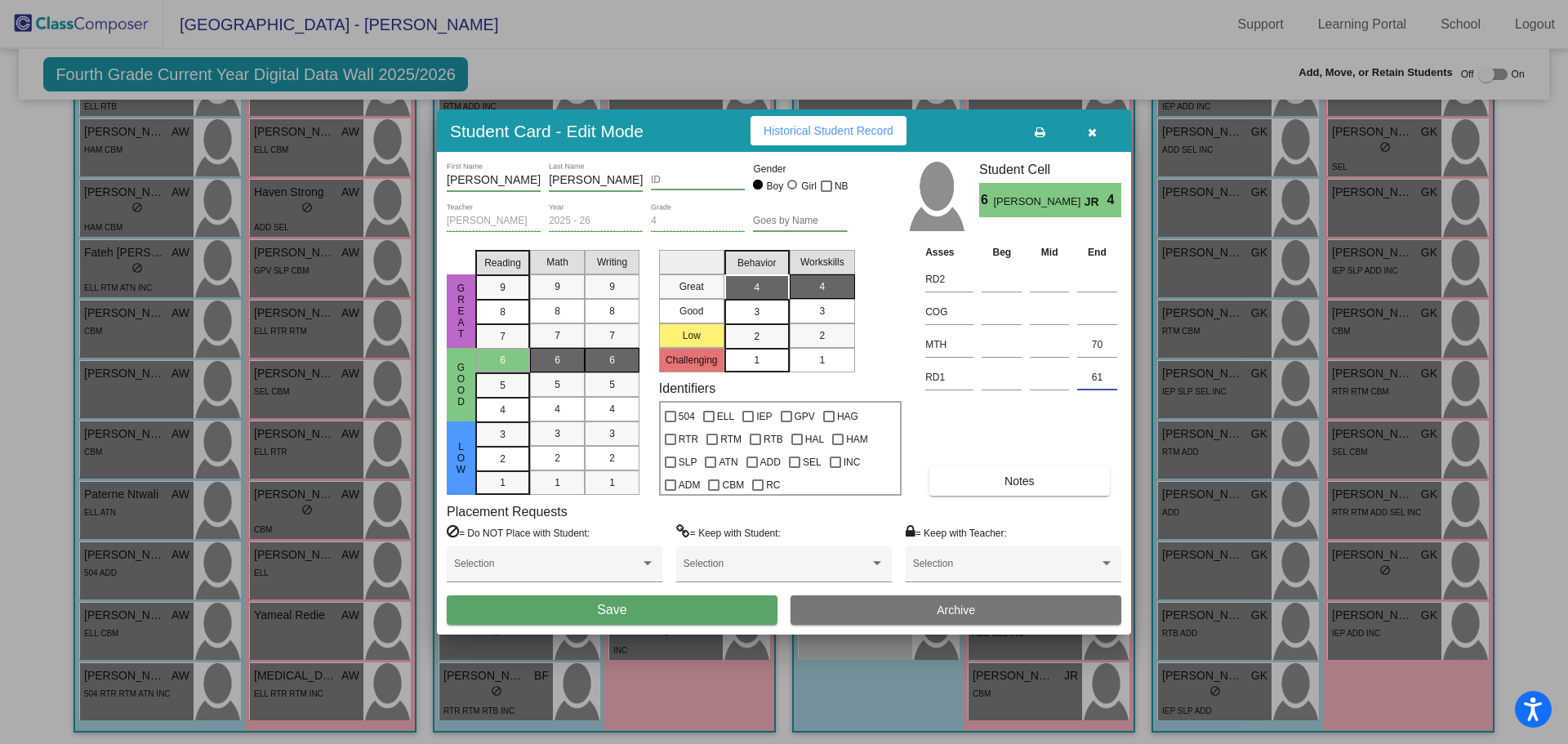 type on "61" 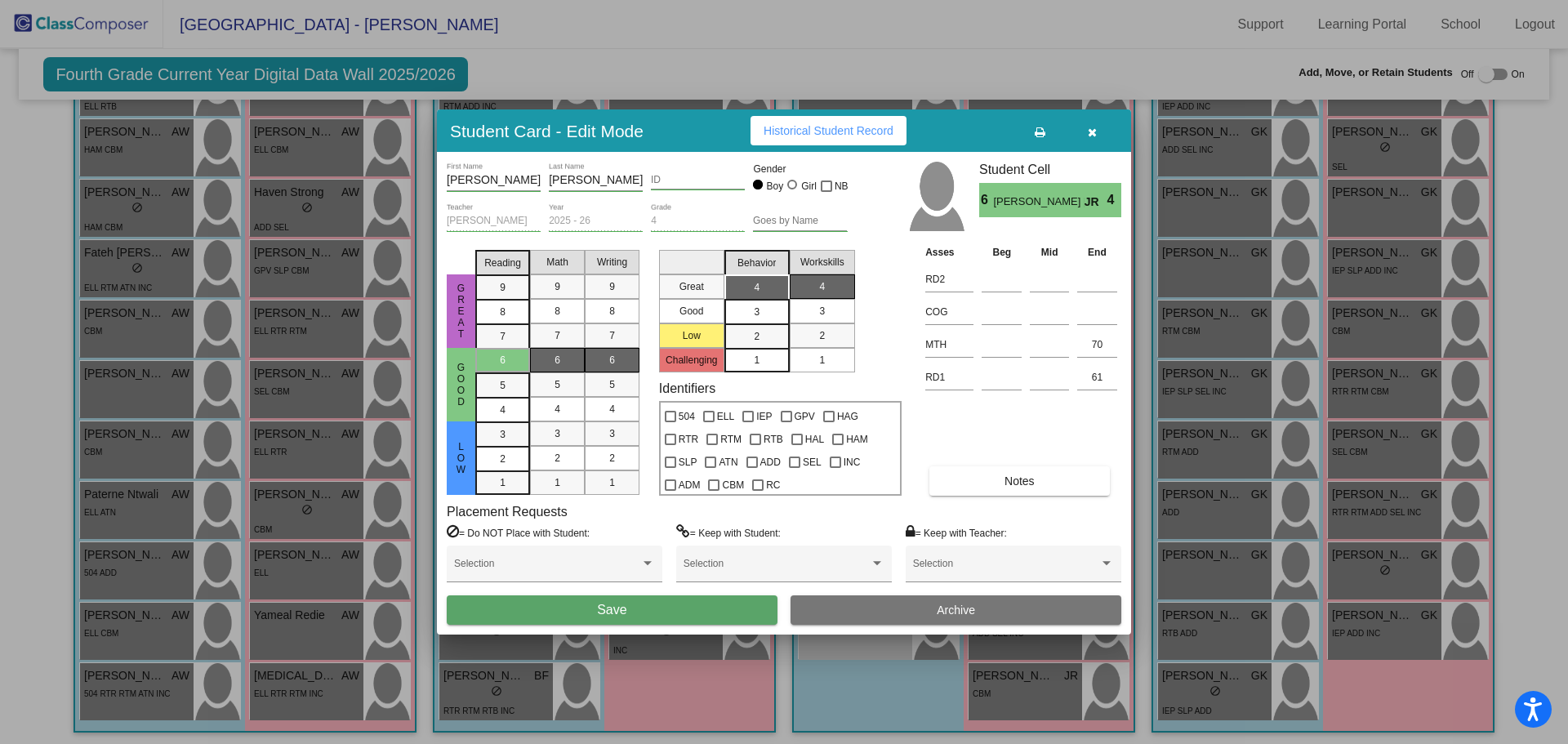 drag, startPoint x: 501, startPoint y: 607, endPoint x: 527, endPoint y: 604, distance: 26.172505 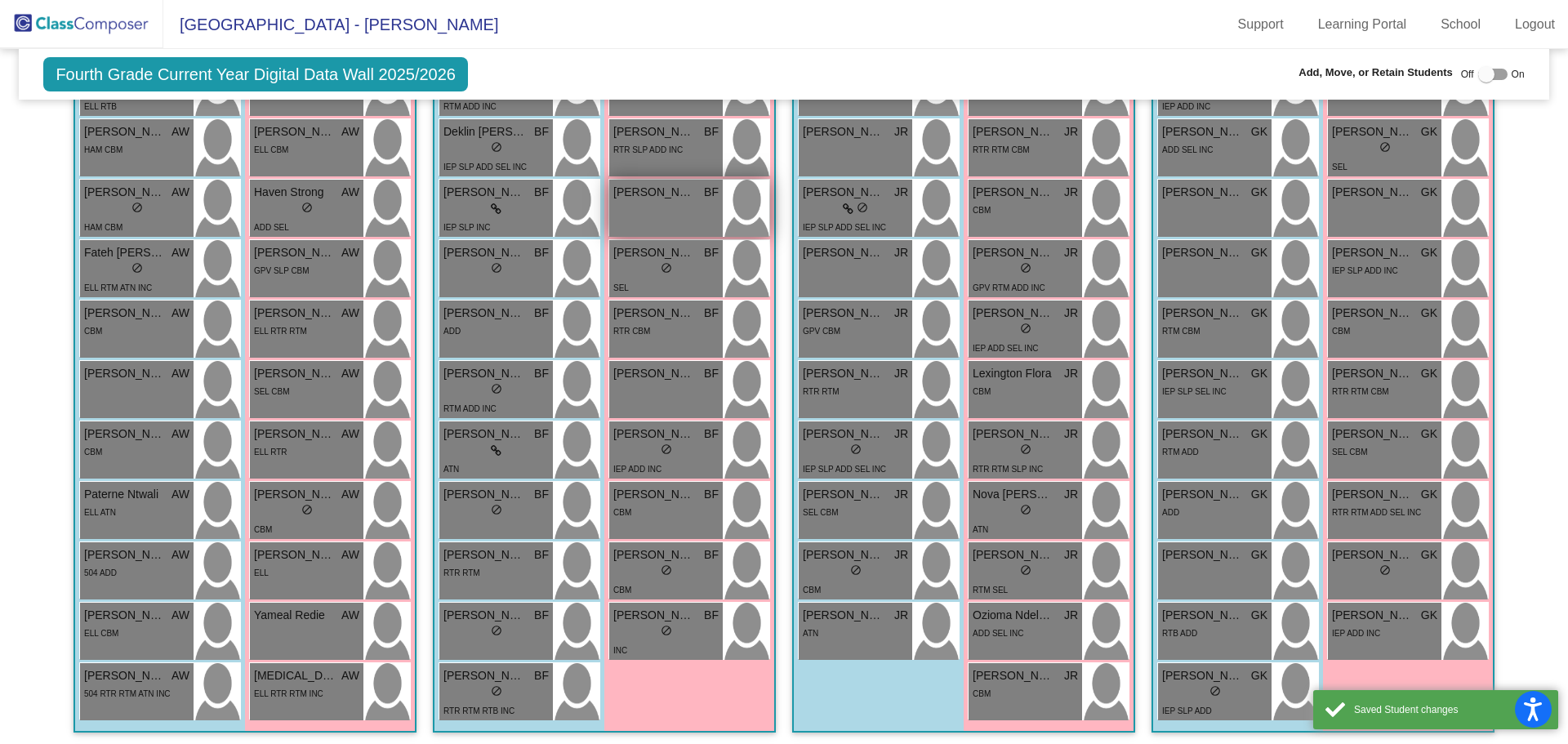 scroll, scrollTop: 0, scrollLeft: 0, axis: both 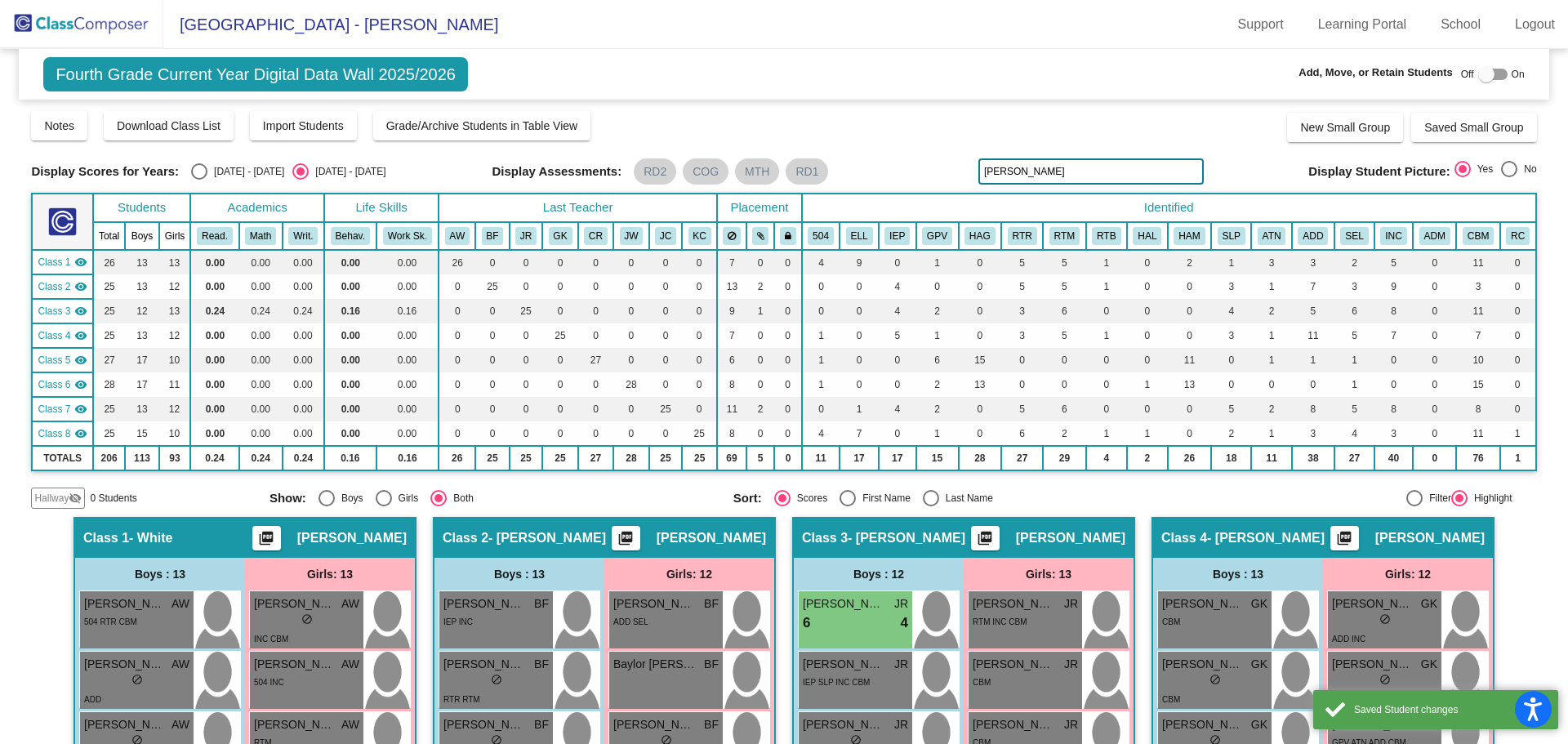 drag, startPoint x: 1115, startPoint y: 165, endPoint x: 609, endPoint y: 158, distance: 506.0484 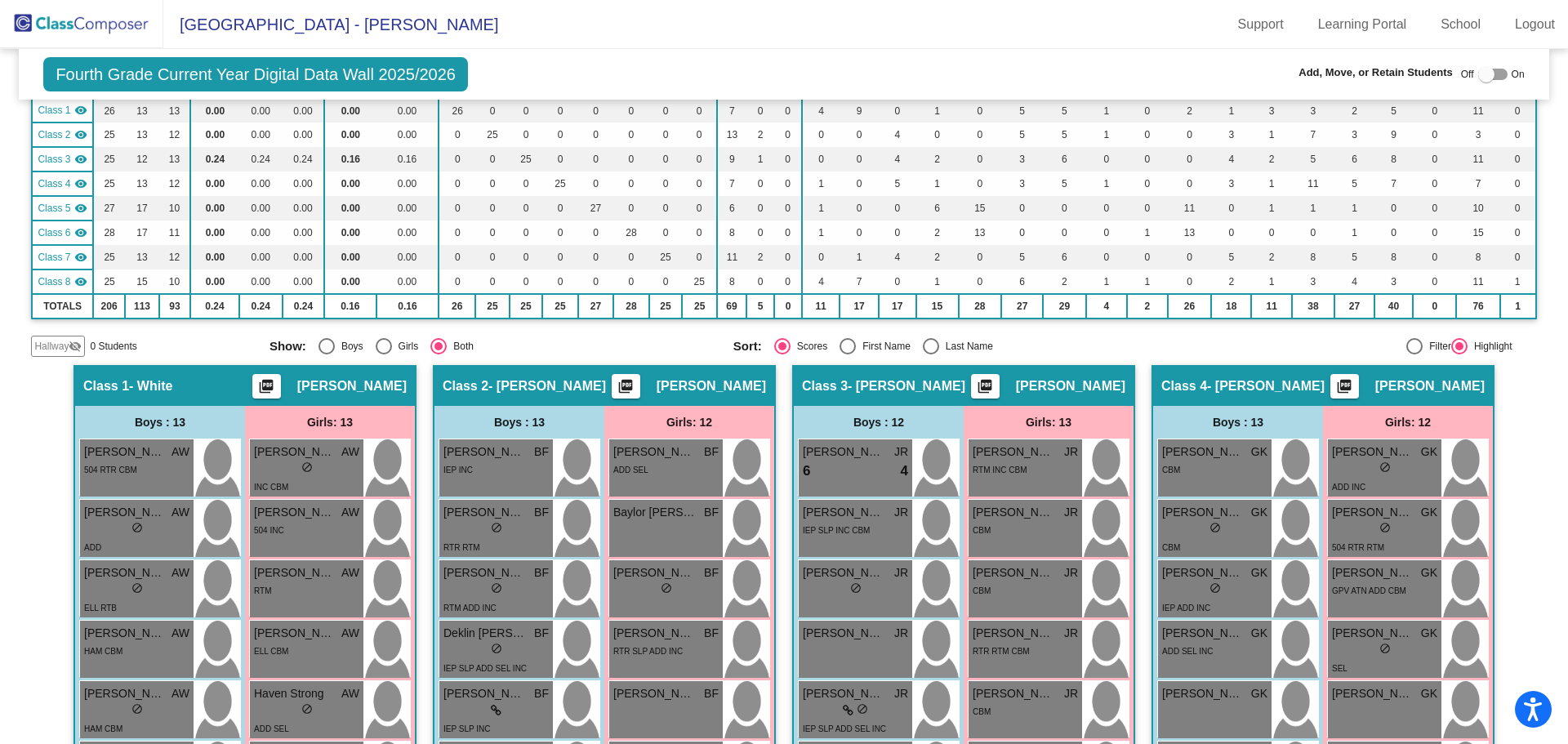 scroll, scrollTop: 0, scrollLeft: 0, axis: both 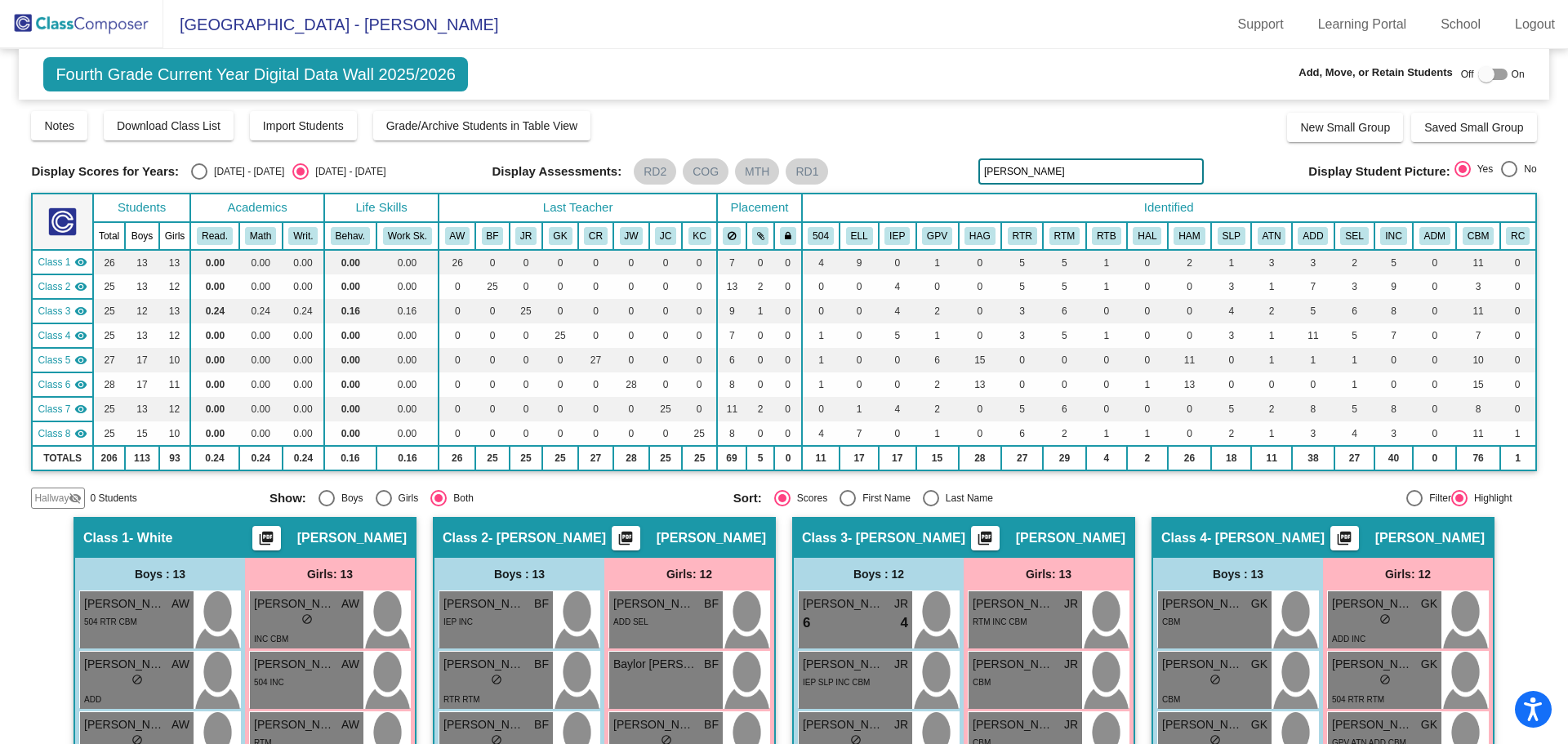 type on "beck" 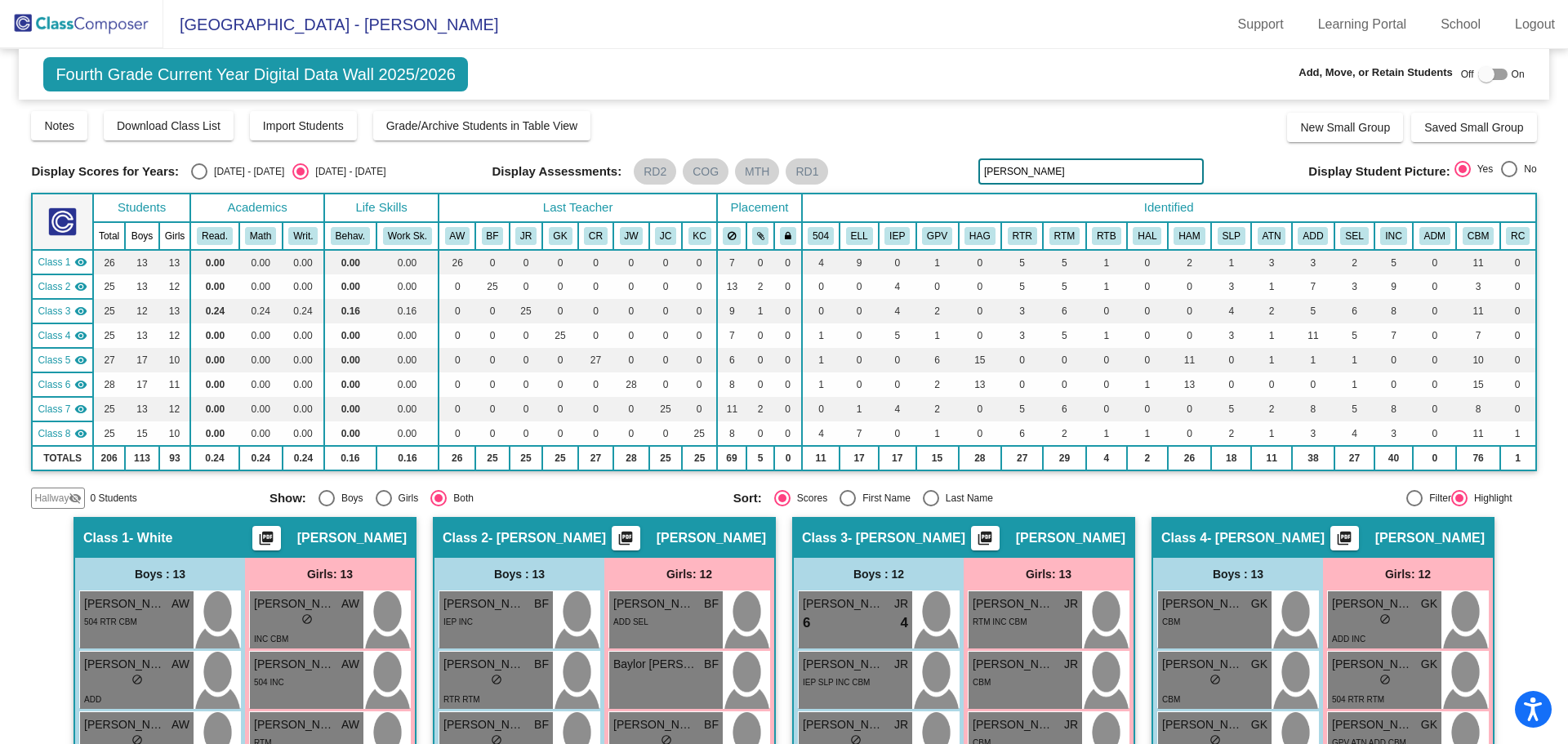 click 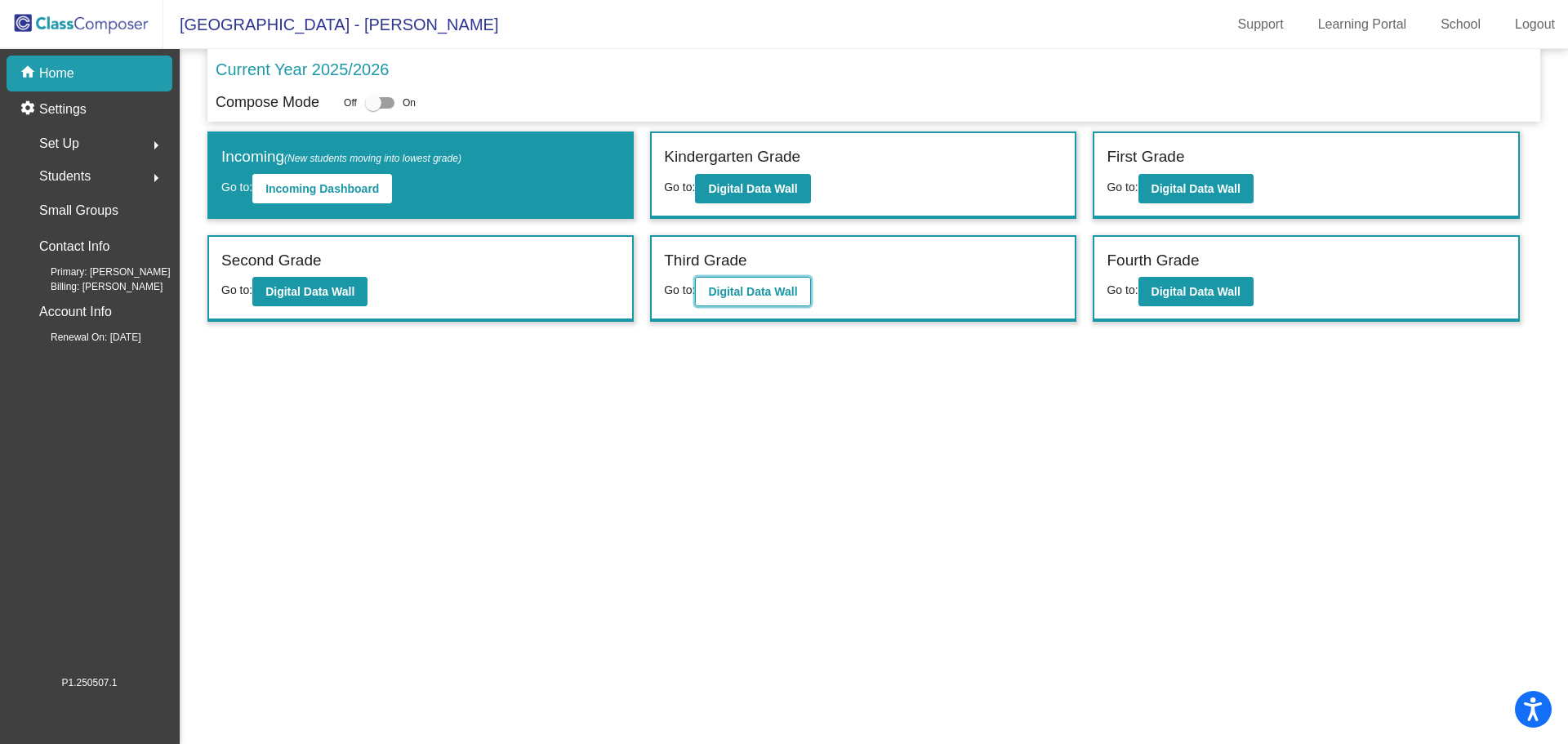 click on "Digital Data Wall" 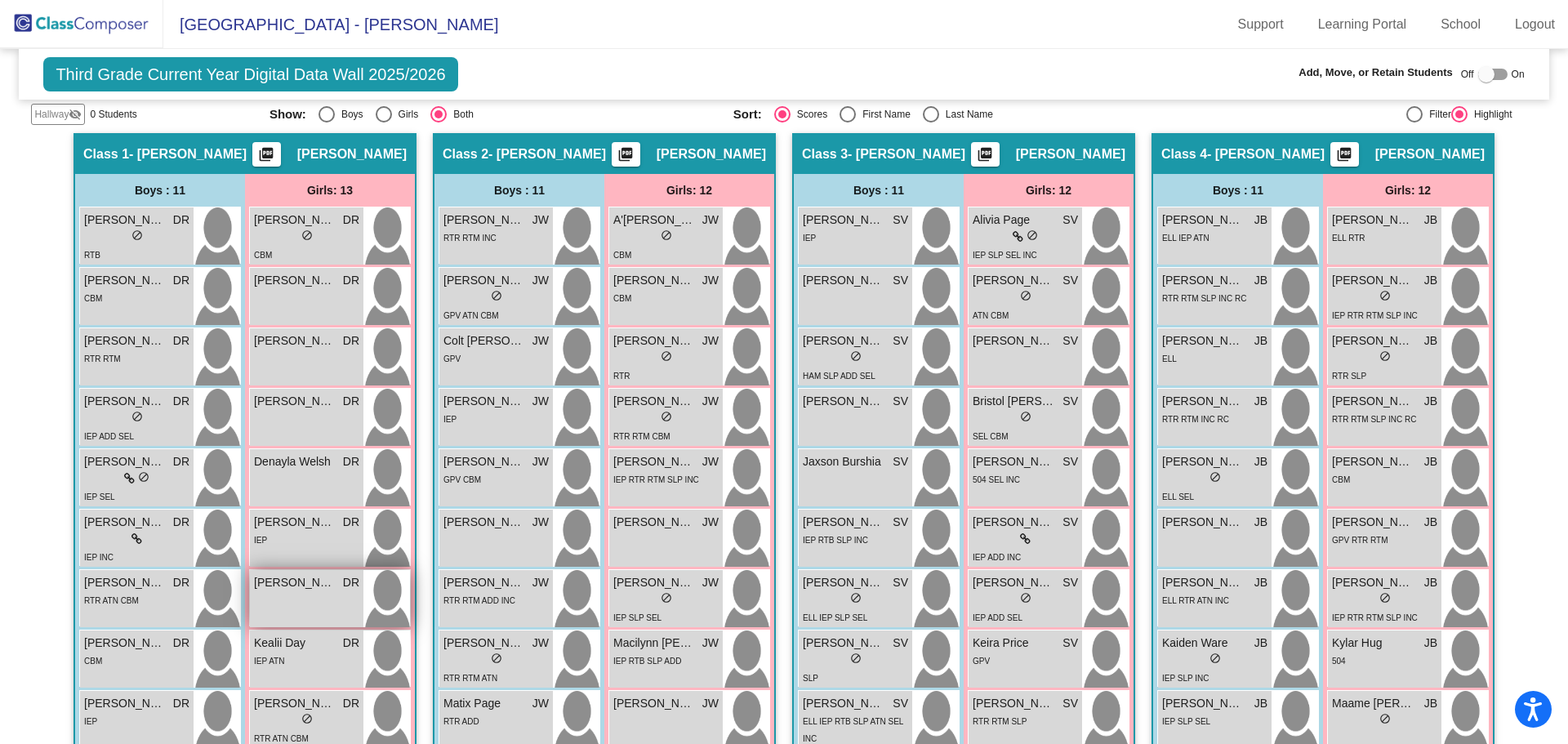 scroll, scrollTop: 490, scrollLeft: 0, axis: vertical 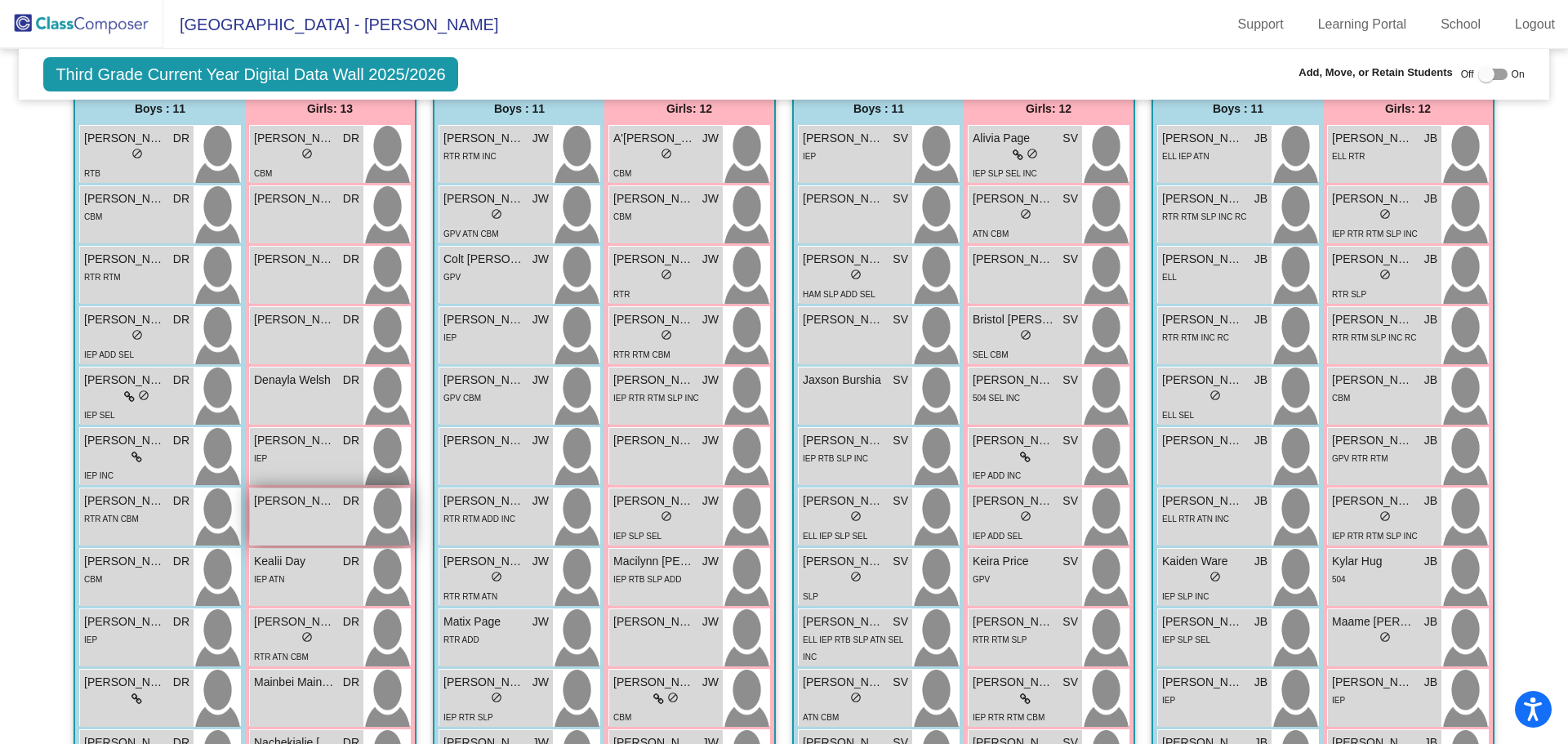 click on "Katrina Gilmour DR lock do_not_disturb_alt" at bounding box center [306, 517] 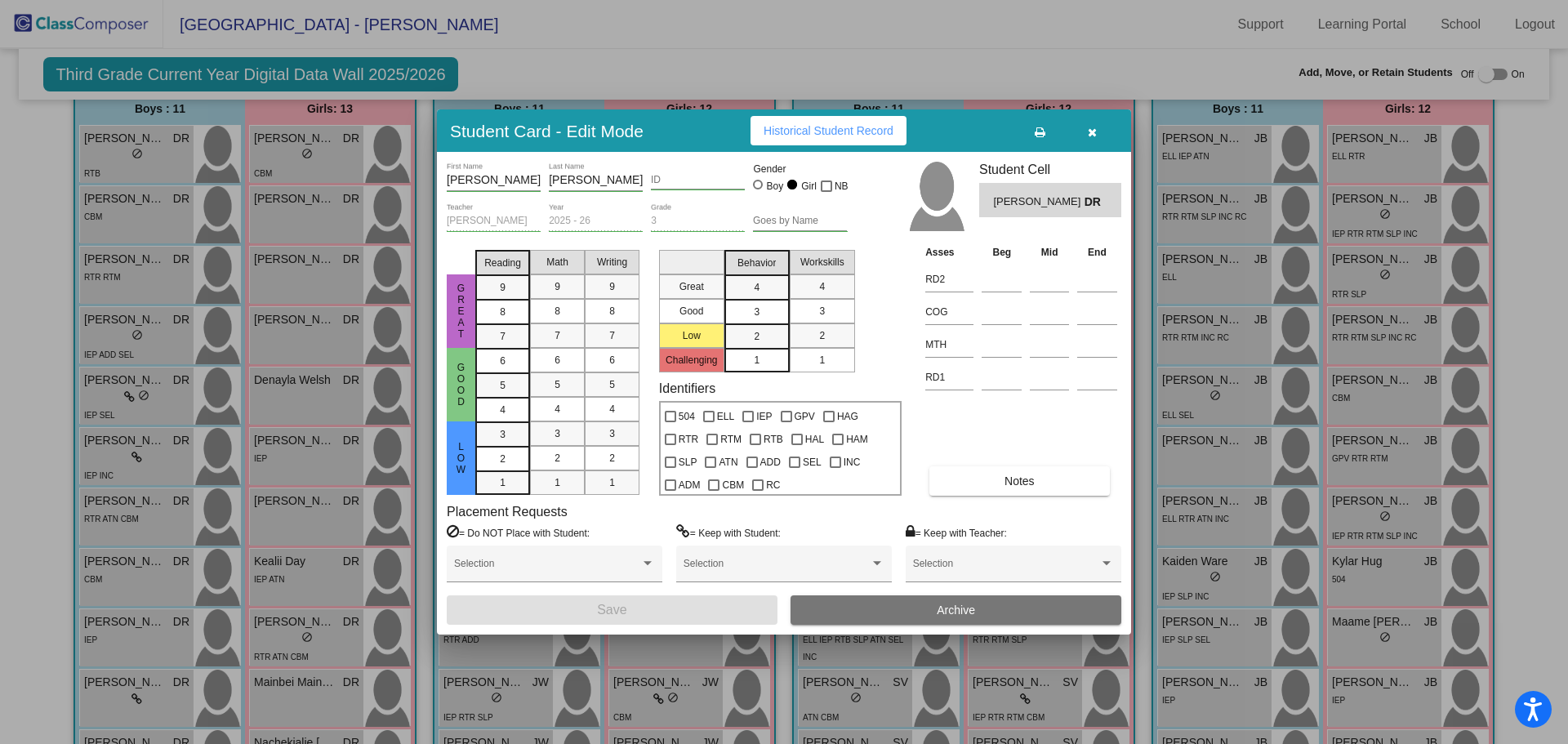 click on "Archive" at bounding box center [956, 610] 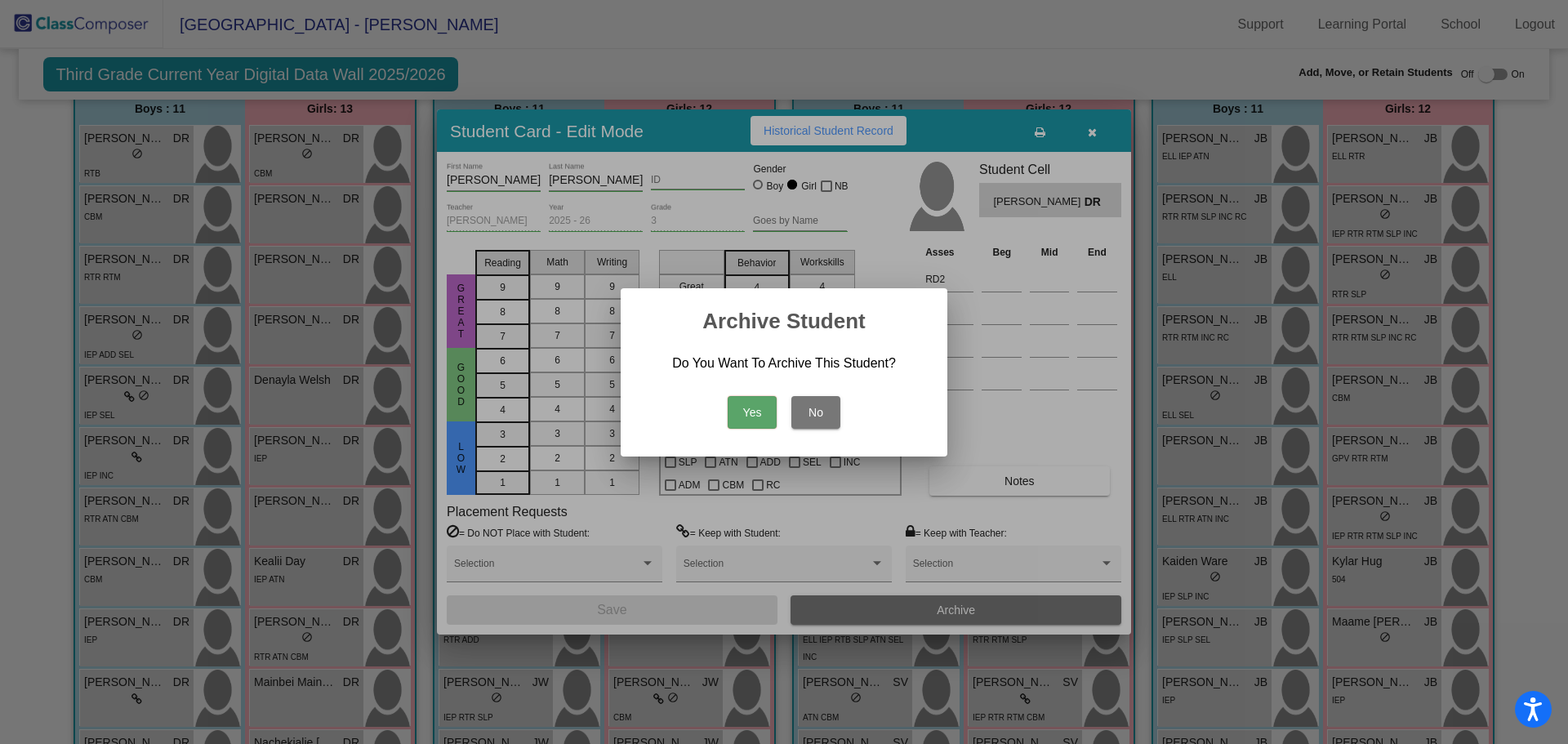 click on "Yes" at bounding box center [752, 412] 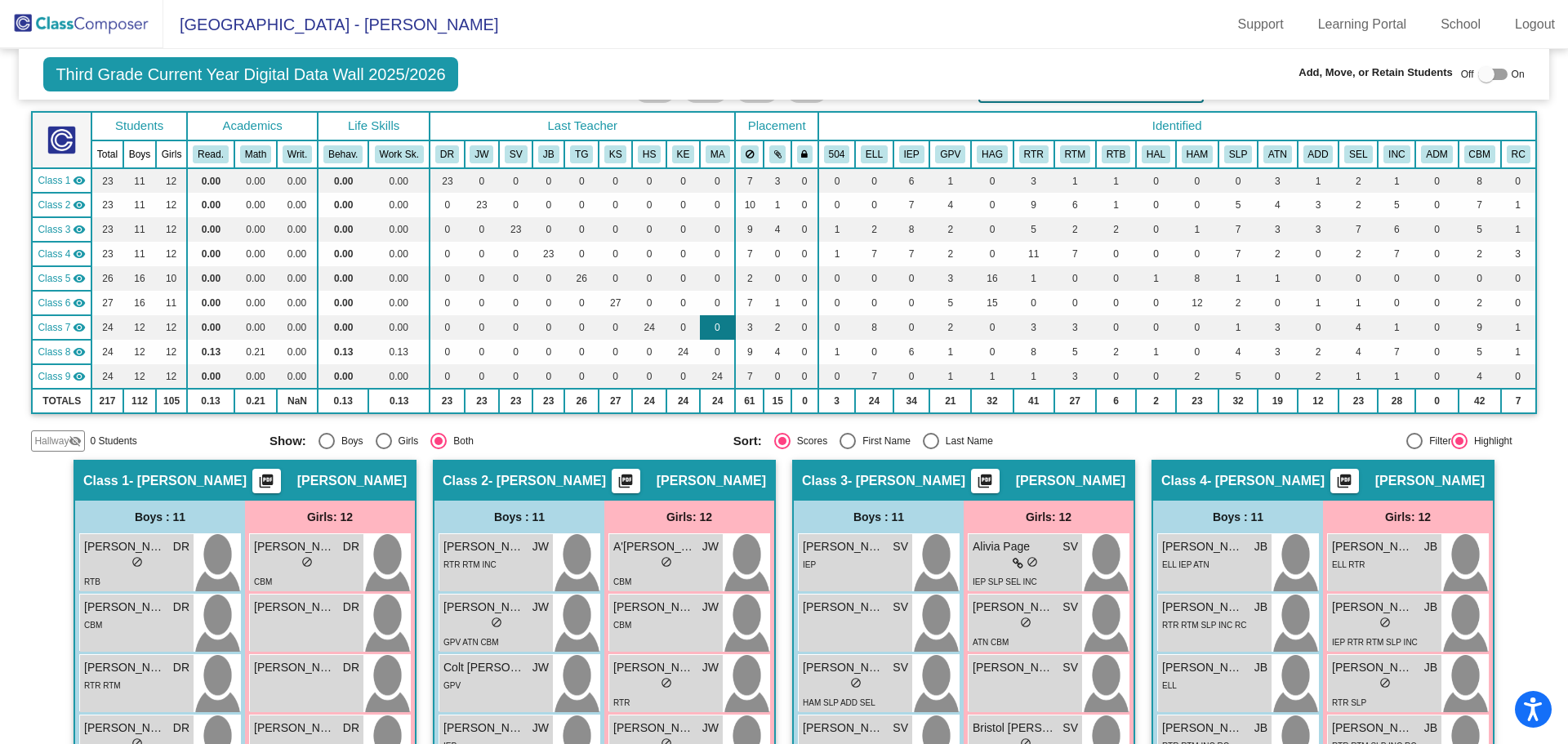 scroll, scrollTop: 0, scrollLeft: 0, axis: both 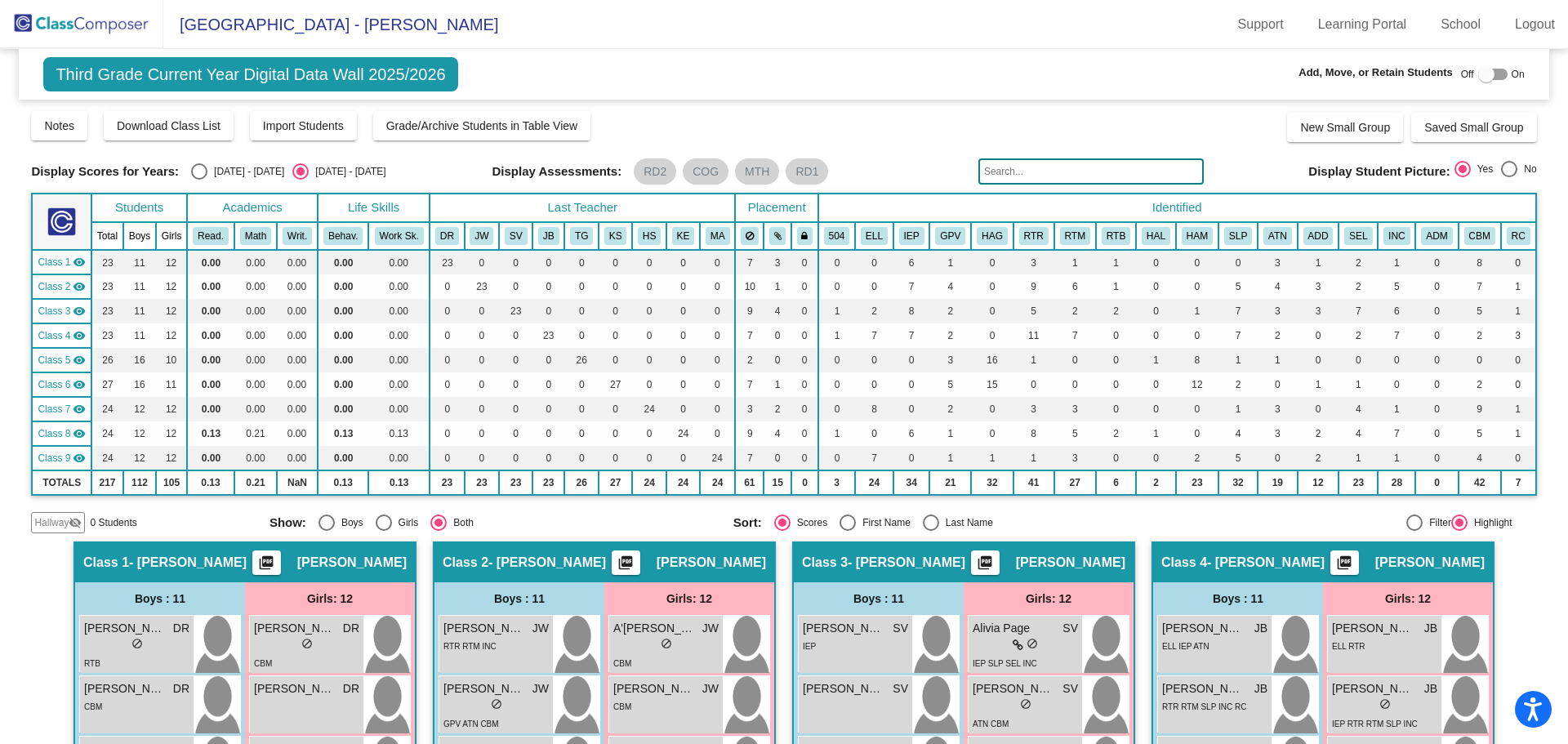 click 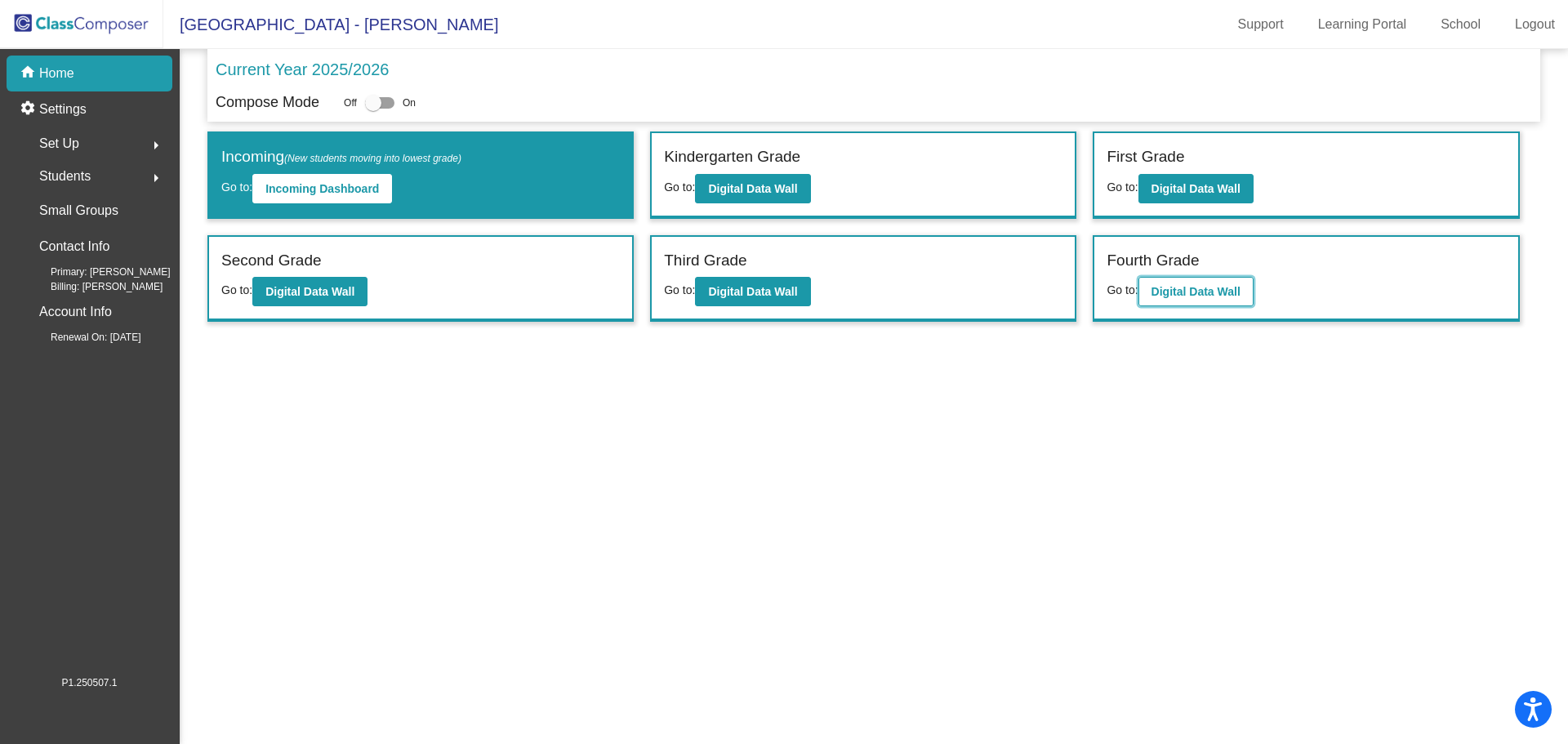 click on "Digital Data Wall" 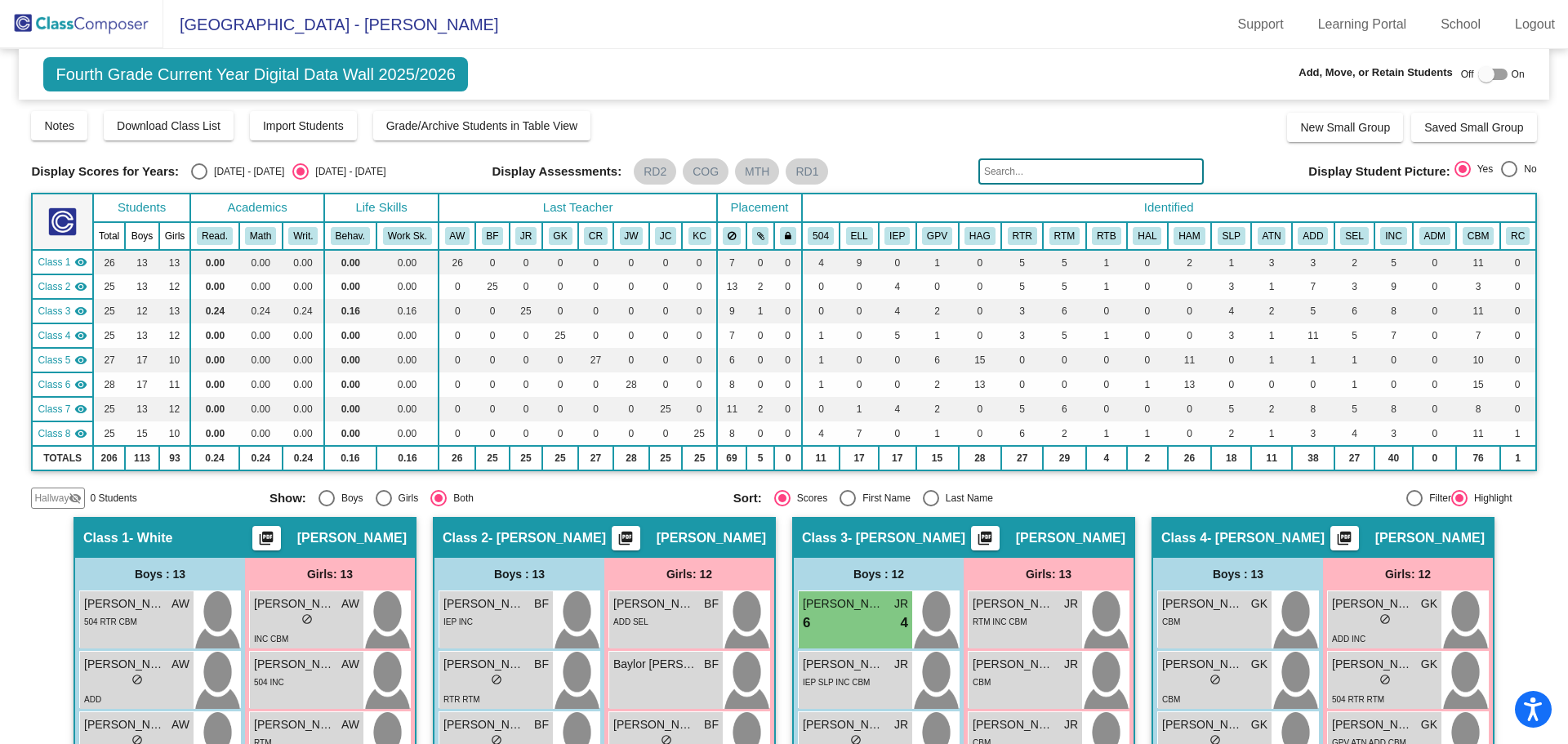 click 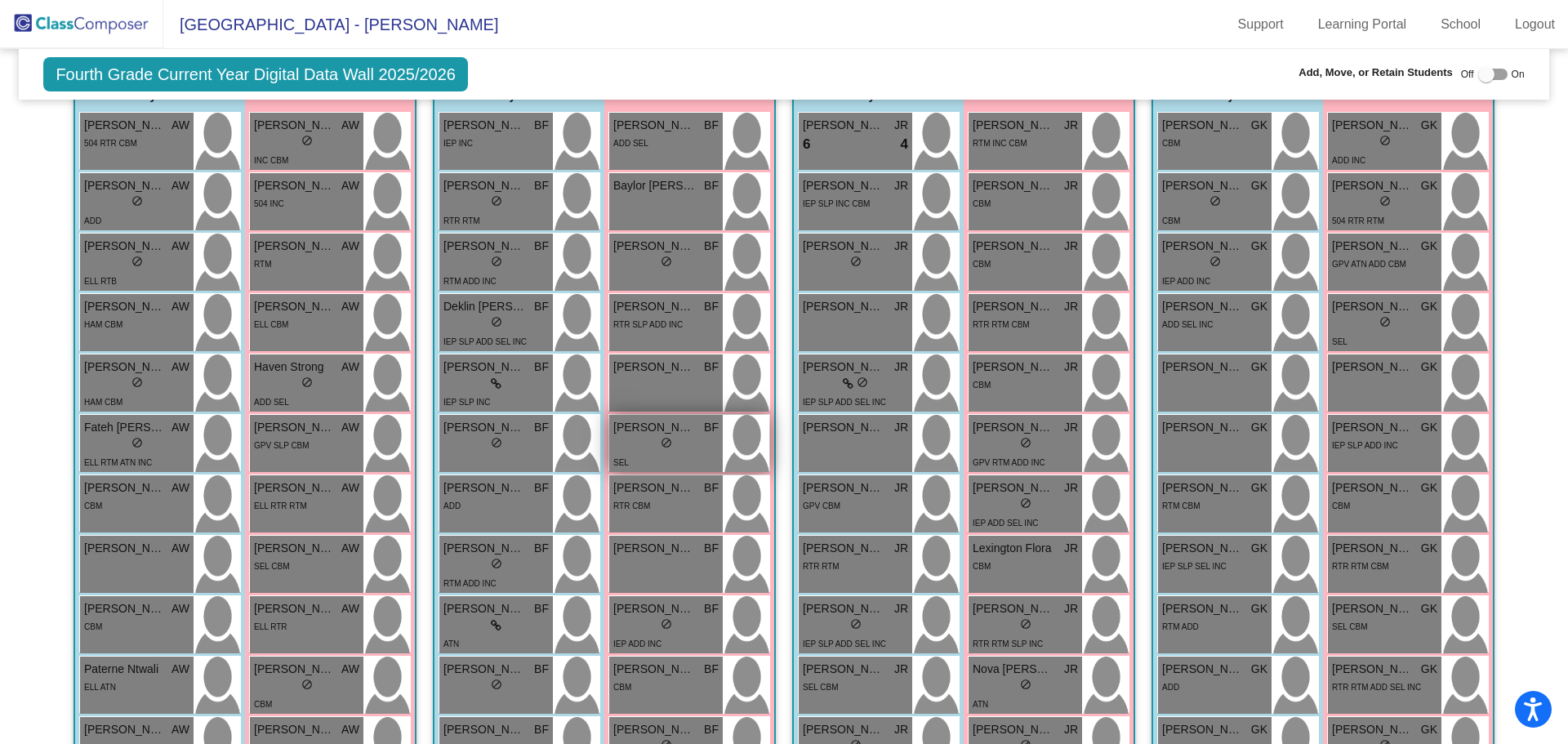 scroll, scrollTop: 0, scrollLeft: 0, axis: both 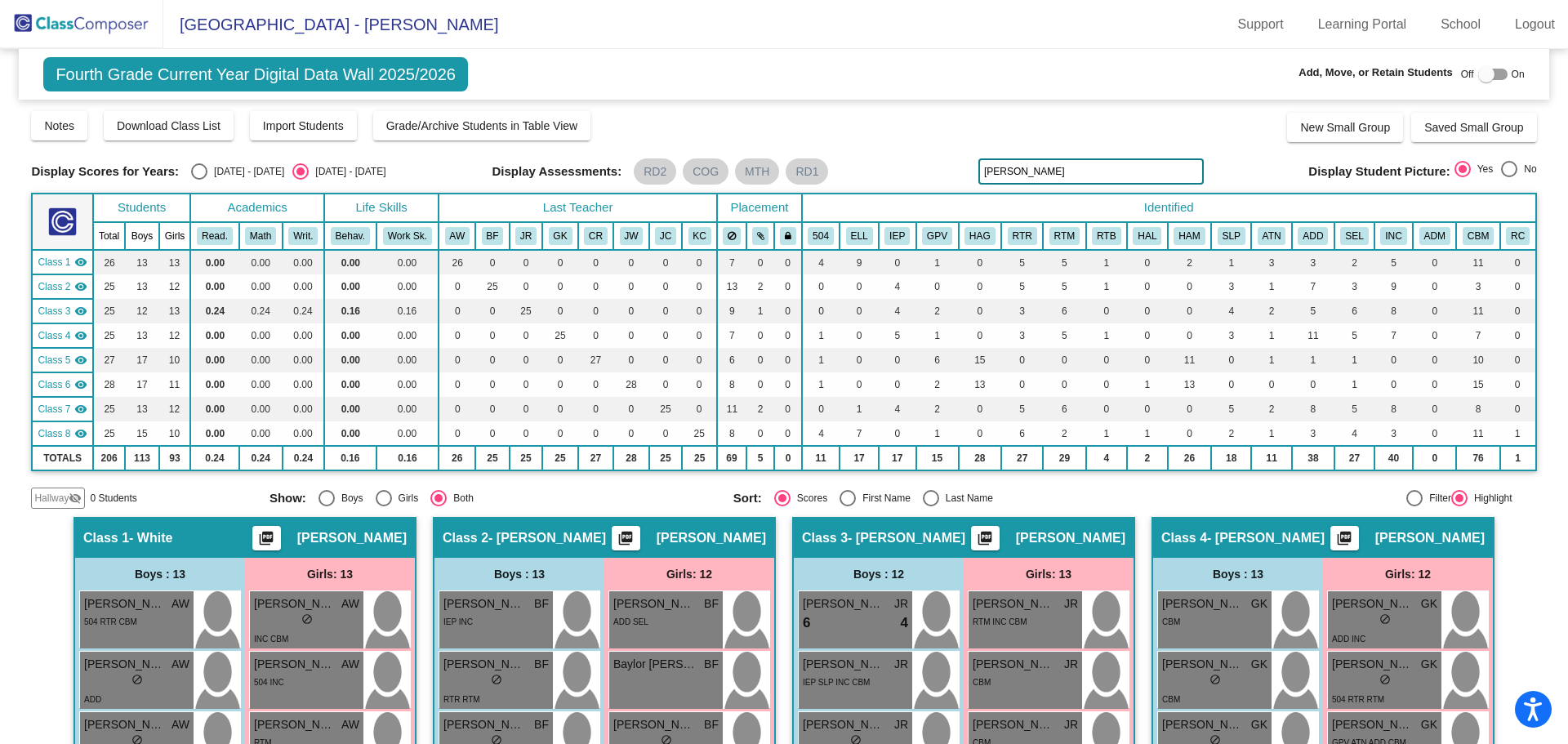 type on "beck" 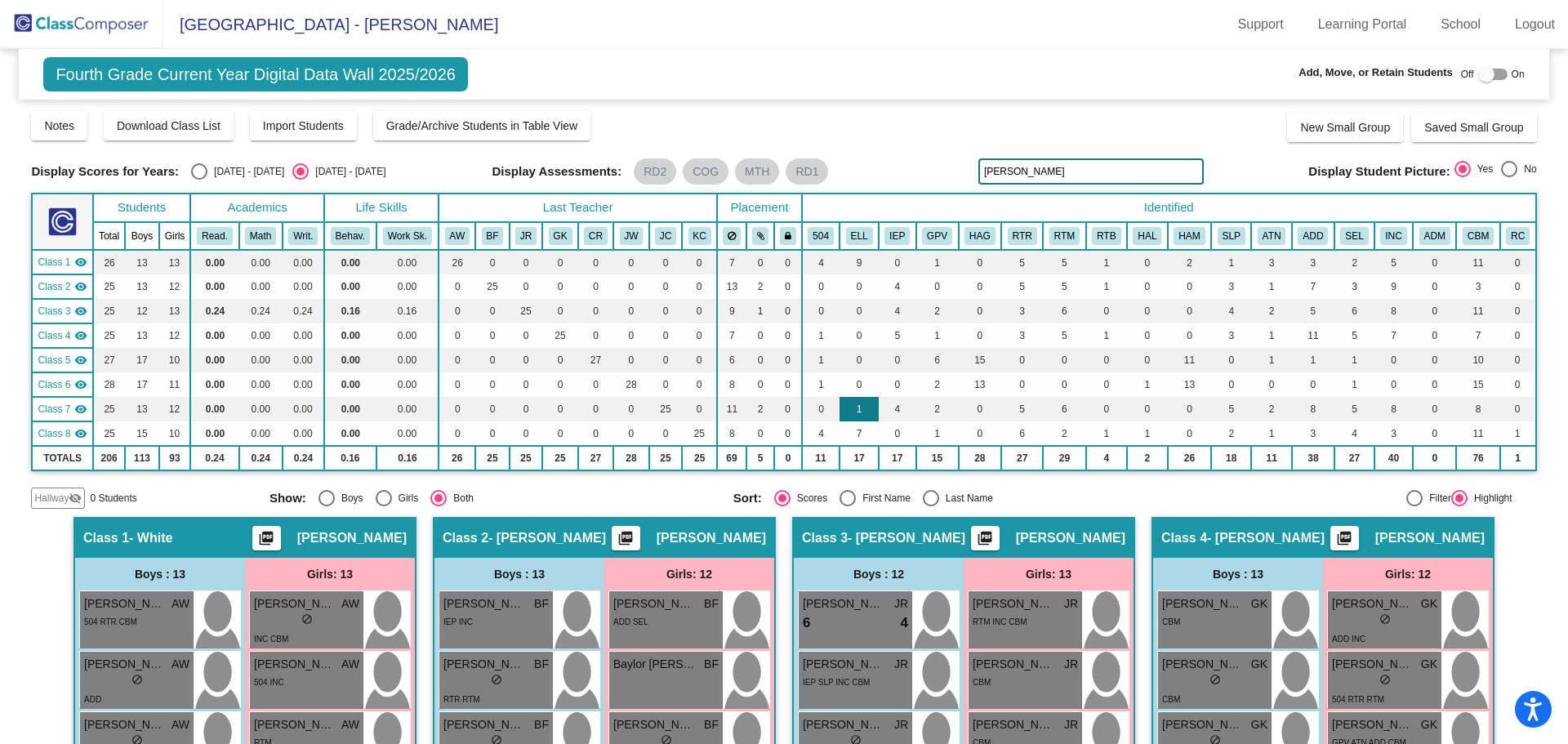 checkbox on "true" 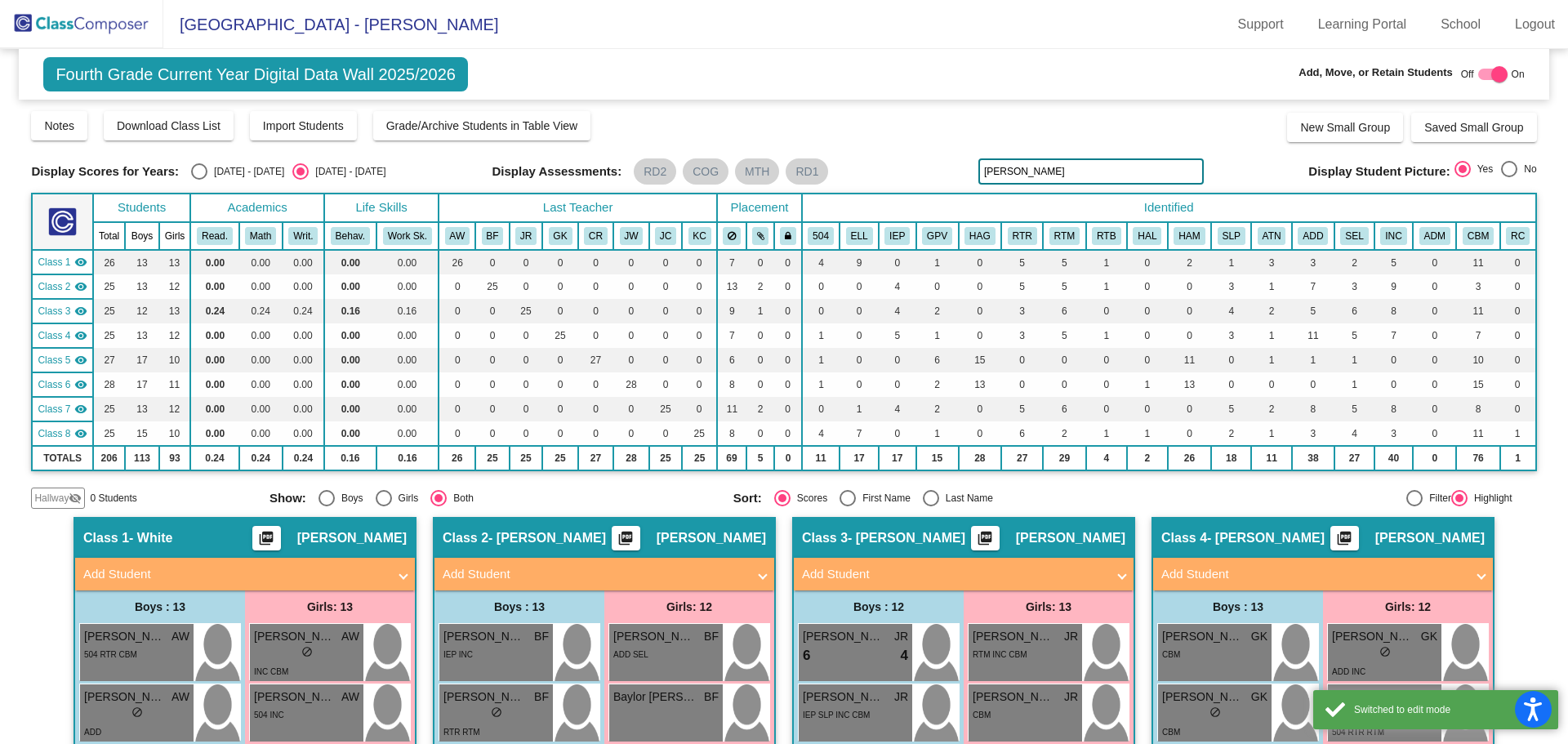 click on "Add Student" at bounding box center (595, 574) 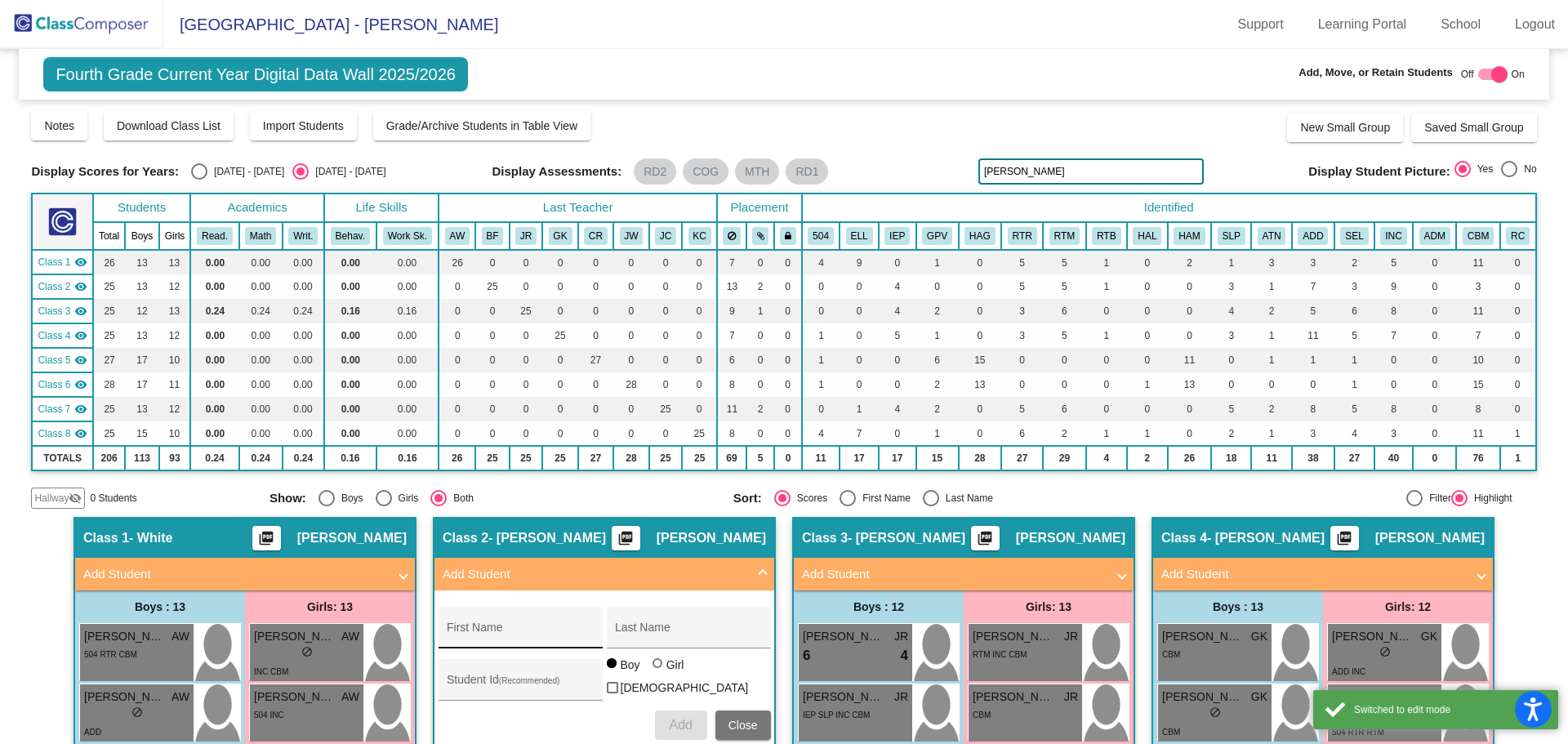 click on "First Name" at bounding box center [520, 634] 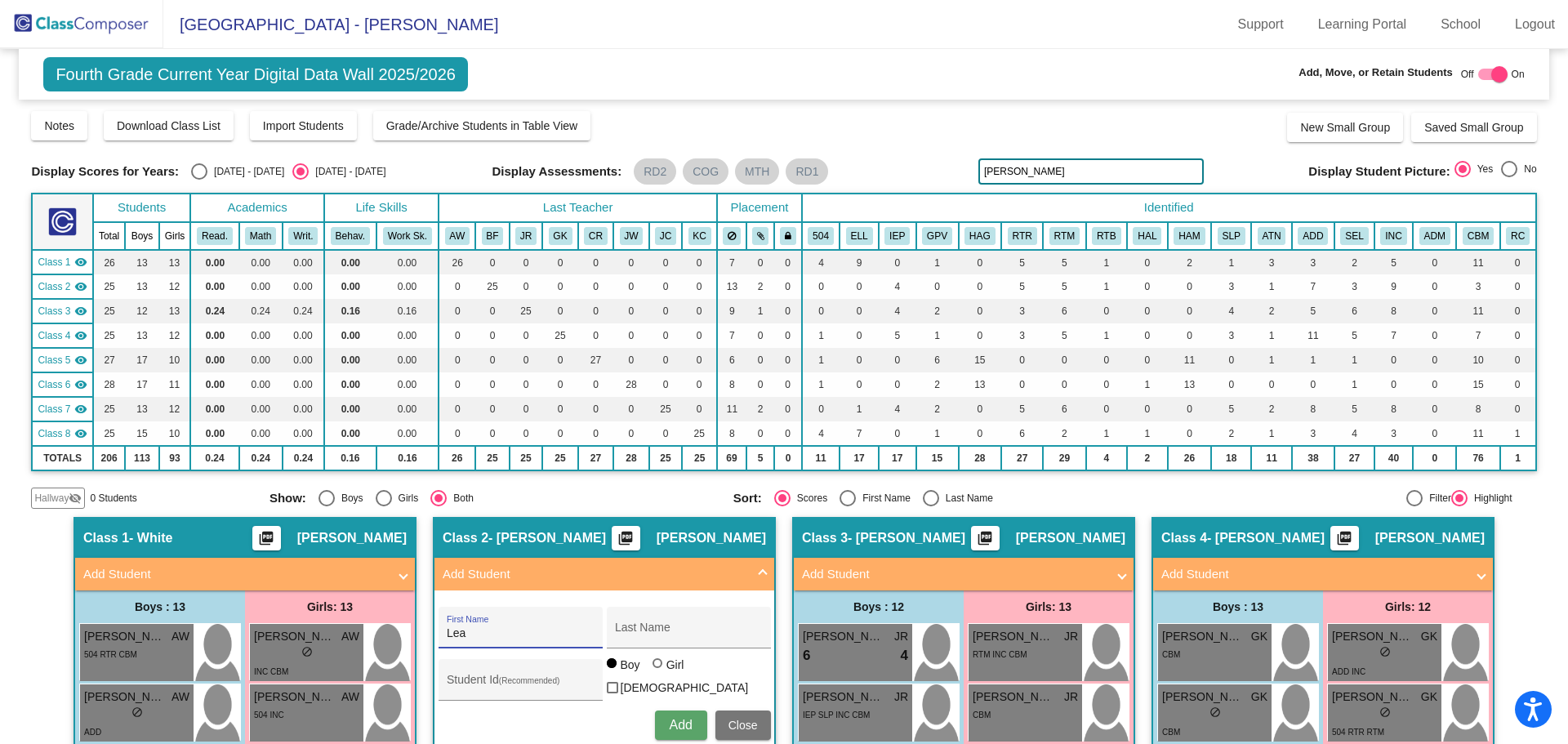 type on "Lea" 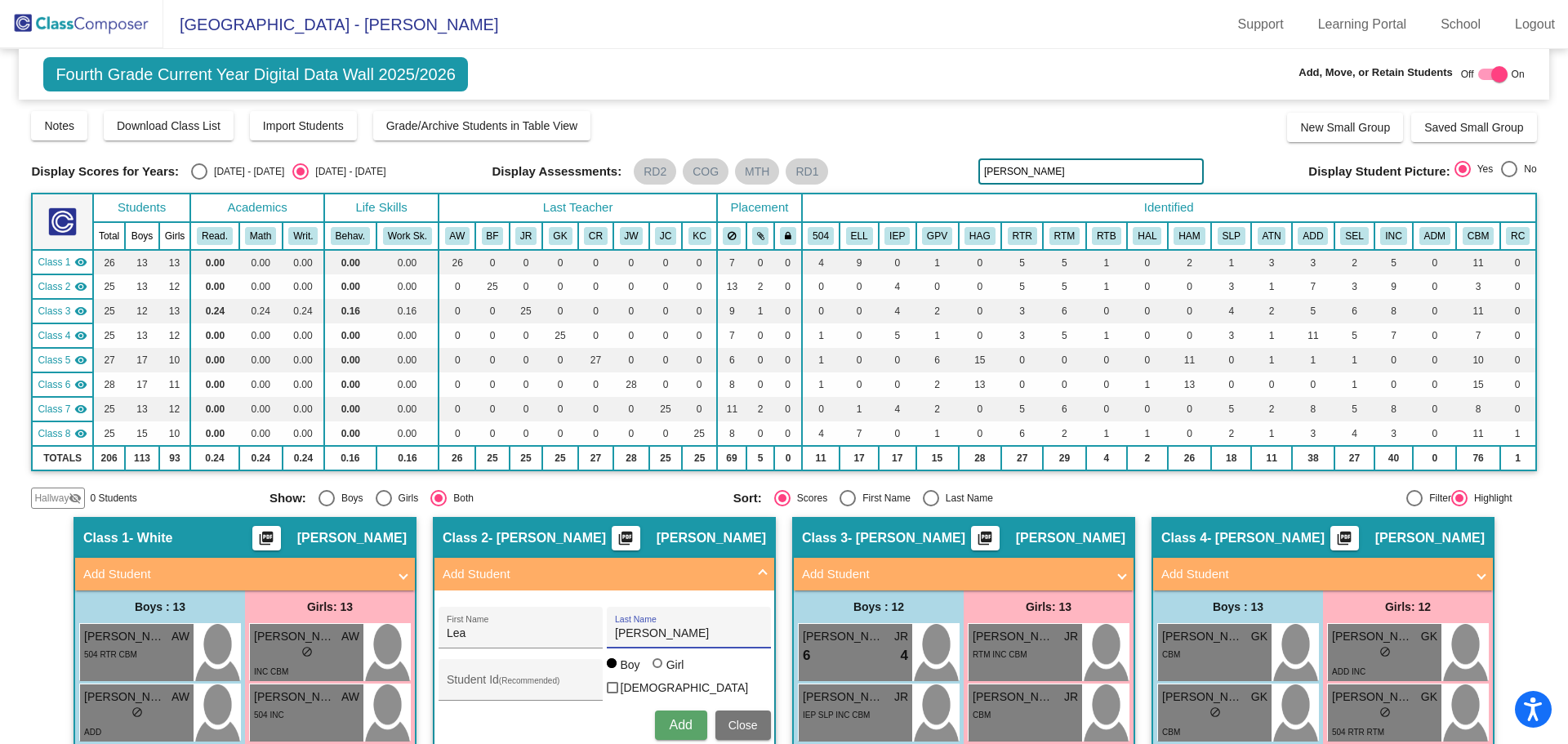 type on "Becktel" 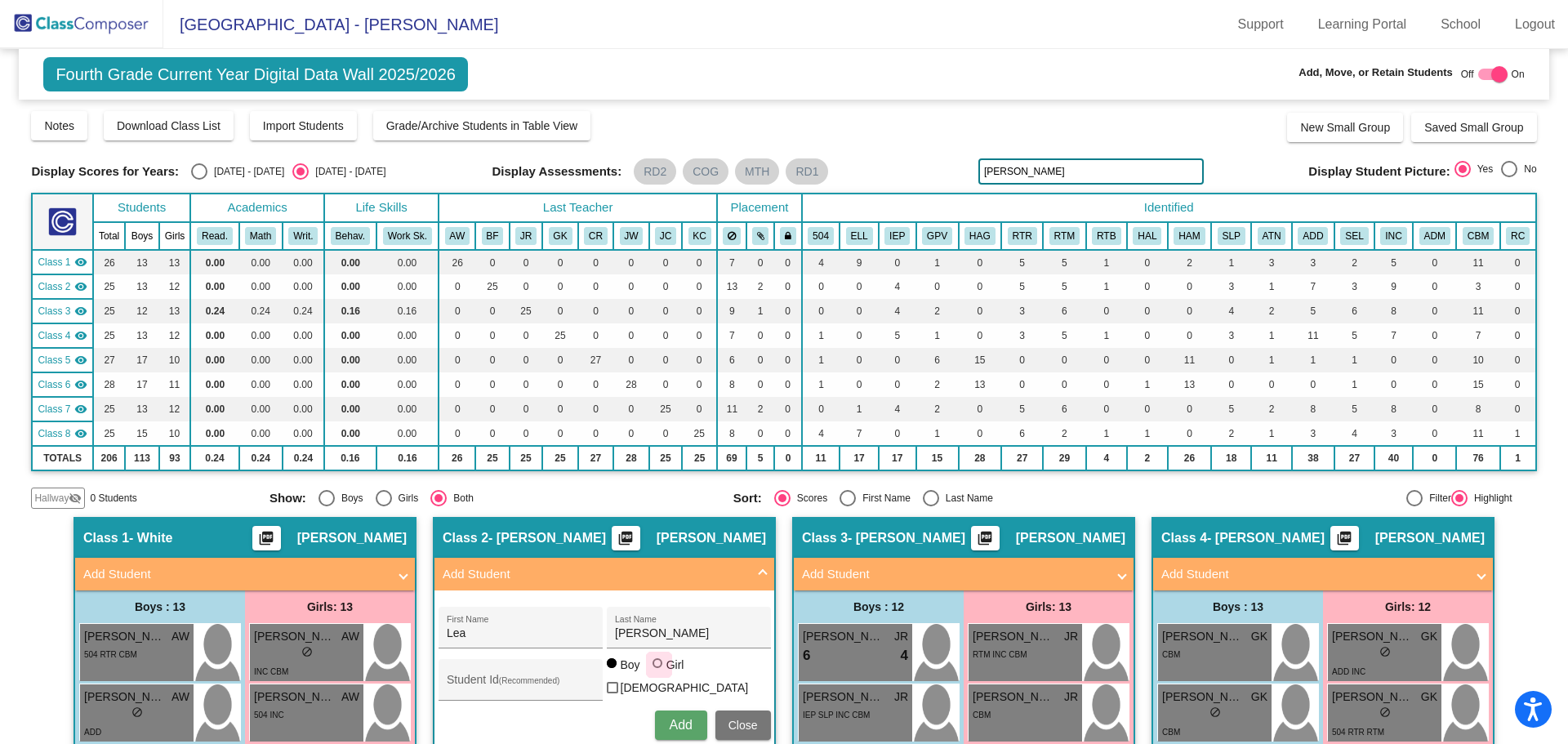 click at bounding box center (659, 665) 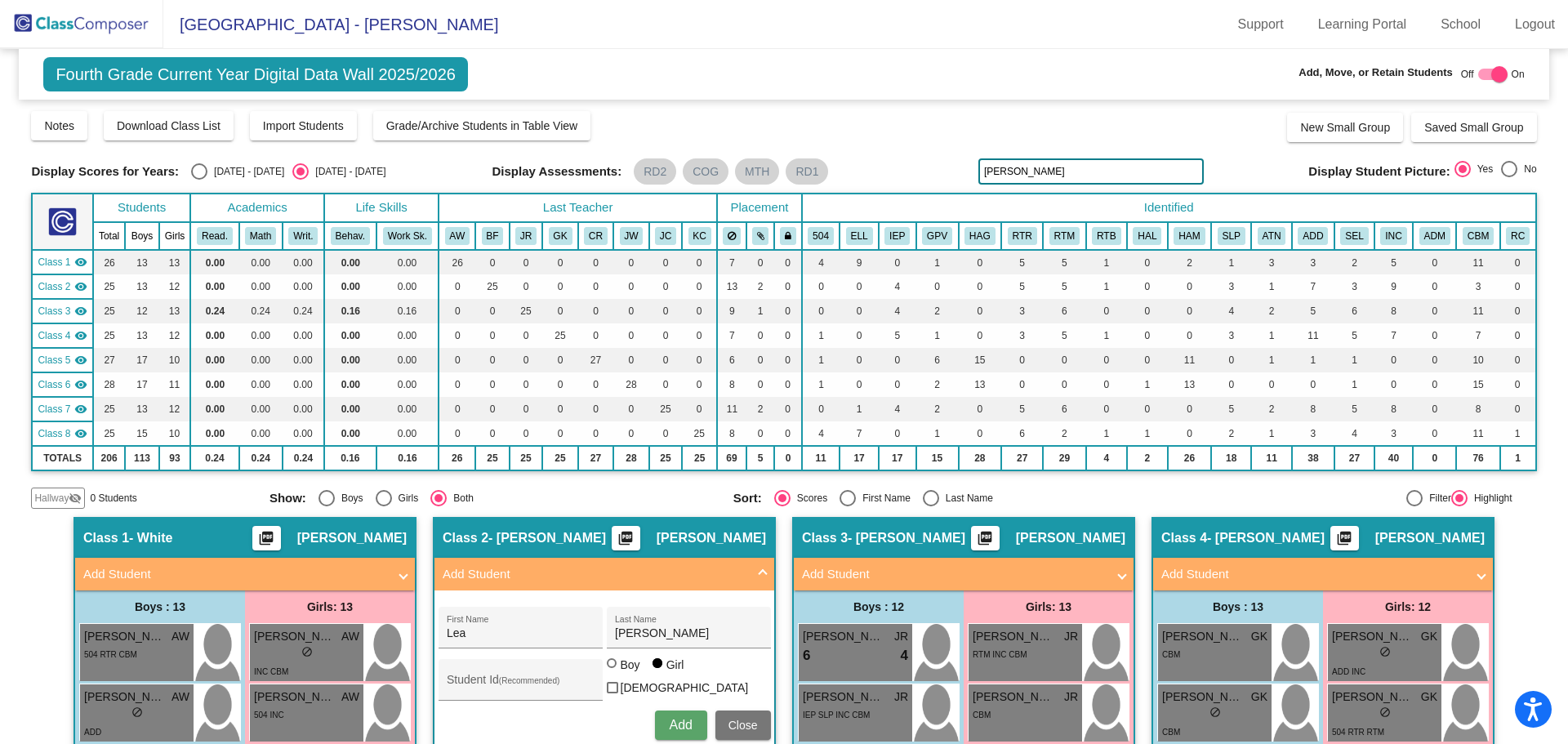 click on "Add" at bounding box center (680, 724) 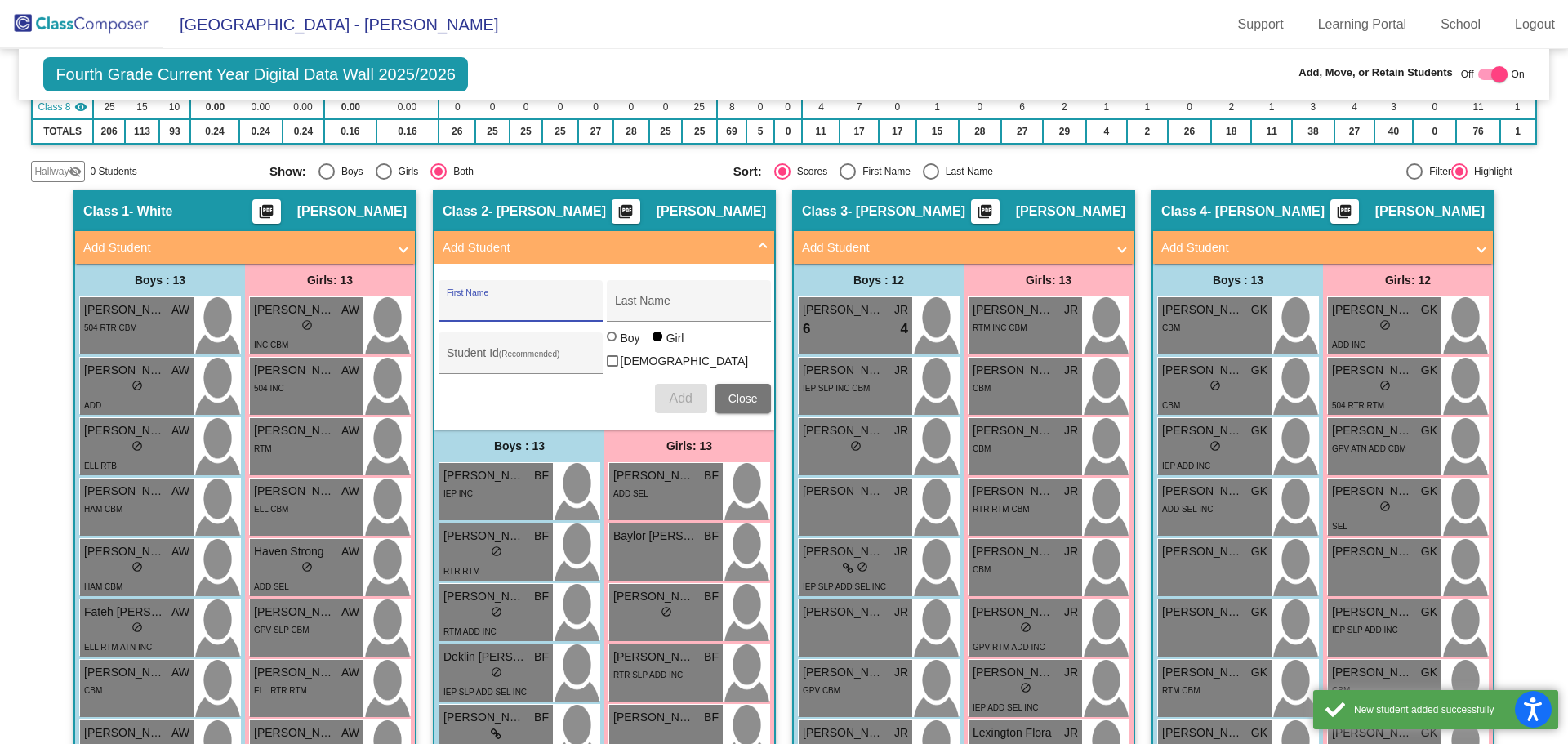 scroll, scrollTop: 735, scrollLeft: 0, axis: vertical 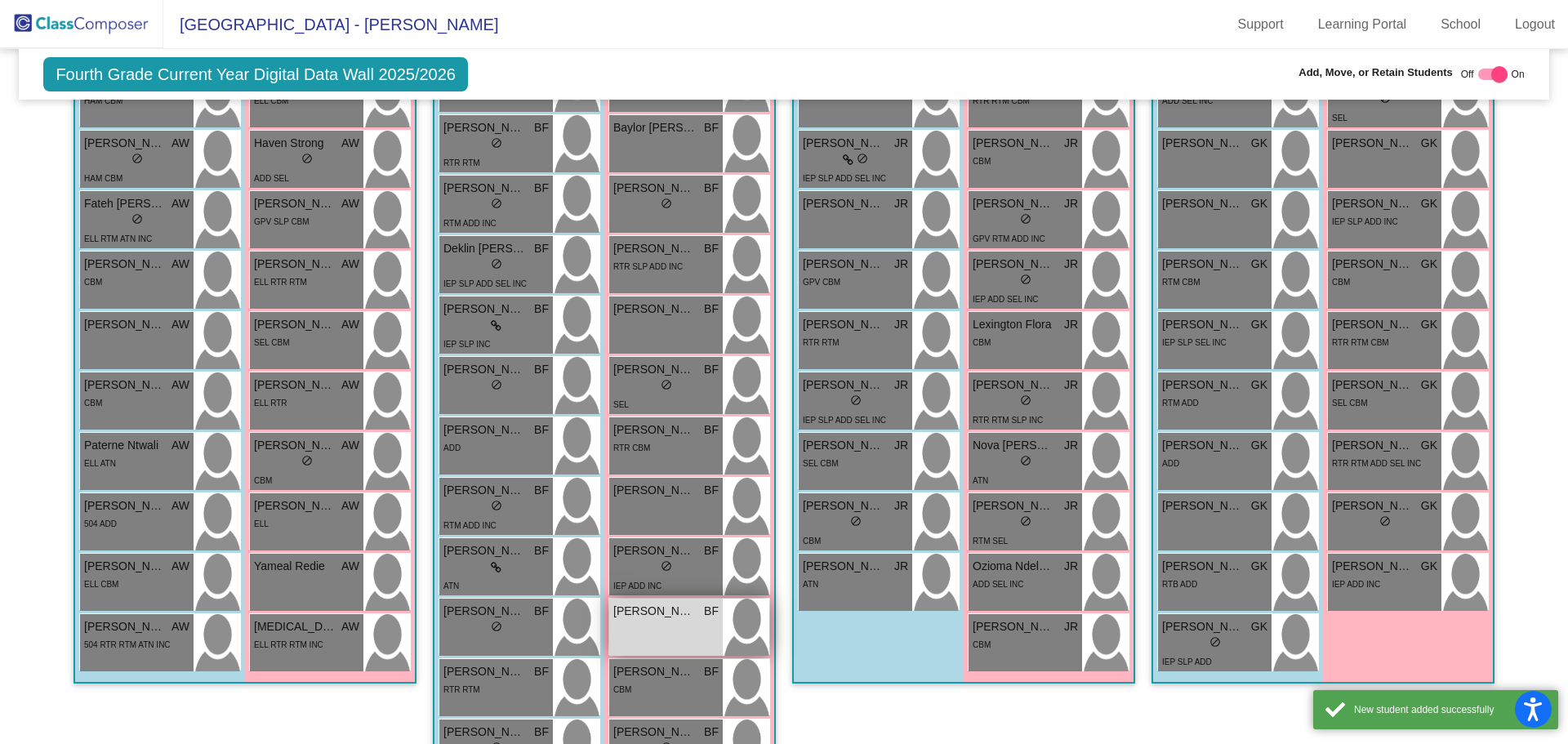click on "Lea Becktel" at bounding box center (654, 611) 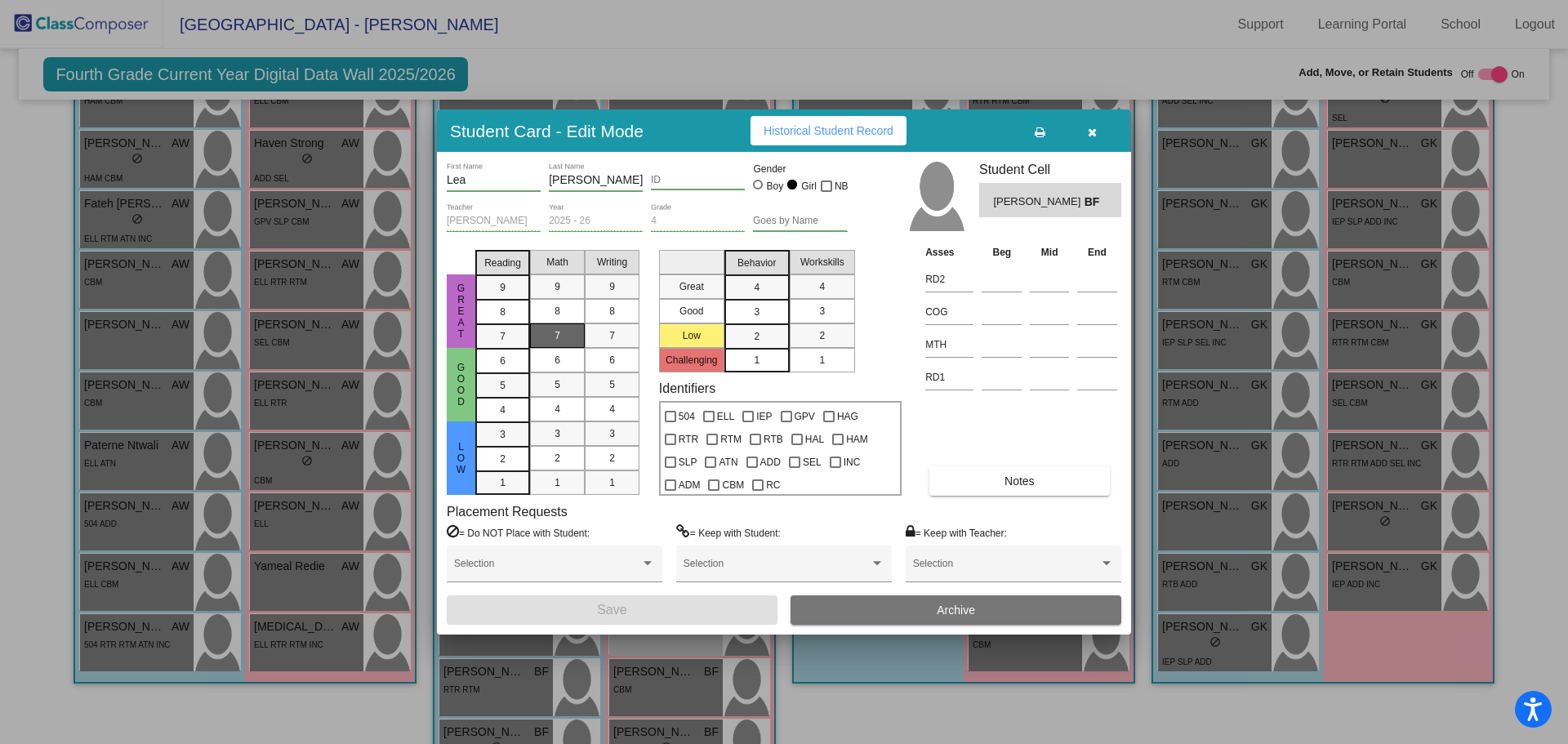 click on "7" at bounding box center [557, 336] 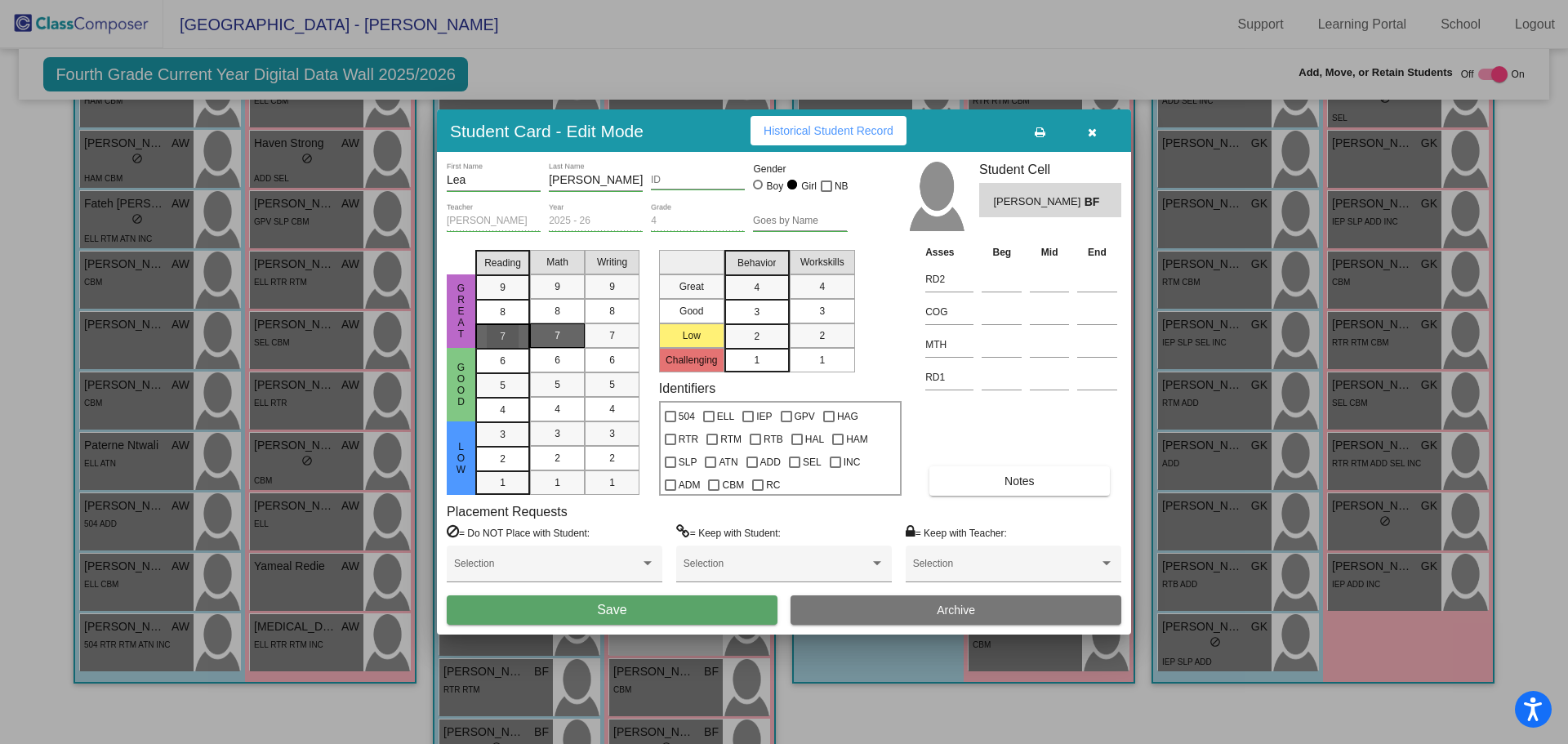 click on "7" at bounding box center (502, 287) 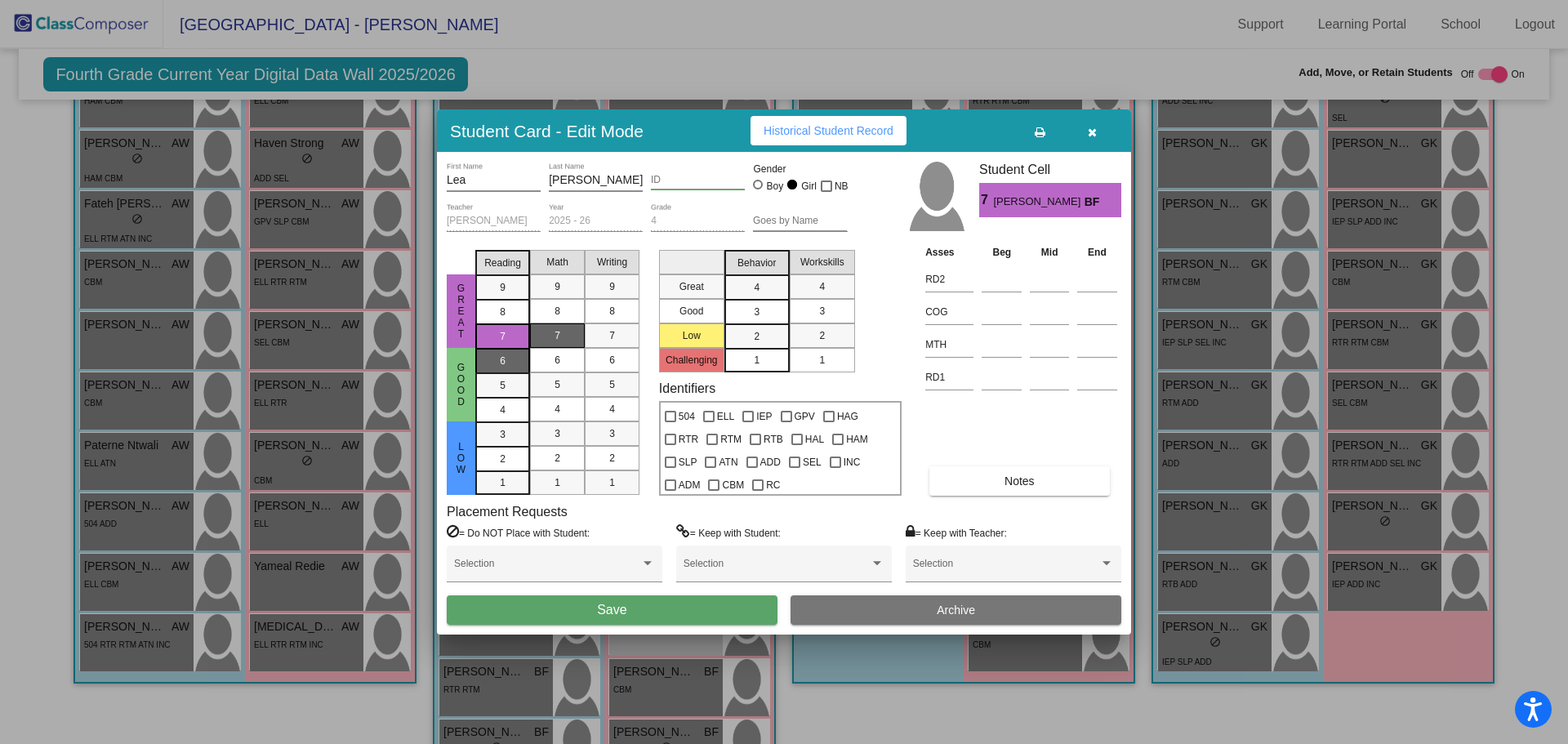 click on "6" at bounding box center [502, 361] 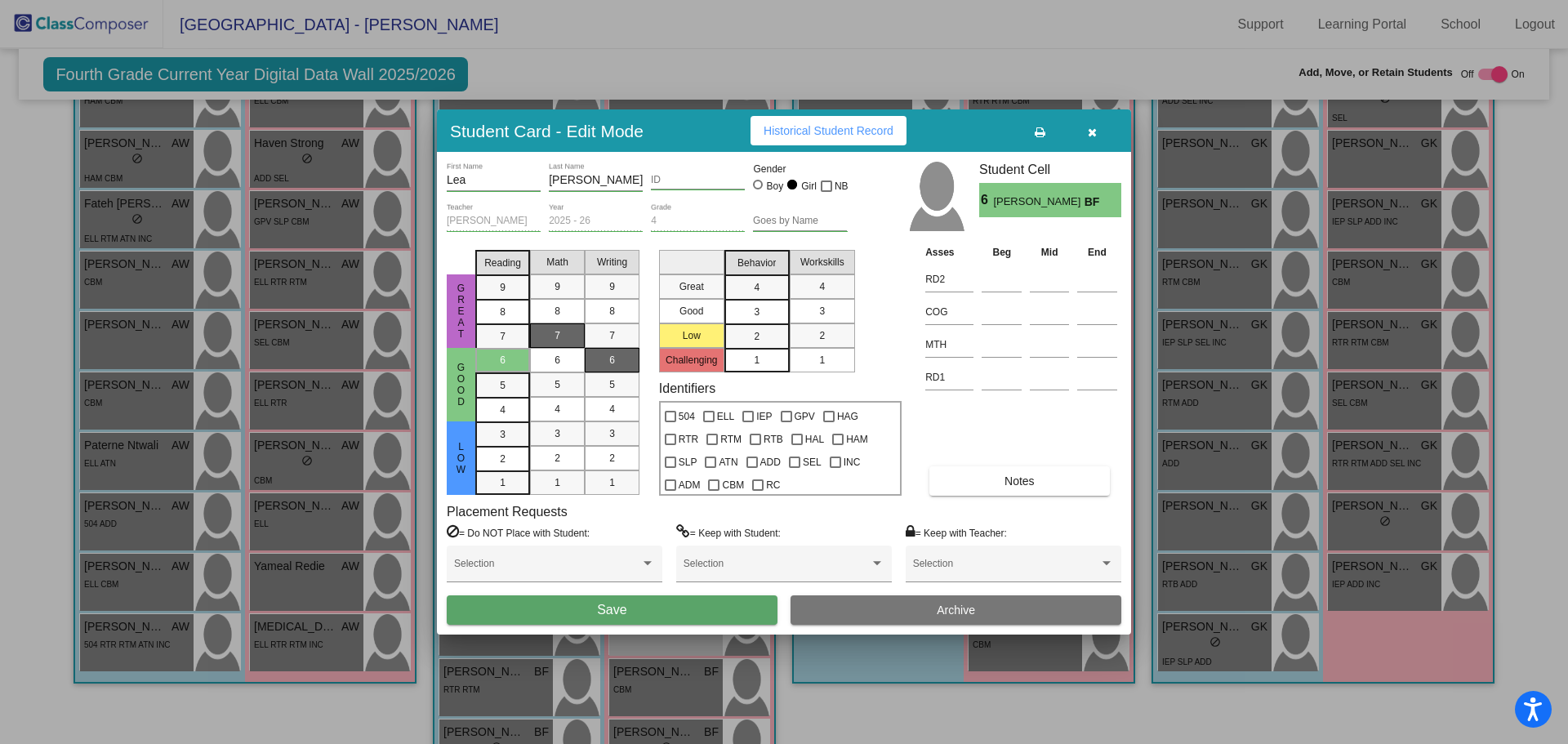 click on "6" at bounding box center [612, 360] 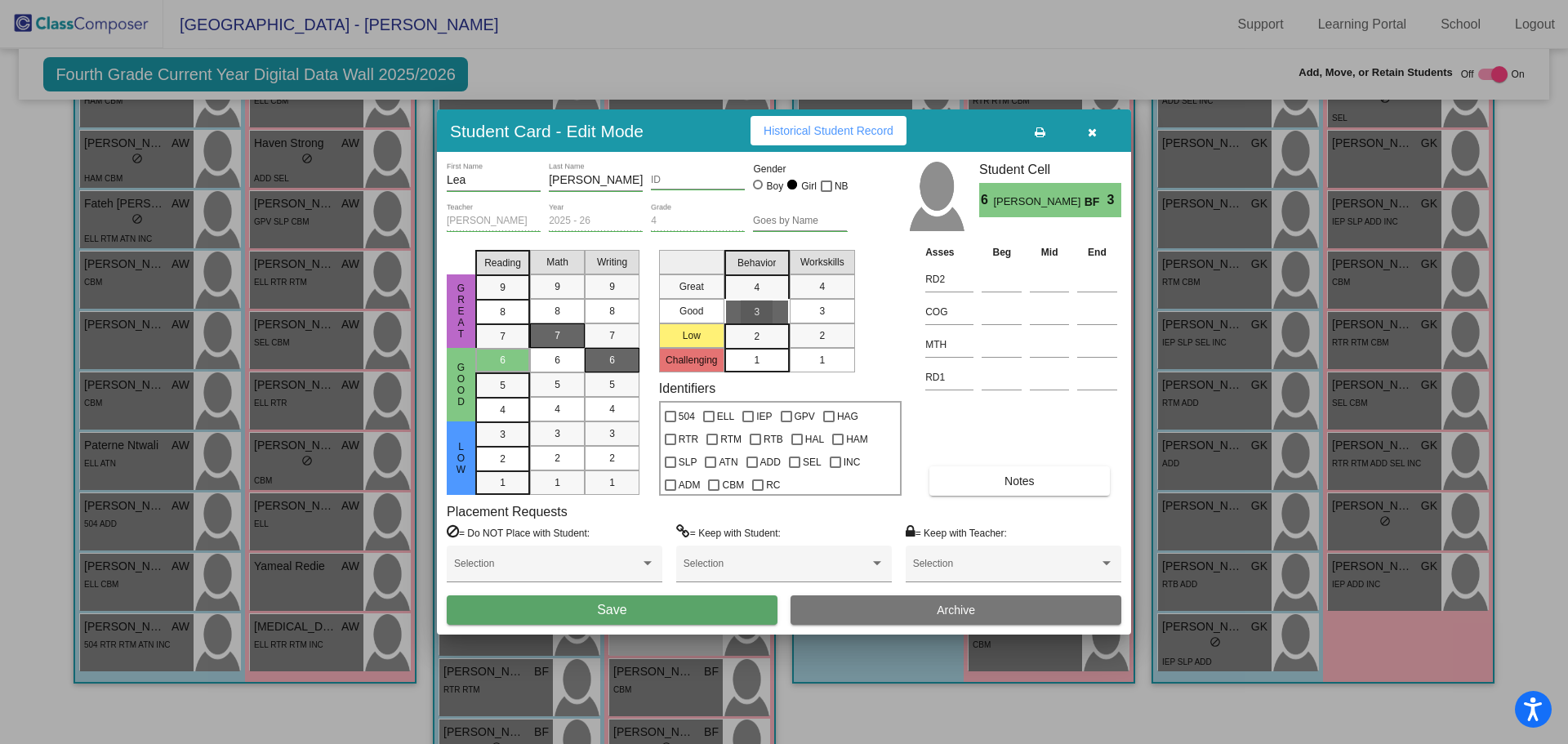 click on "3" at bounding box center [822, 311] 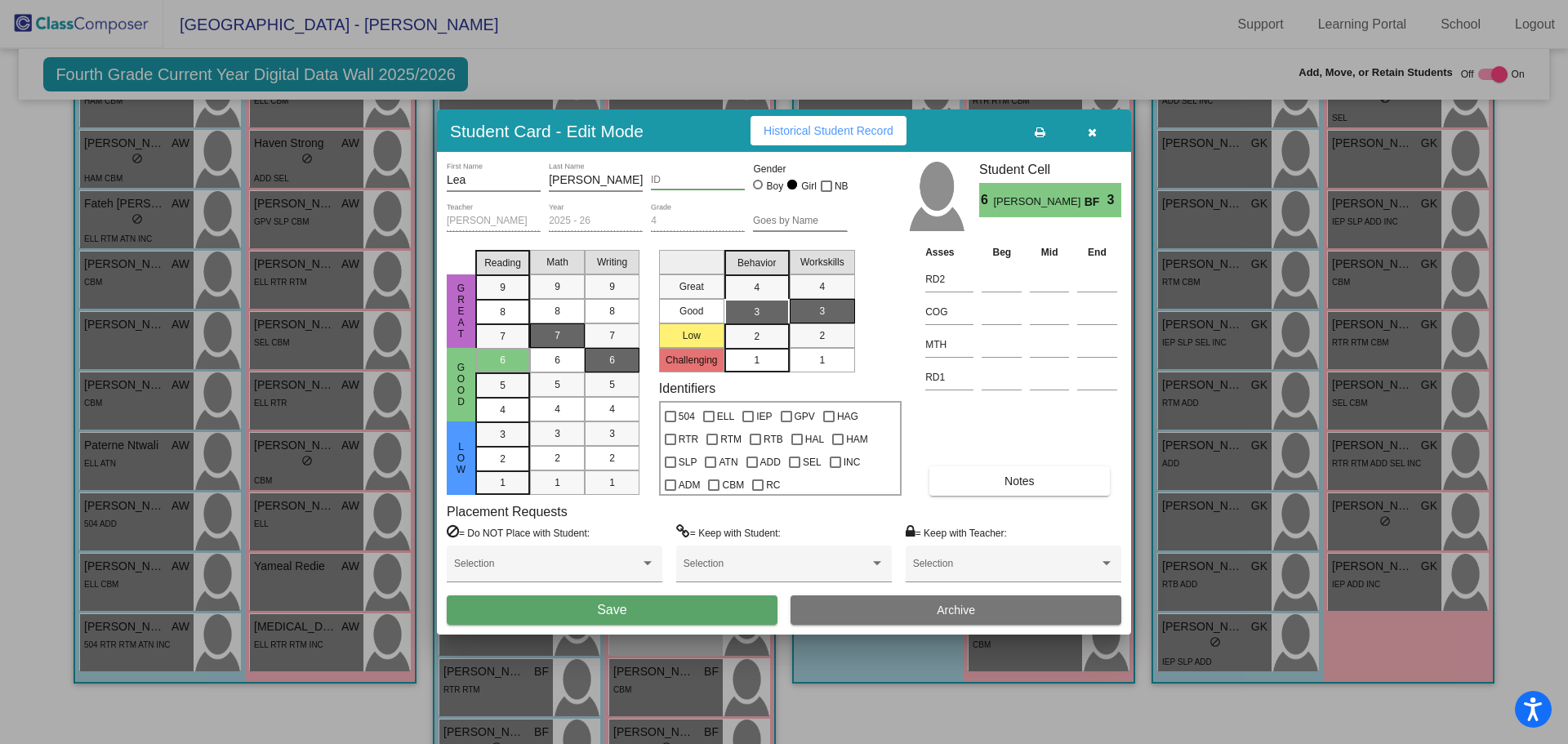 click on "Save" at bounding box center (612, 610) 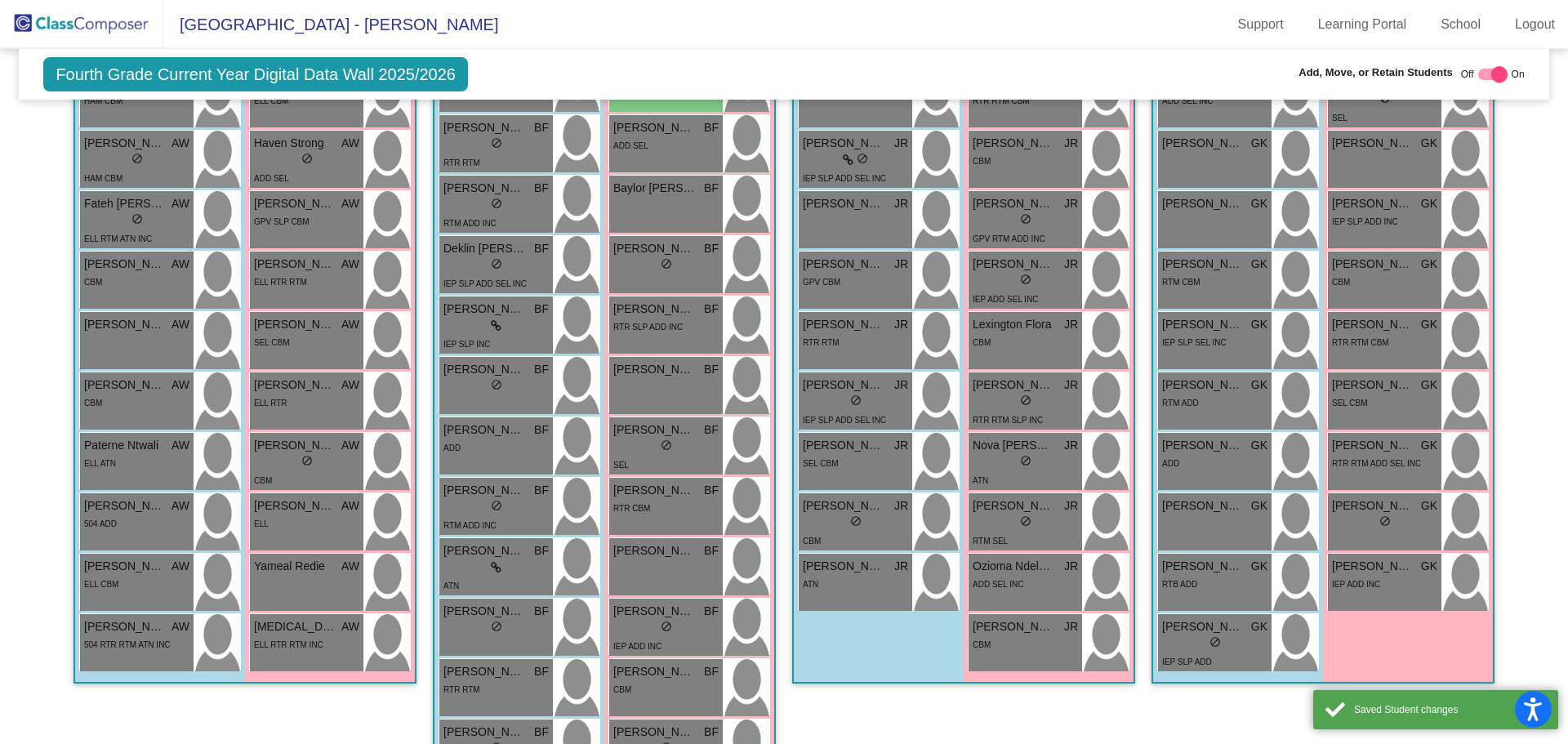 scroll, scrollTop: 408, scrollLeft: 0, axis: vertical 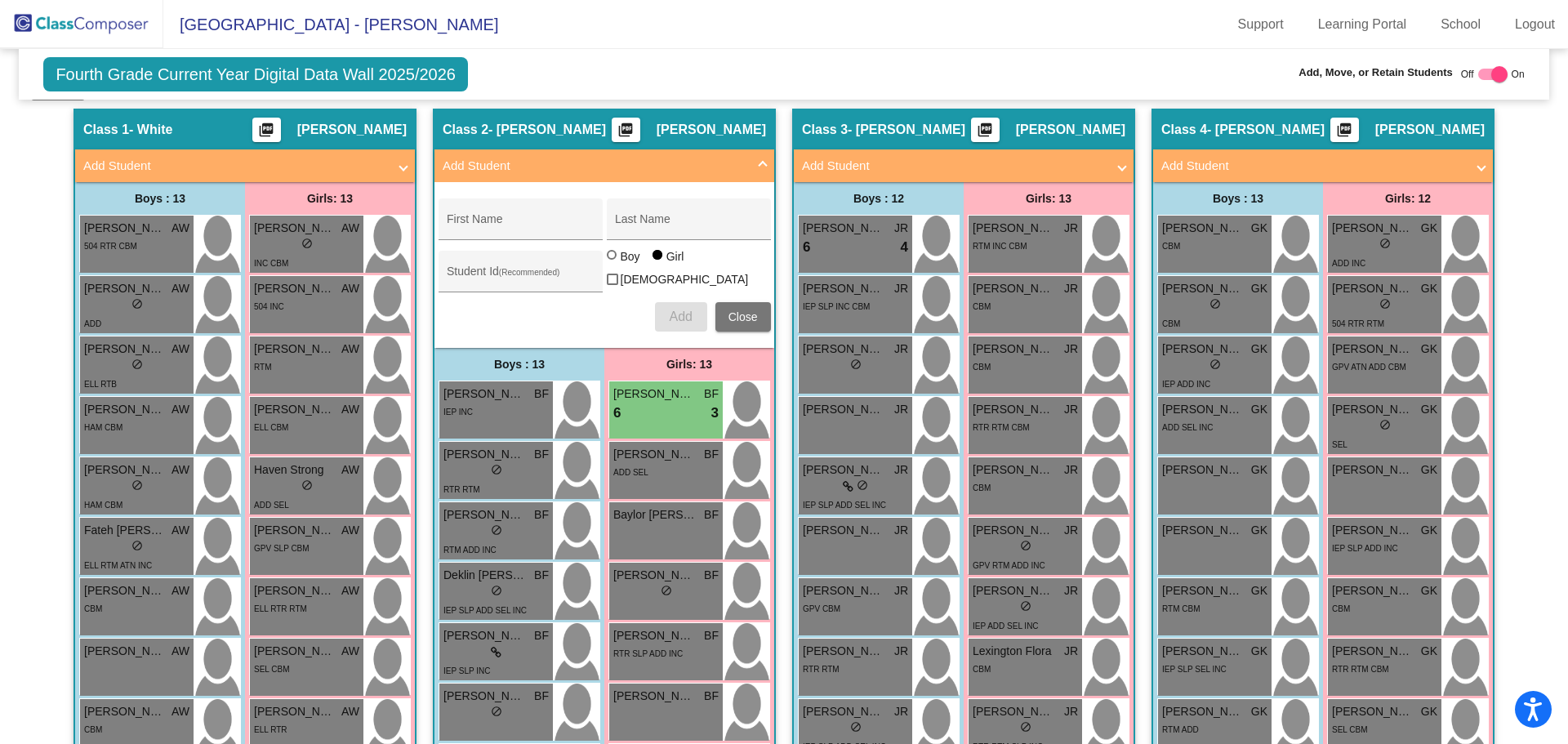 click on "Hallway   - Hallway Class  picture_as_pdf  Add Student  First Name Last Name Student Id  (Recommended)   Boy   Girl   Non Binary Add Close  Boys : 0    No Students   Girls: 0   No Students   Class 1   - White  picture_as_pdf Amy White  Add Student  First Name Last Name Student Id  (Recommended)   Boy   Girl   Non Binary Add Close  Boys : 13  Bryant Gonterman AW lock do_not_disturb_alt 504 RTR CBM Caleb Conley AW lock do_not_disturb_alt ADD Daniel Ndayishimiye AW lock do_not_disturb_alt ELL RTB Elliott Rock AW lock do_not_disturb_alt HAM CBM Emmit Castetter AW lock do_not_disturb_alt HAM CBM Fateh Batth AW lock do_not_disturb_alt ELL RTM ATN INC Hank Southern AW lock do_not_disturb_alt CBM Jaxon Smith AW lock do_not_disturb_alt Lucas Land AW lock do_not_disturb_alt CBM Paterne Ntwali AW lock do_not_disturb_alt ELL ATN Quentin Anderson AW lock do_not_disturb_alt 504 ADD Samuel Olajide AW lock do_not_disturb_alt ELL CBM Tobin Crump AW lock do_not_disturb_alt 504 RTR RTM ATN INC Girls: 13 Elise Hocker AW AW" 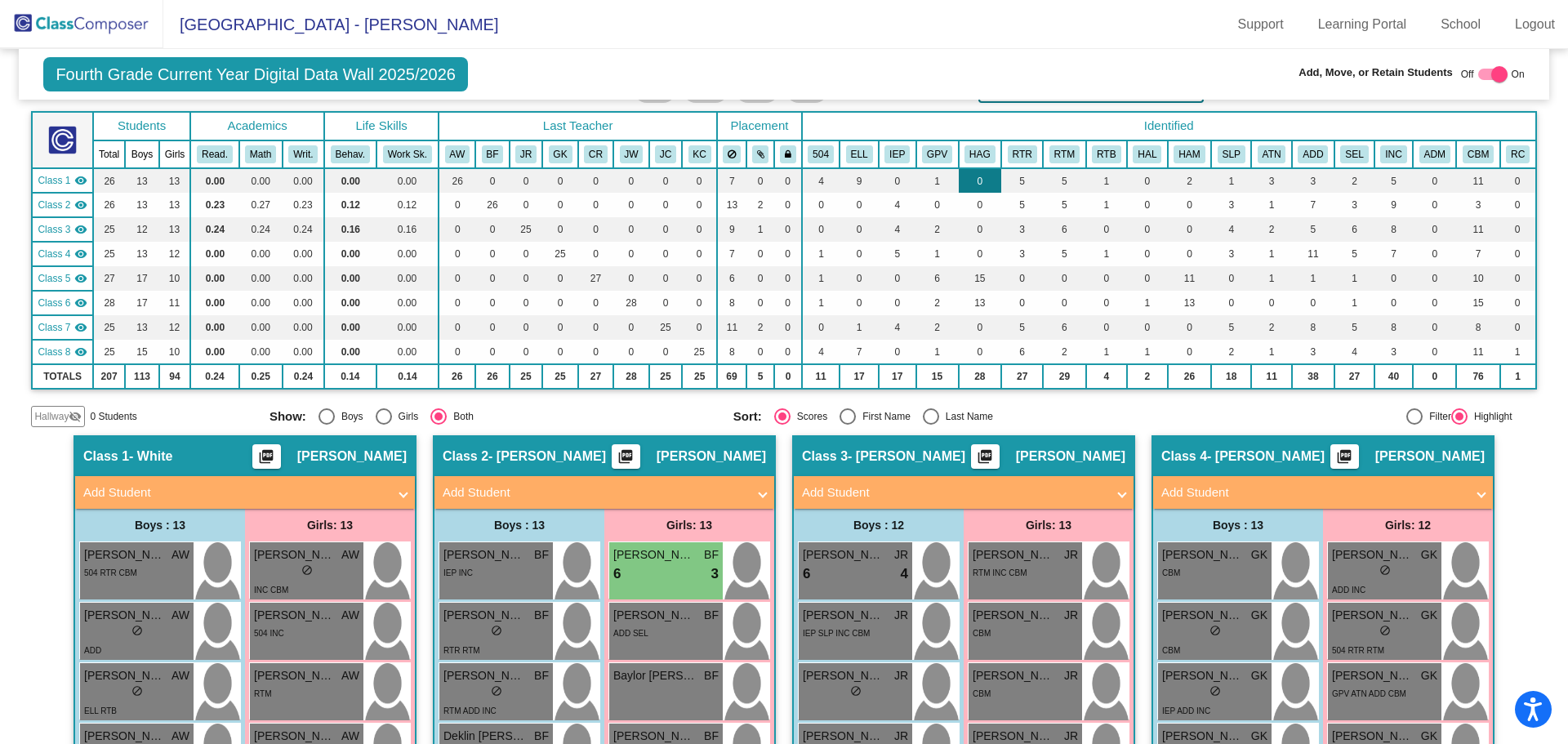 scroll, scrollTop: 0, scrollLeft: 0, axis: both 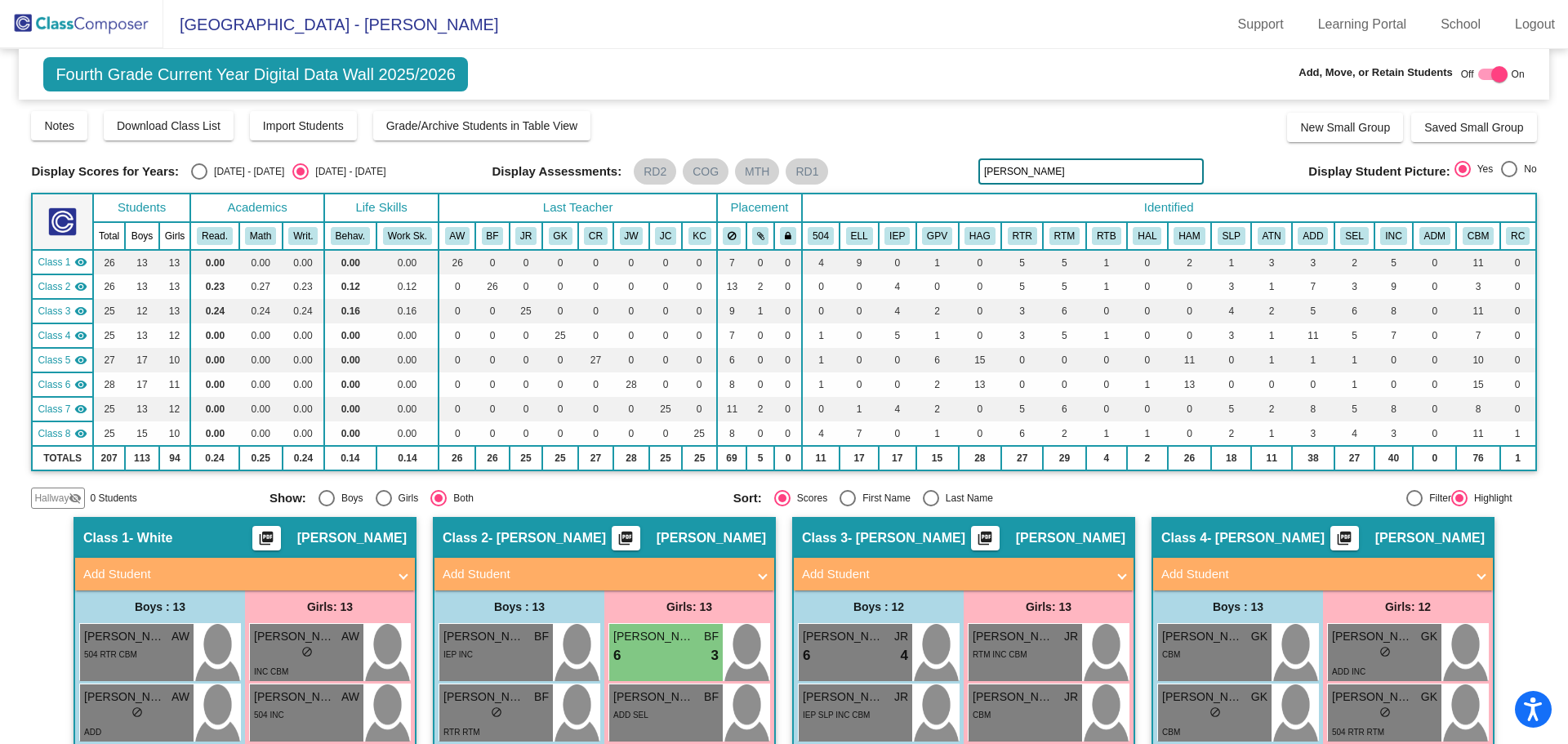 drag, startPoint x: 1034, startPoint y: 175, endPoint x: 853, endPoint y: 175, distance: 181 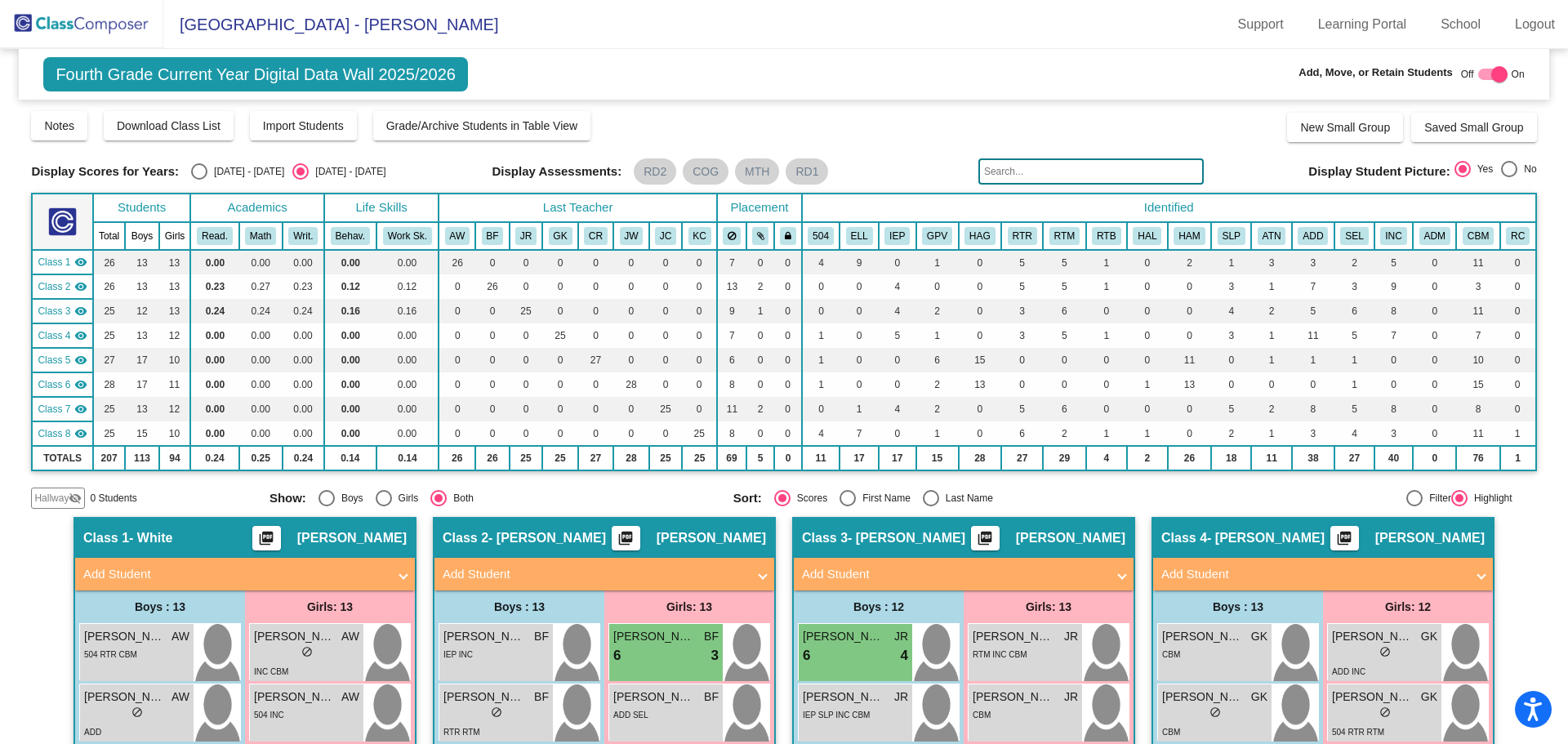 type 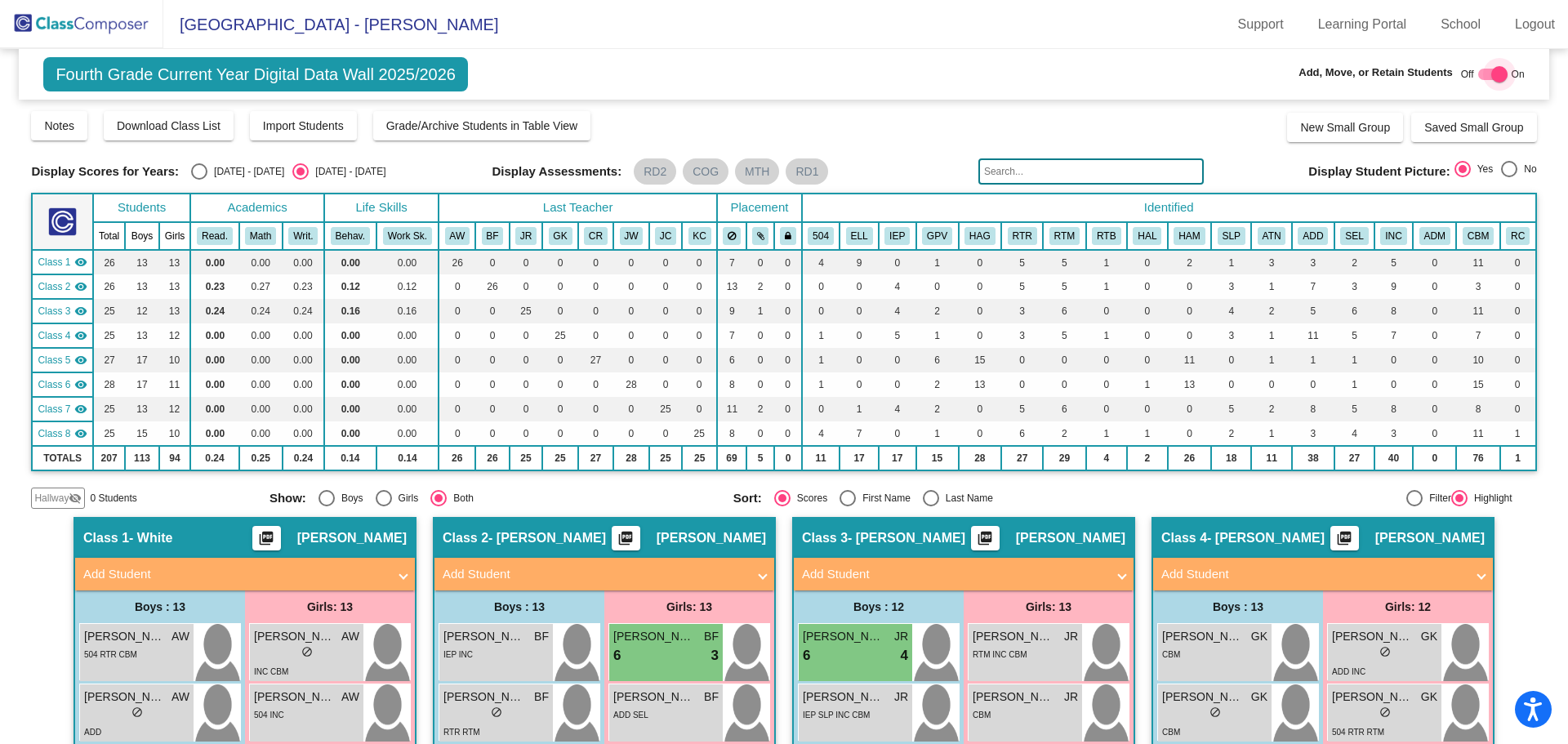 checkbox on "false" 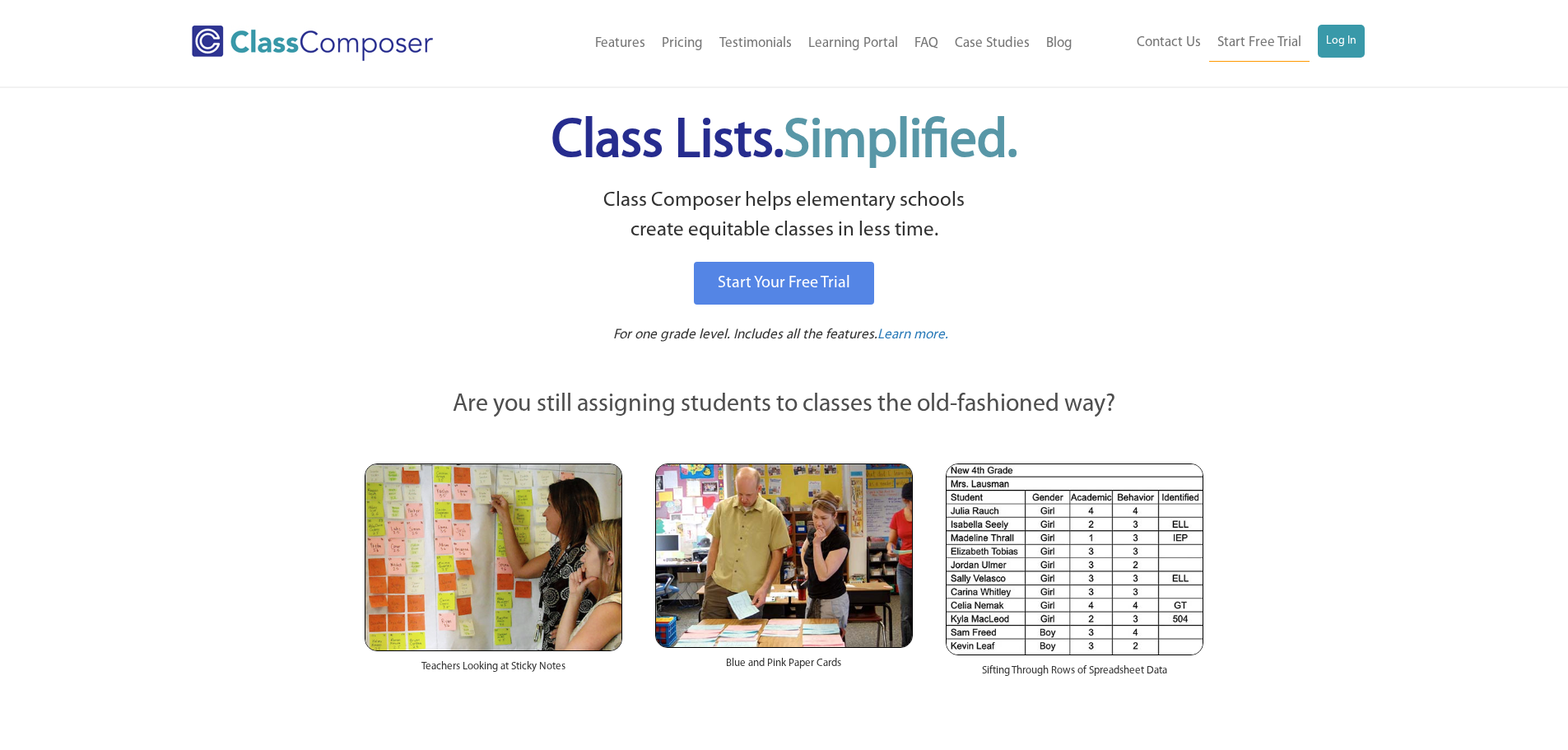 scroll, scrollTop: 0, scrollLeft: 0, axis: both 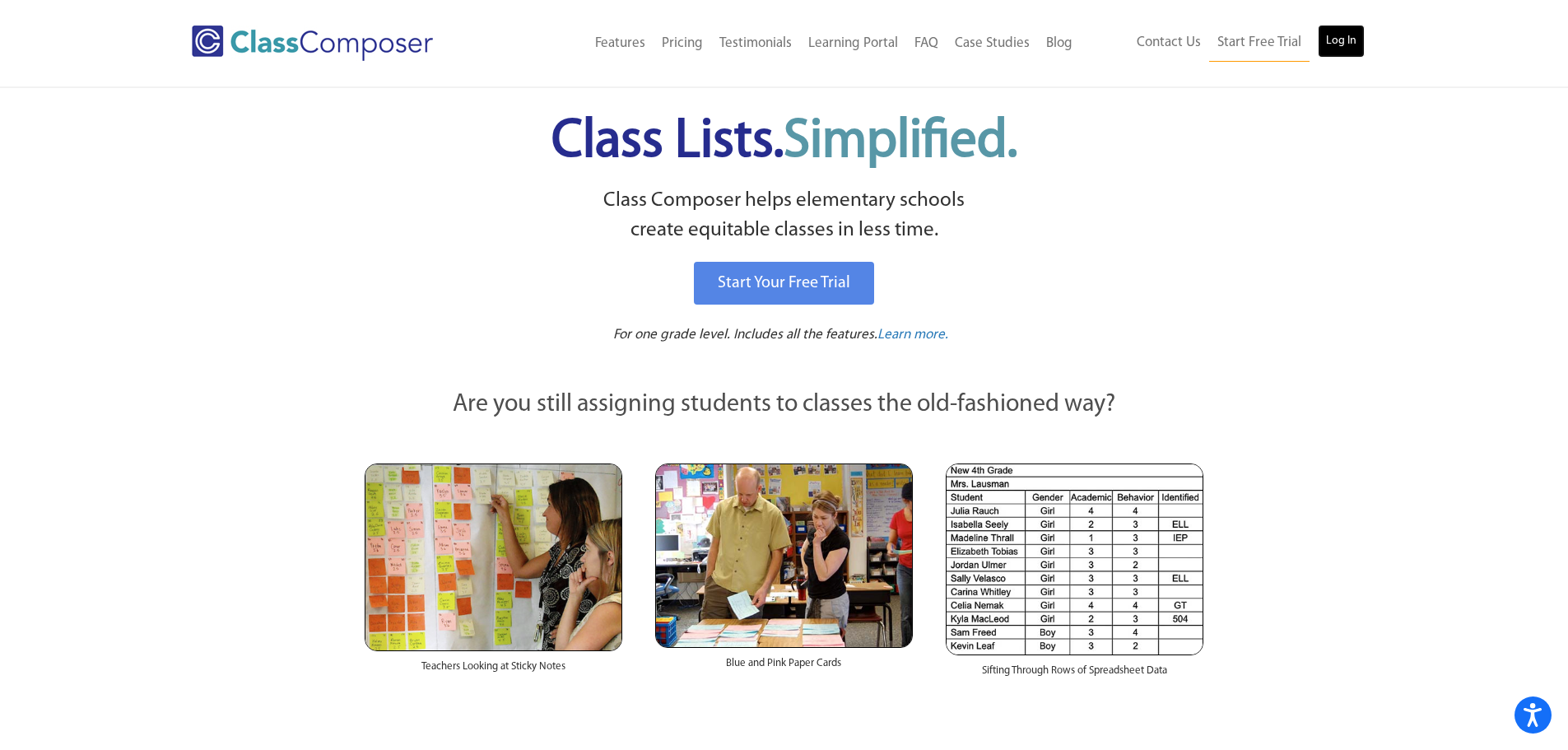 click on "Log In" at bounding box center (1341, 41) 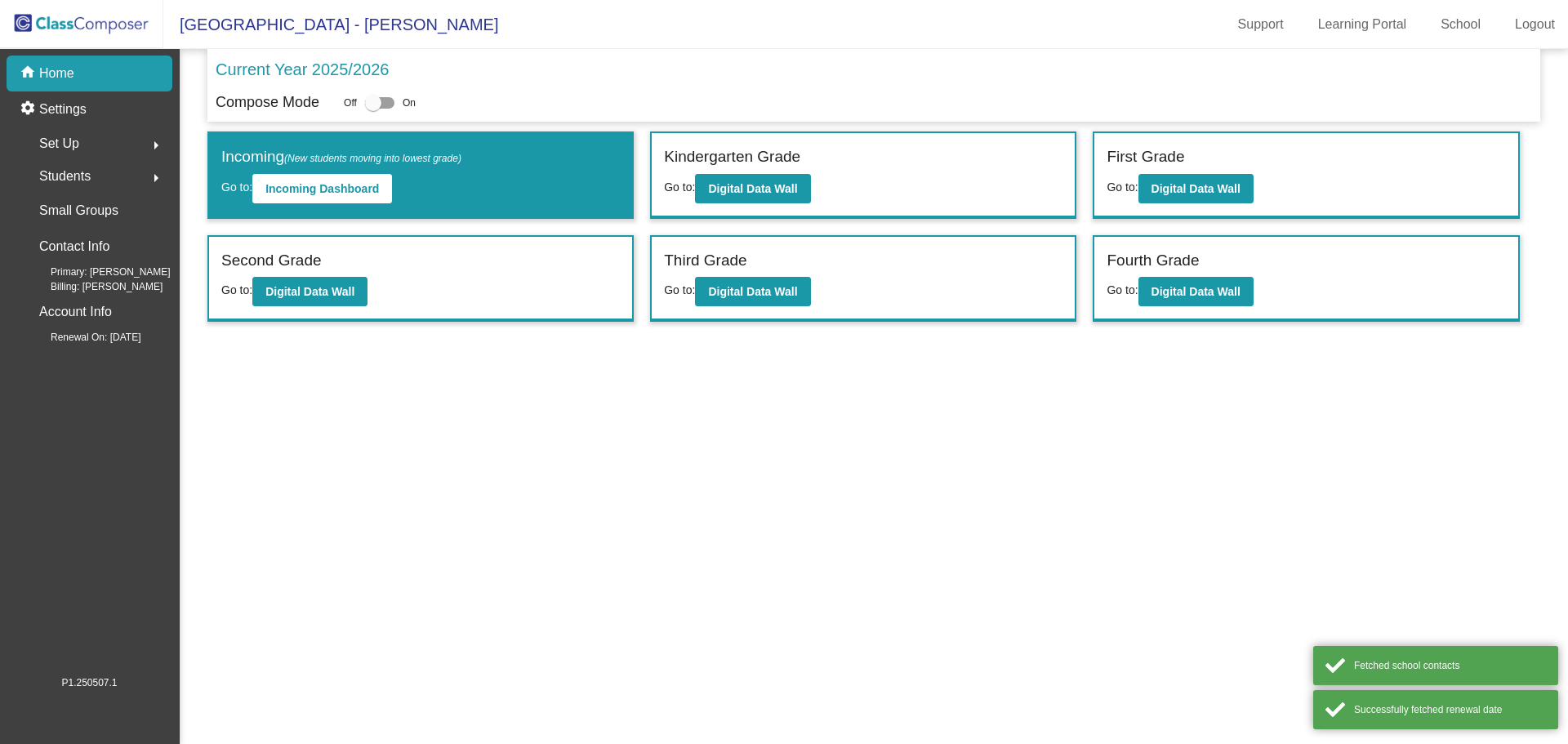 scroll, scrollTop: 0, scrollLeft: 0, axis: both 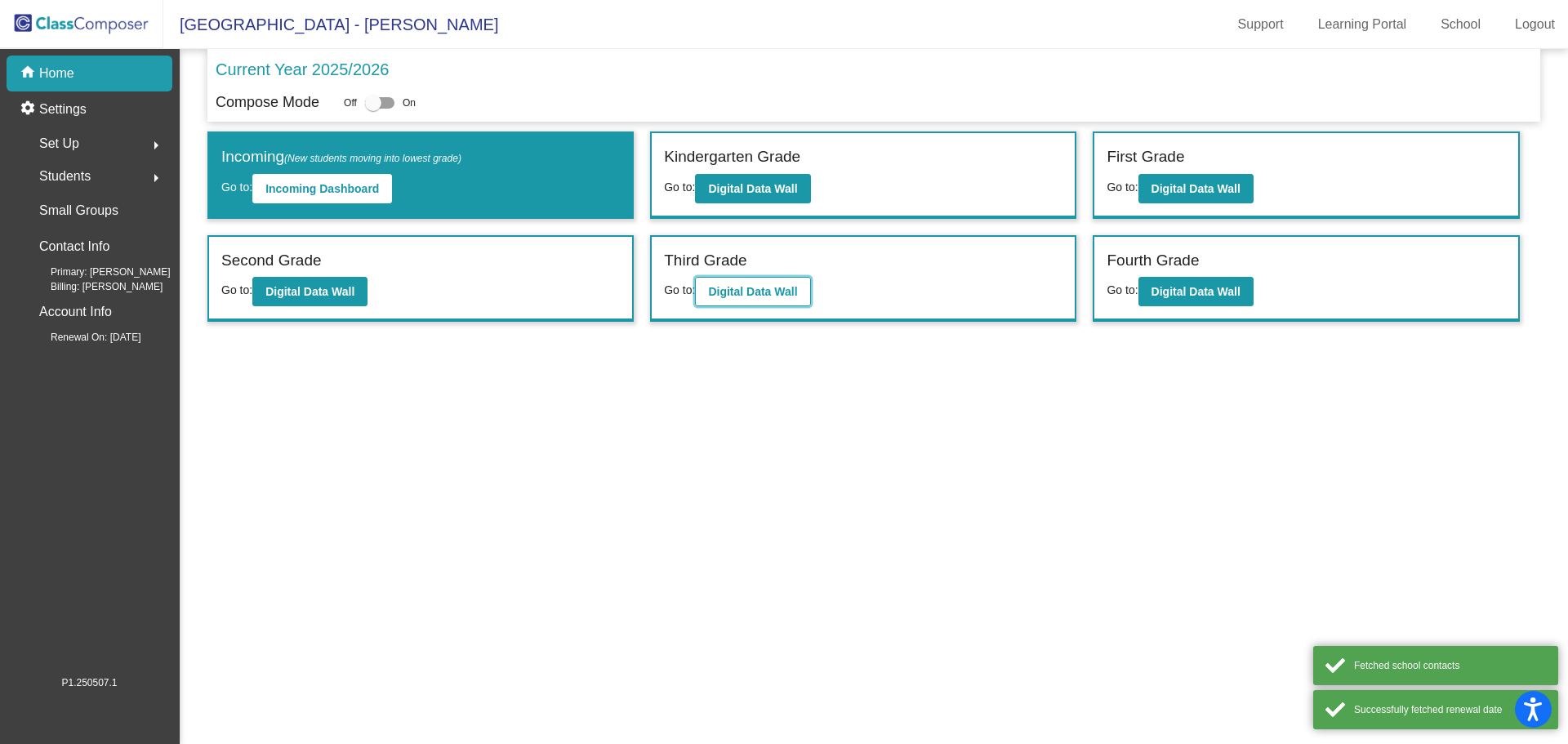 click on "Digital Data Wall" 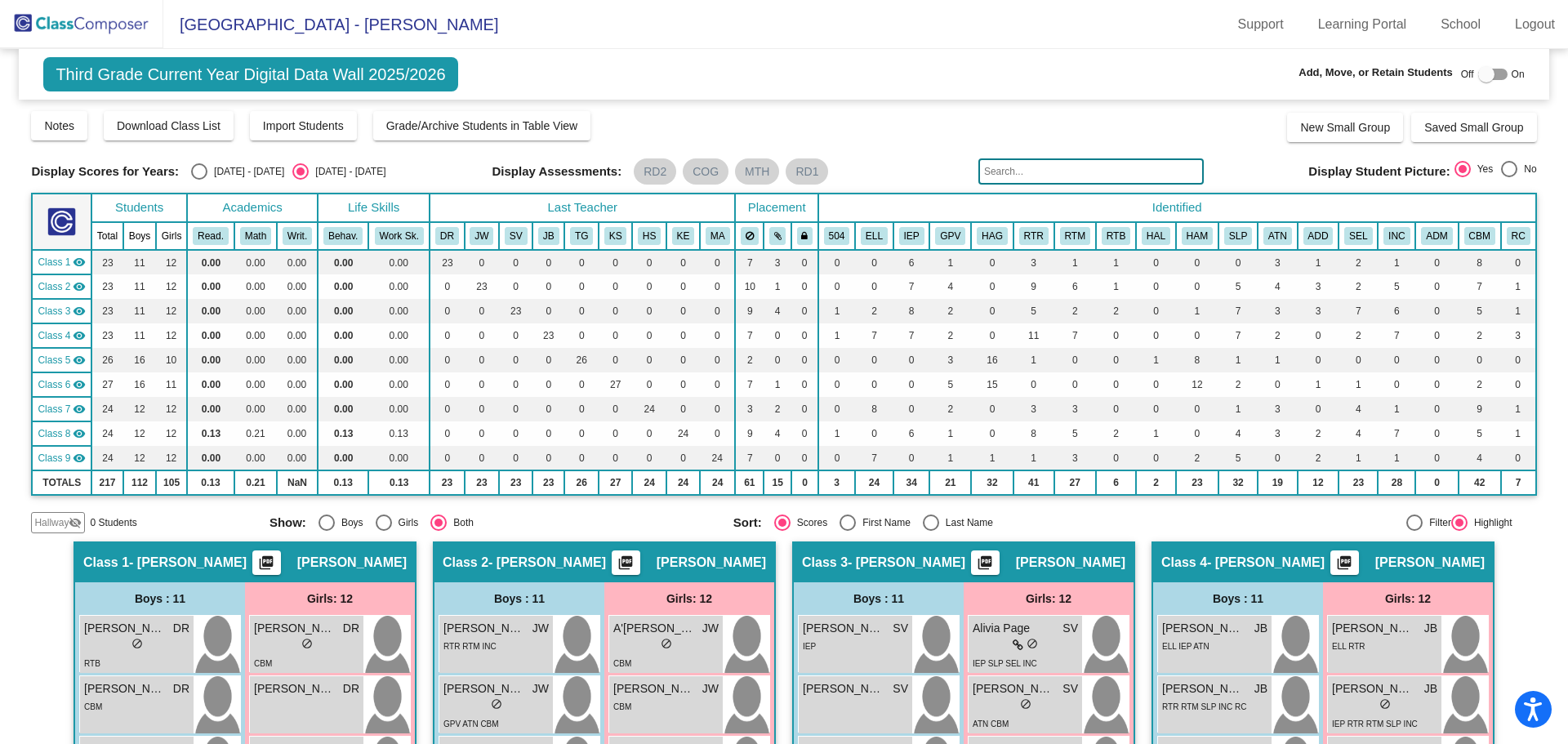 click 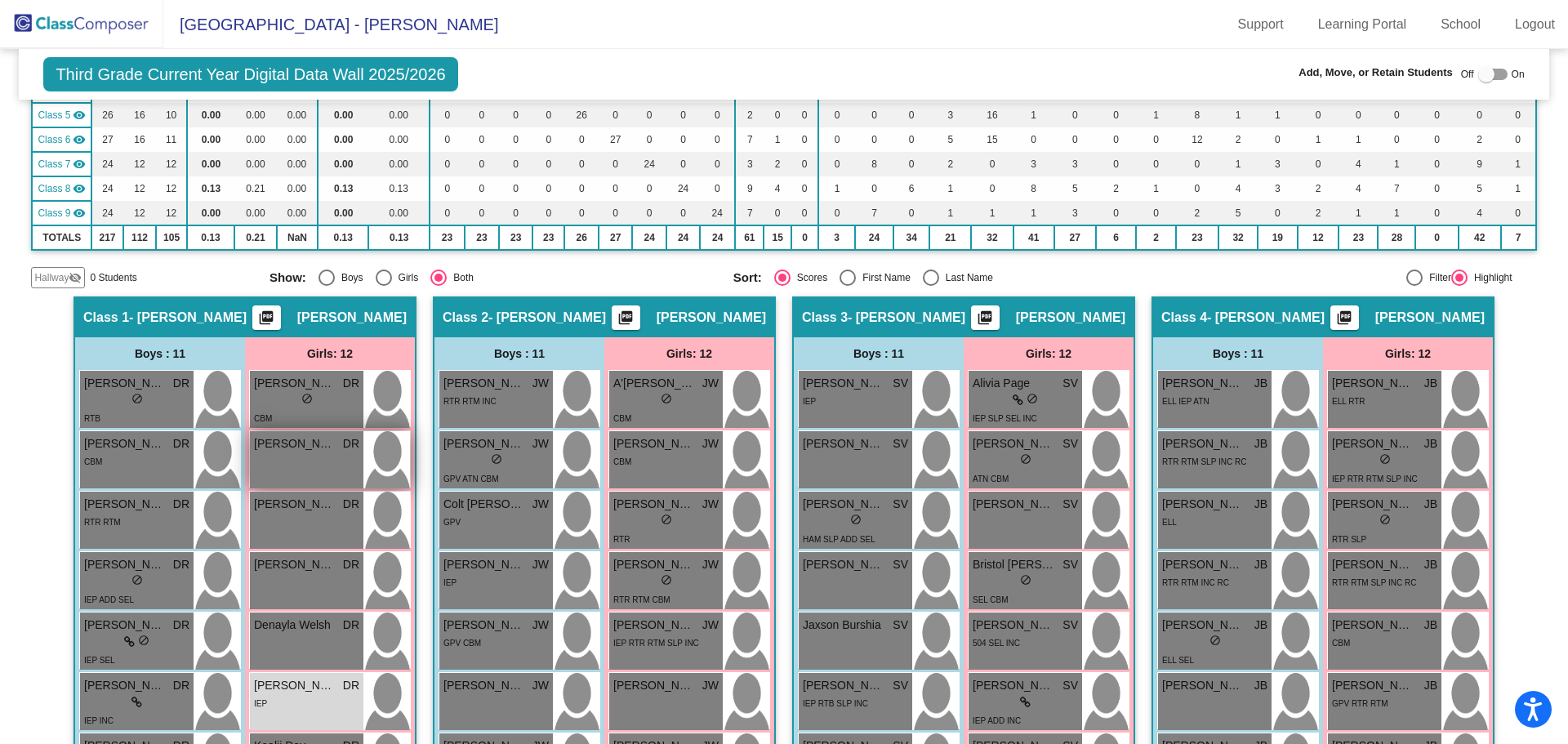 scroll, scrollTop: 408, scrollLeft: 0, axis: vertical 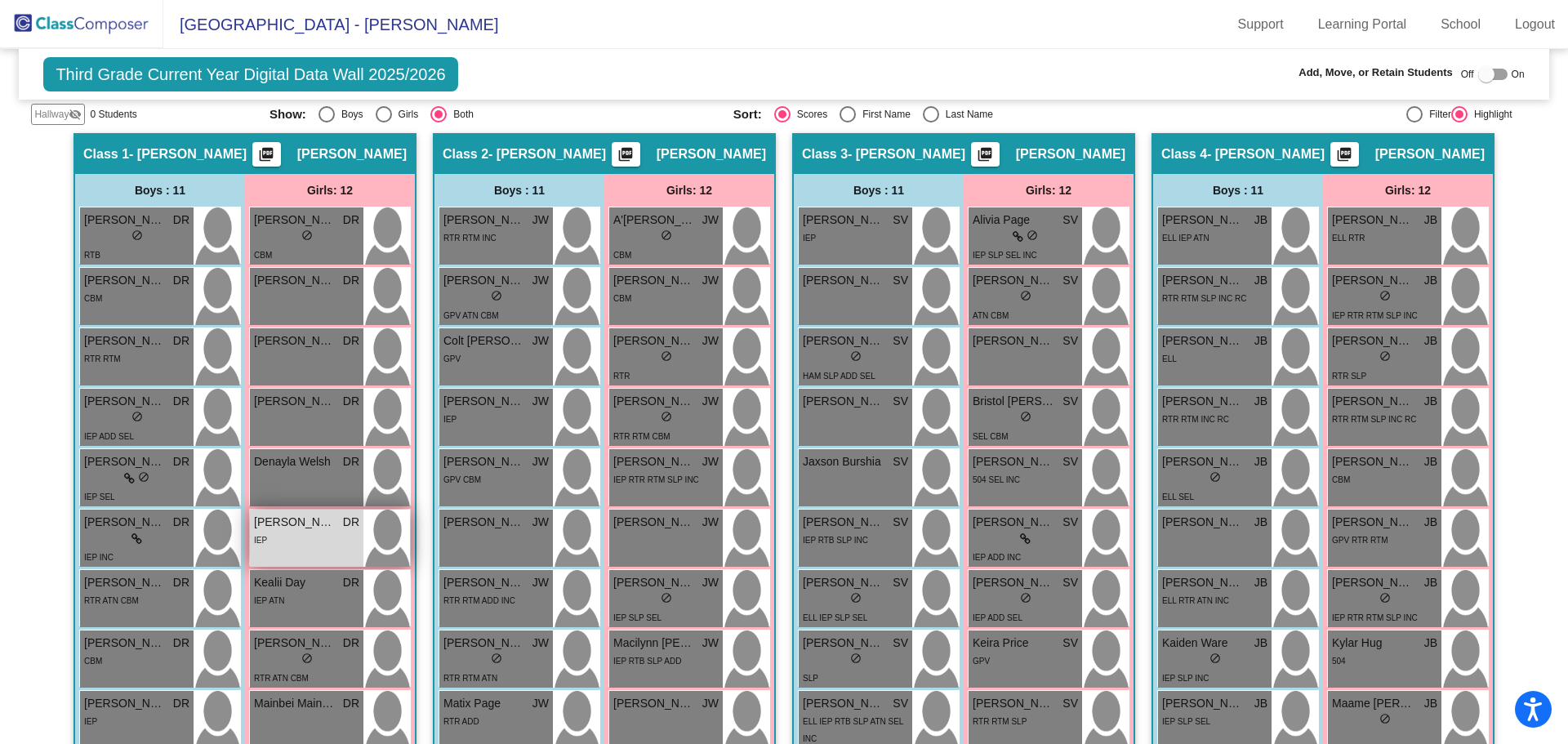 type on "ada" 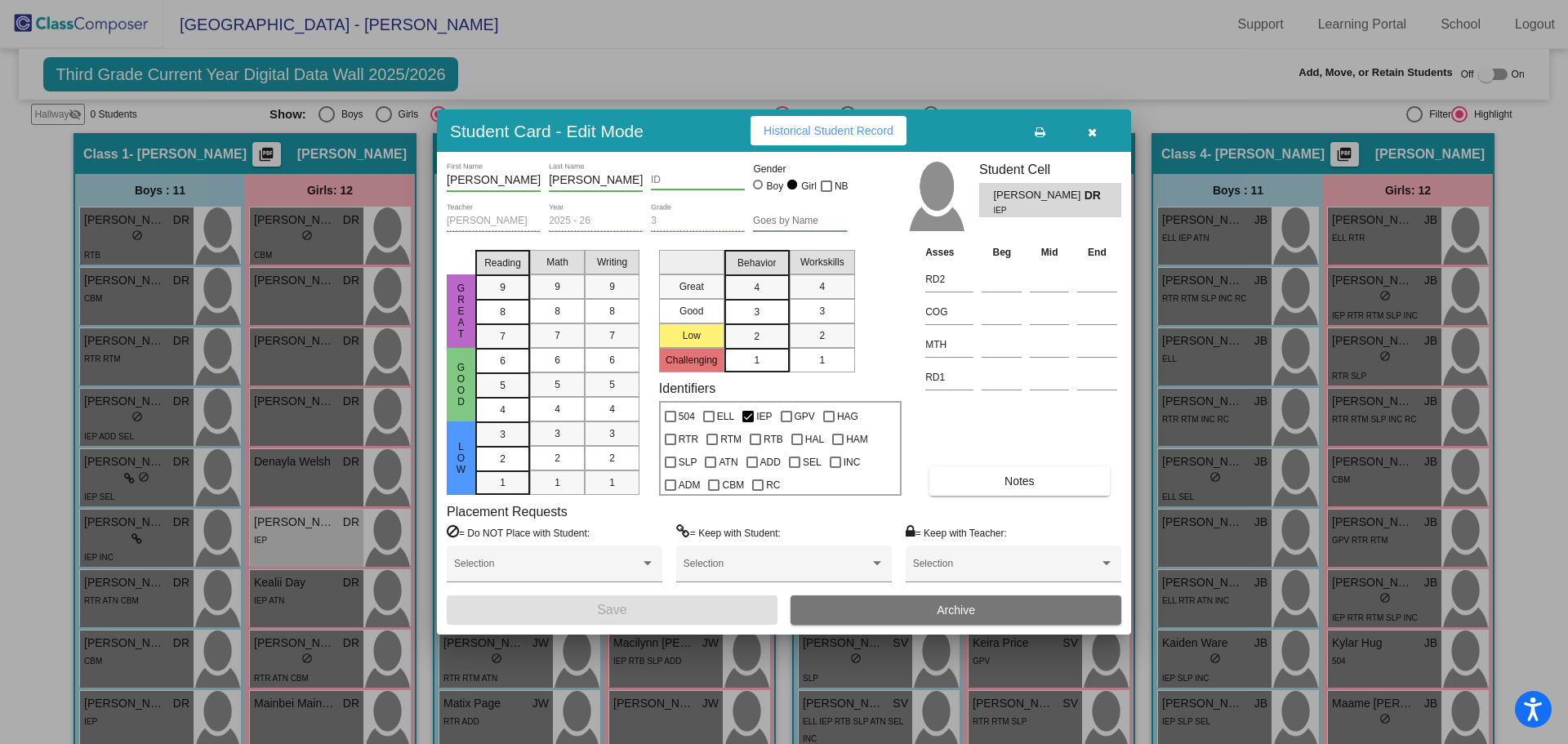 click on "Archive" at bounding box center (956, 610) 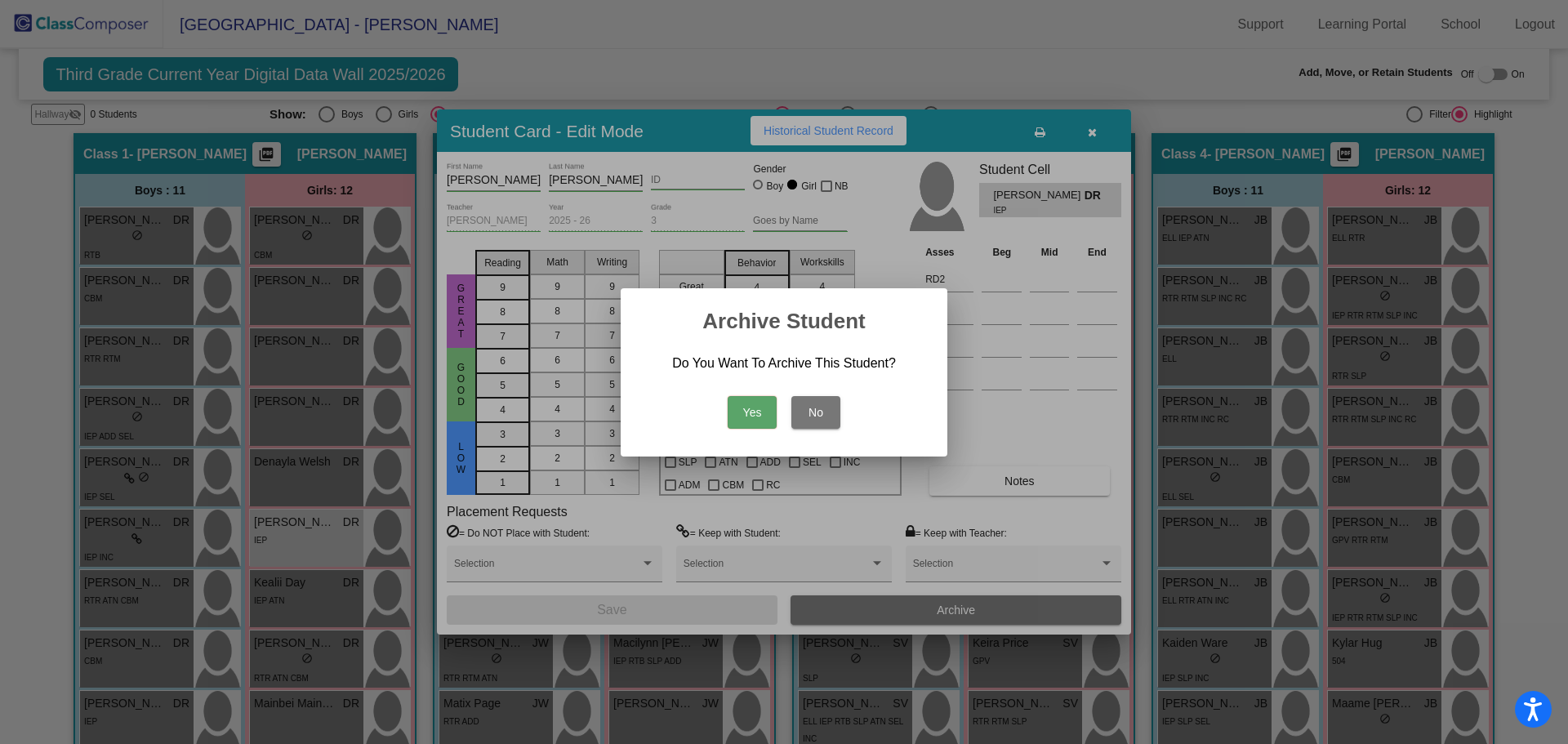 click on "Yes" at bounding box center [752, 412] 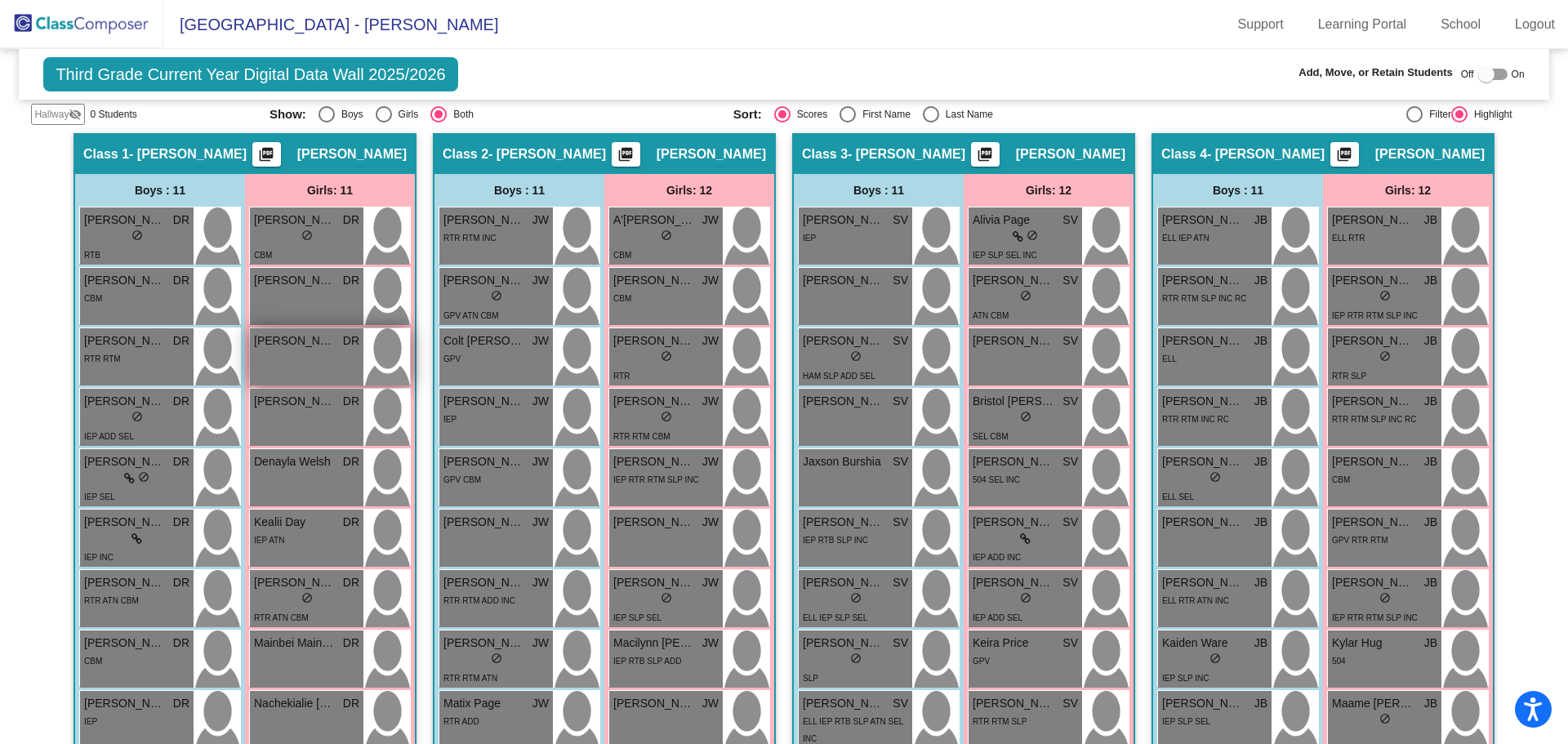 scroll, scrollTop: 0, scrollLeft: 0, axis: both 